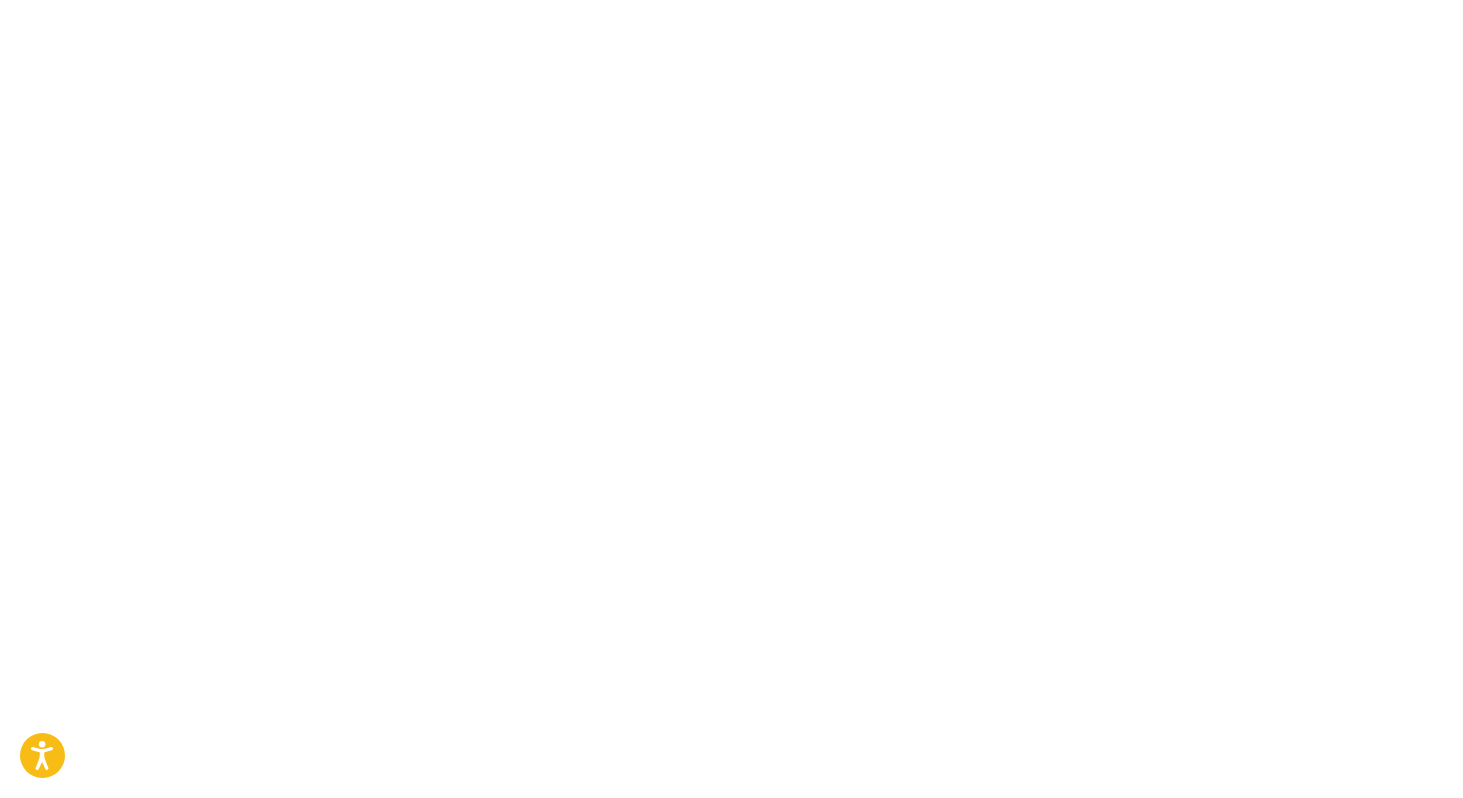 scroll, scrollTop: 0, scrollLeft: 0, axis: both 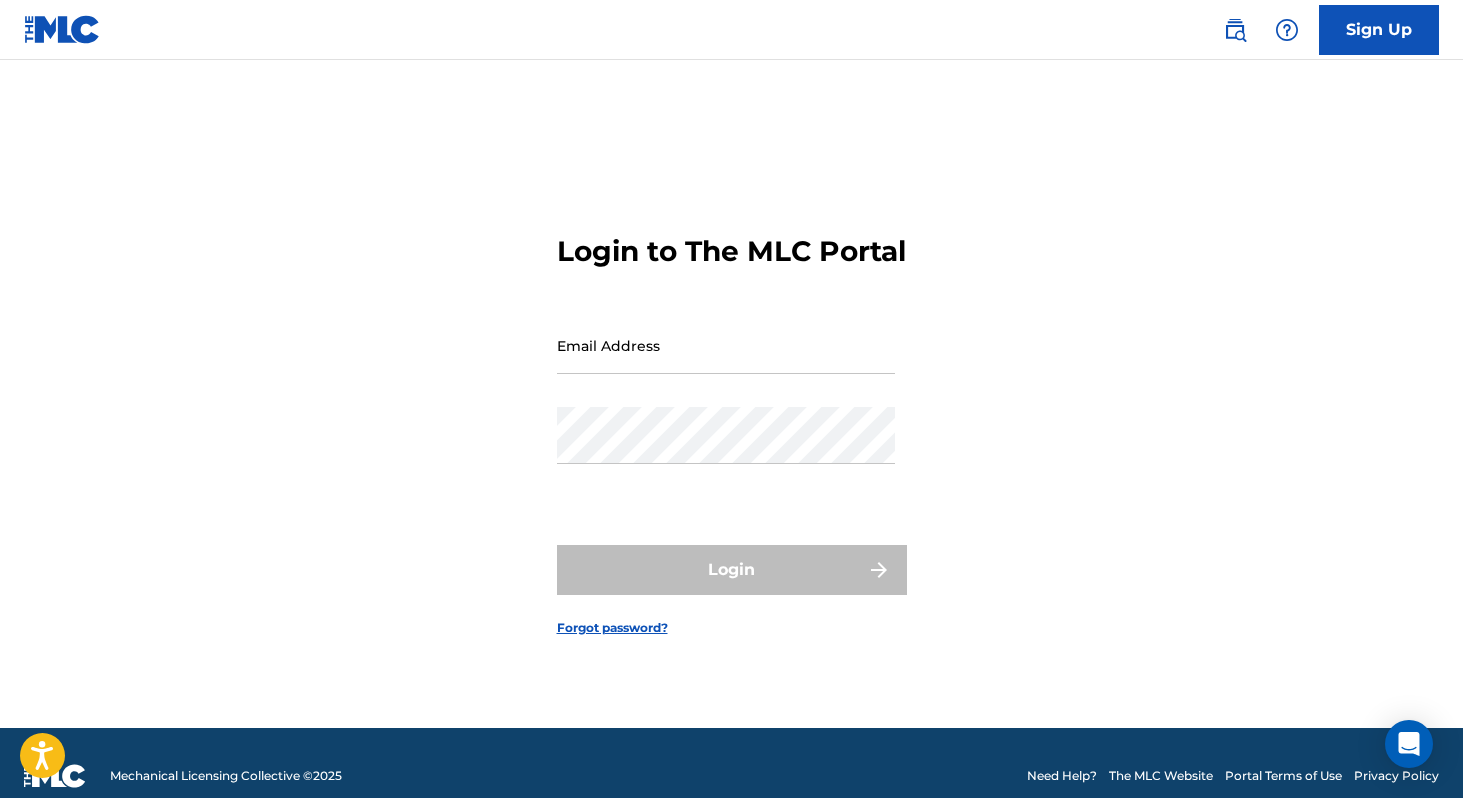 click on "Email Address" at bounding box center [726, 345] 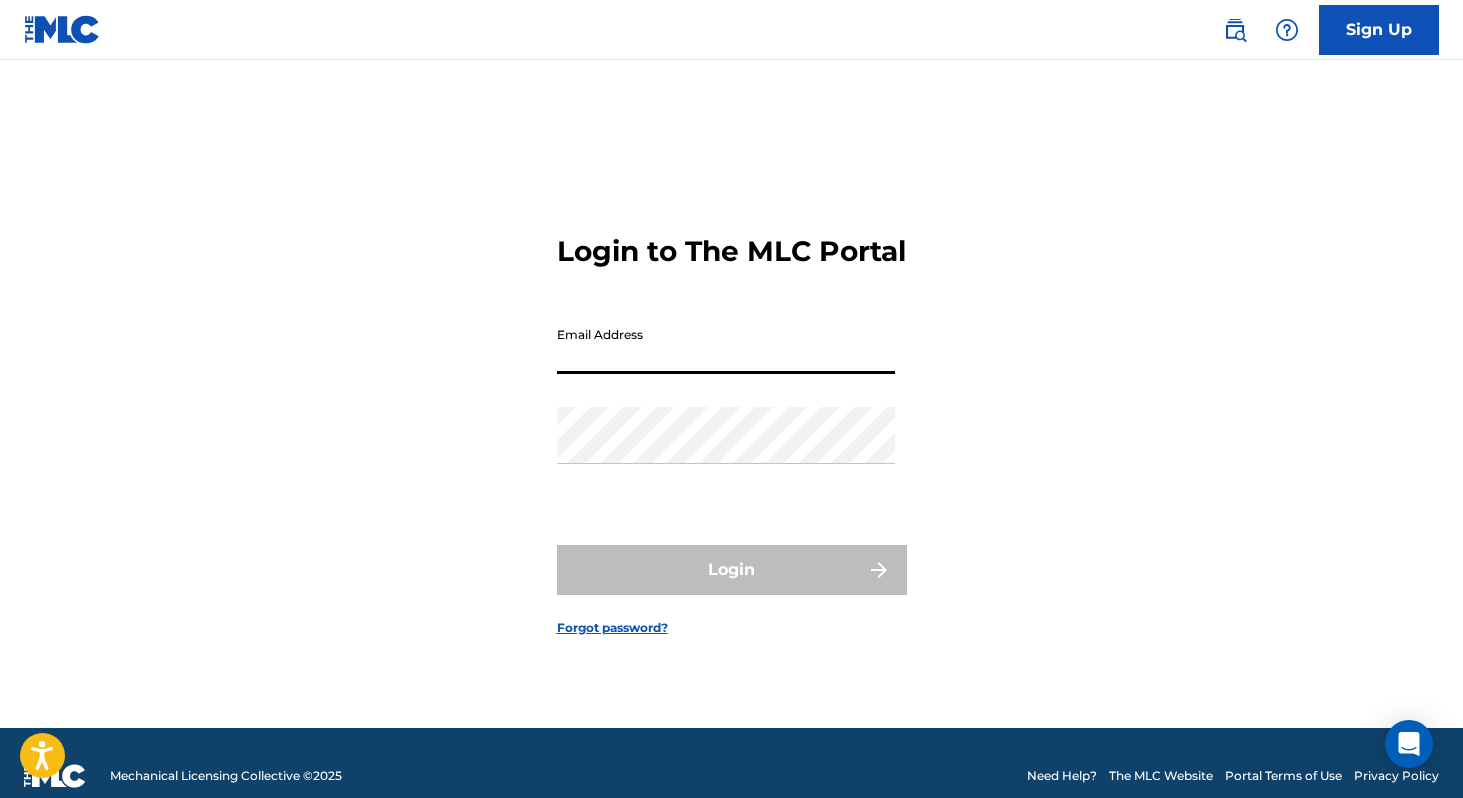 paste on "[EMAIL_ADDRESS][DOMAIN_NAME]" 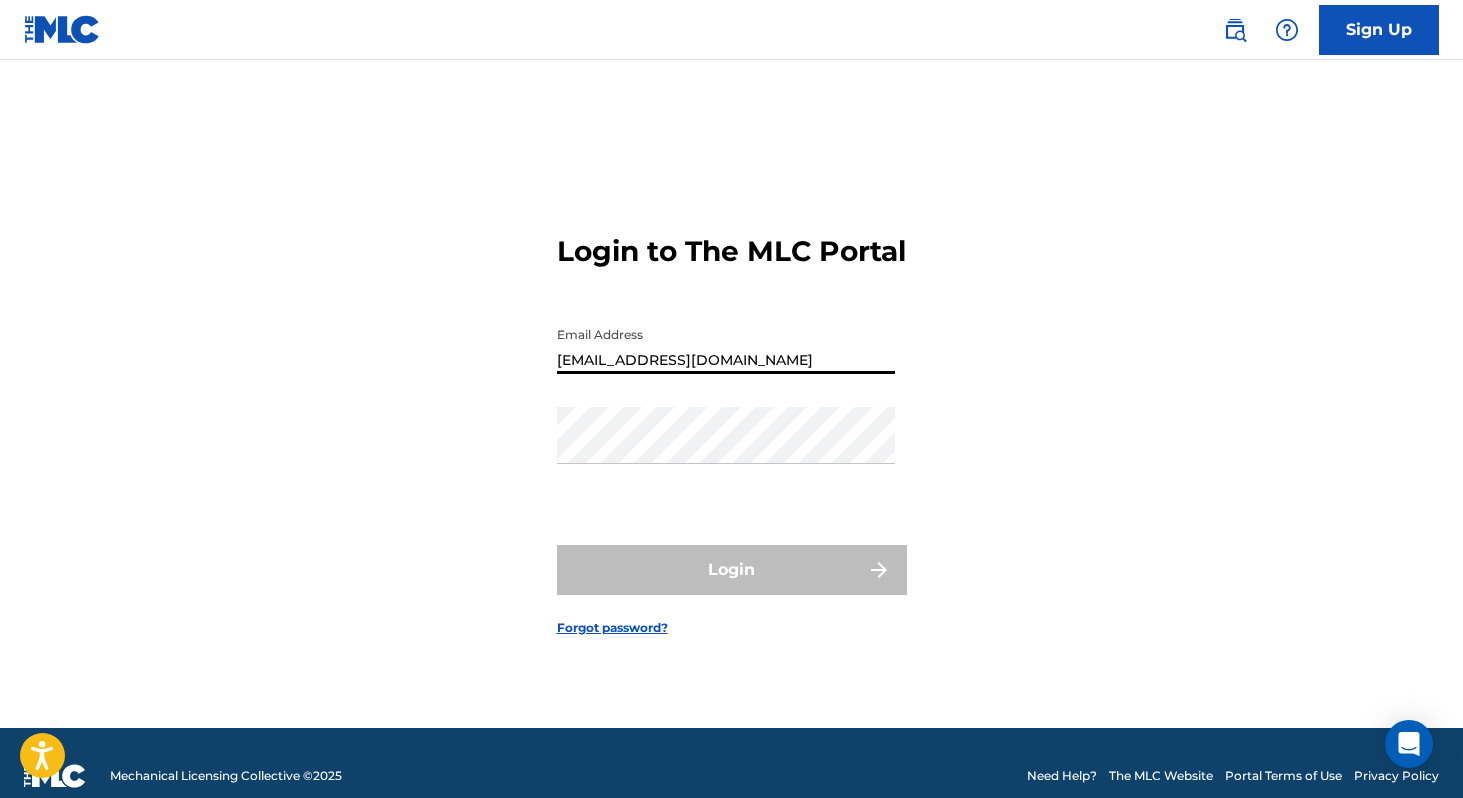 type on "[EMAIL_ADDRESS][DOMAIN_NAME]" 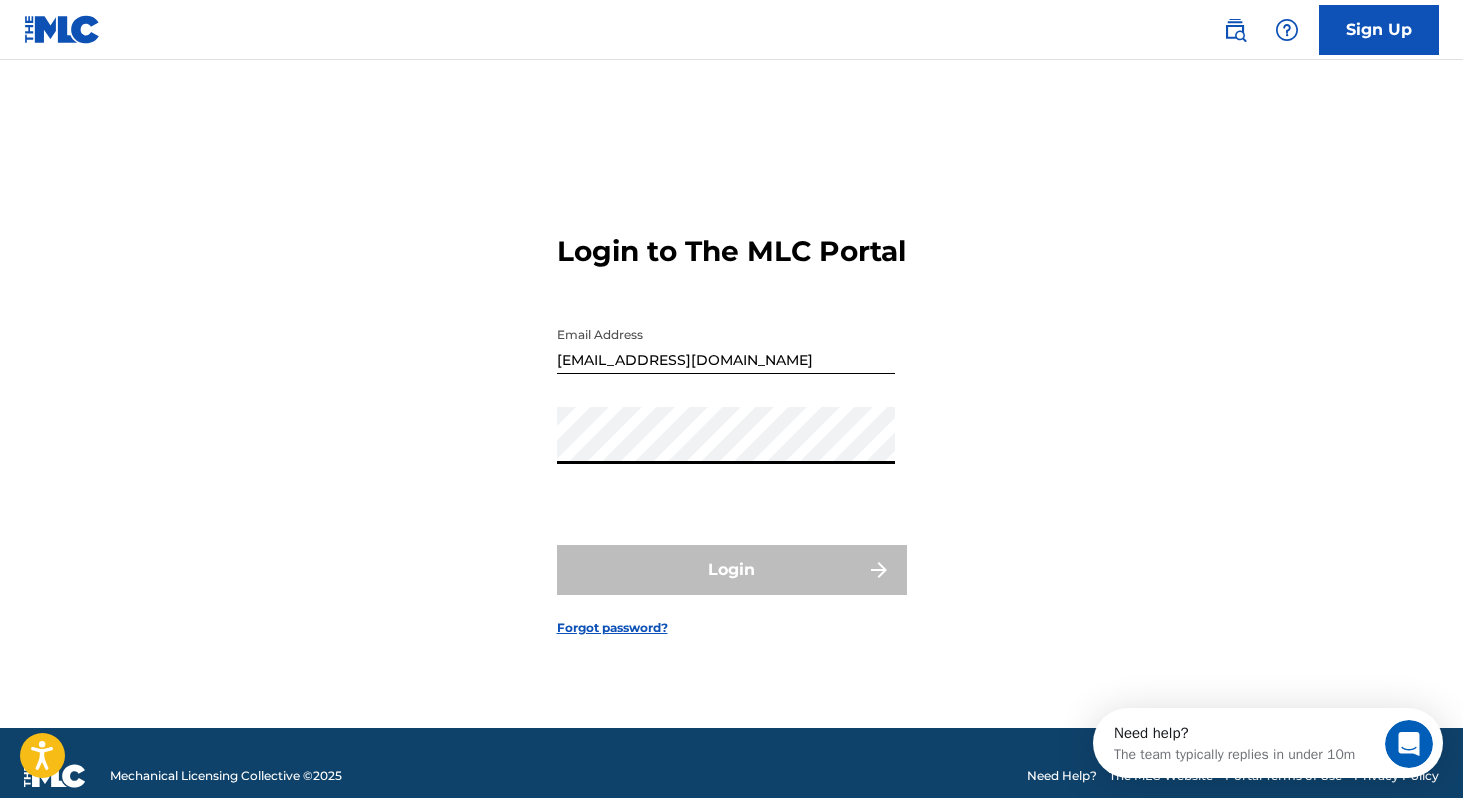 scroll, scrollTop: 0, scrollLeft: 0, axis: both 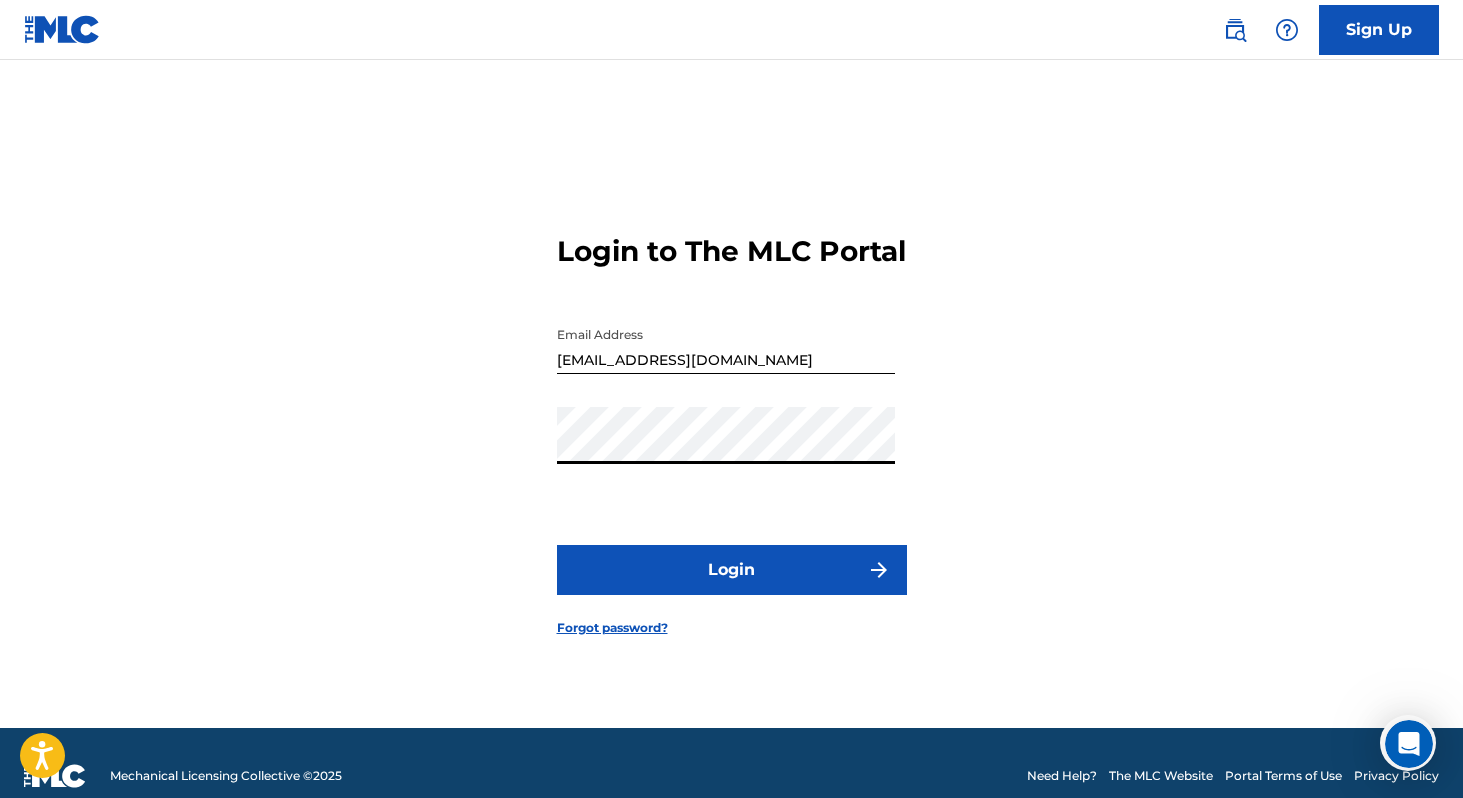 click on "Login" at bounding box center [732, 570] 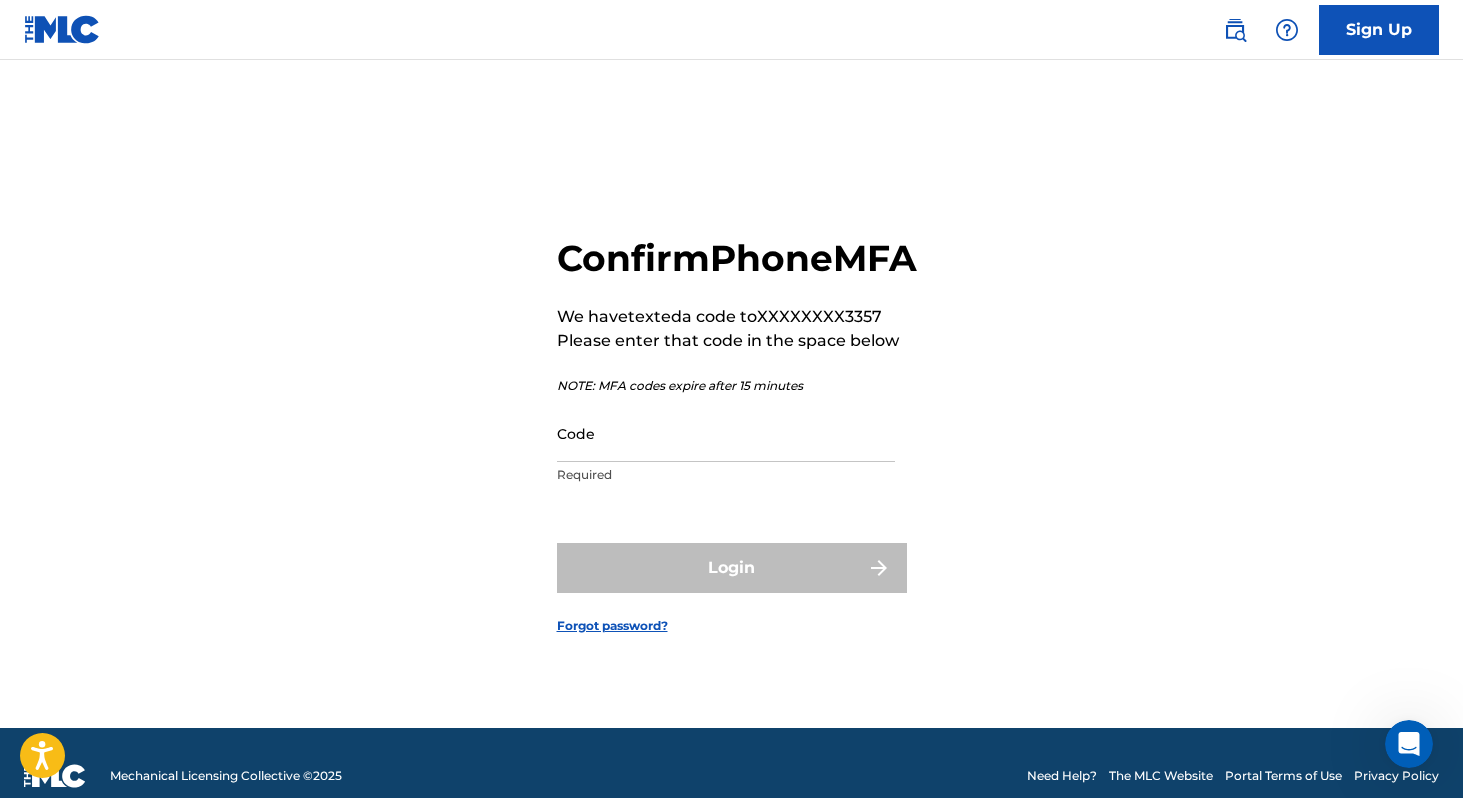 click on "Code" at bounding box center [726, 433] 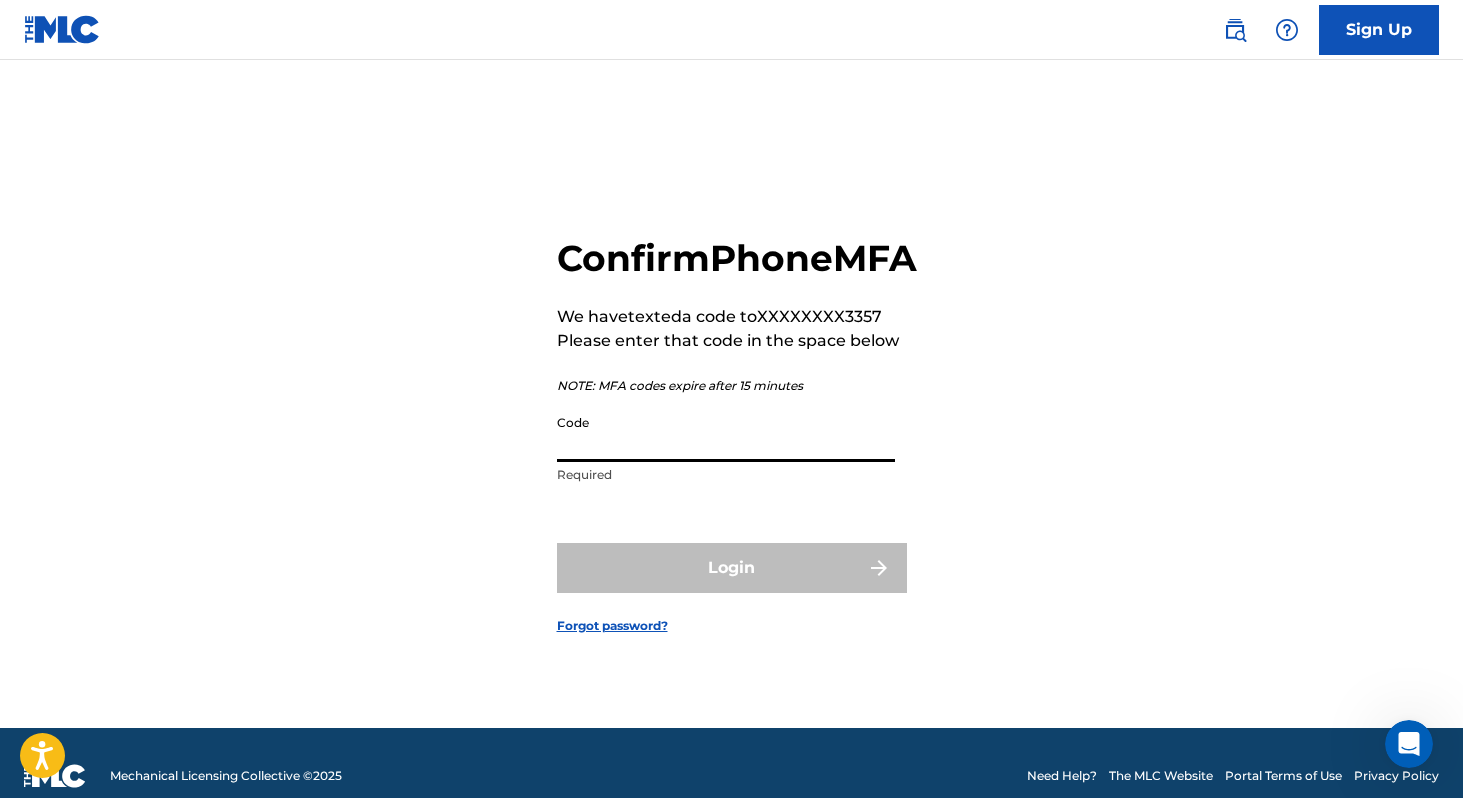 paste on "398594" 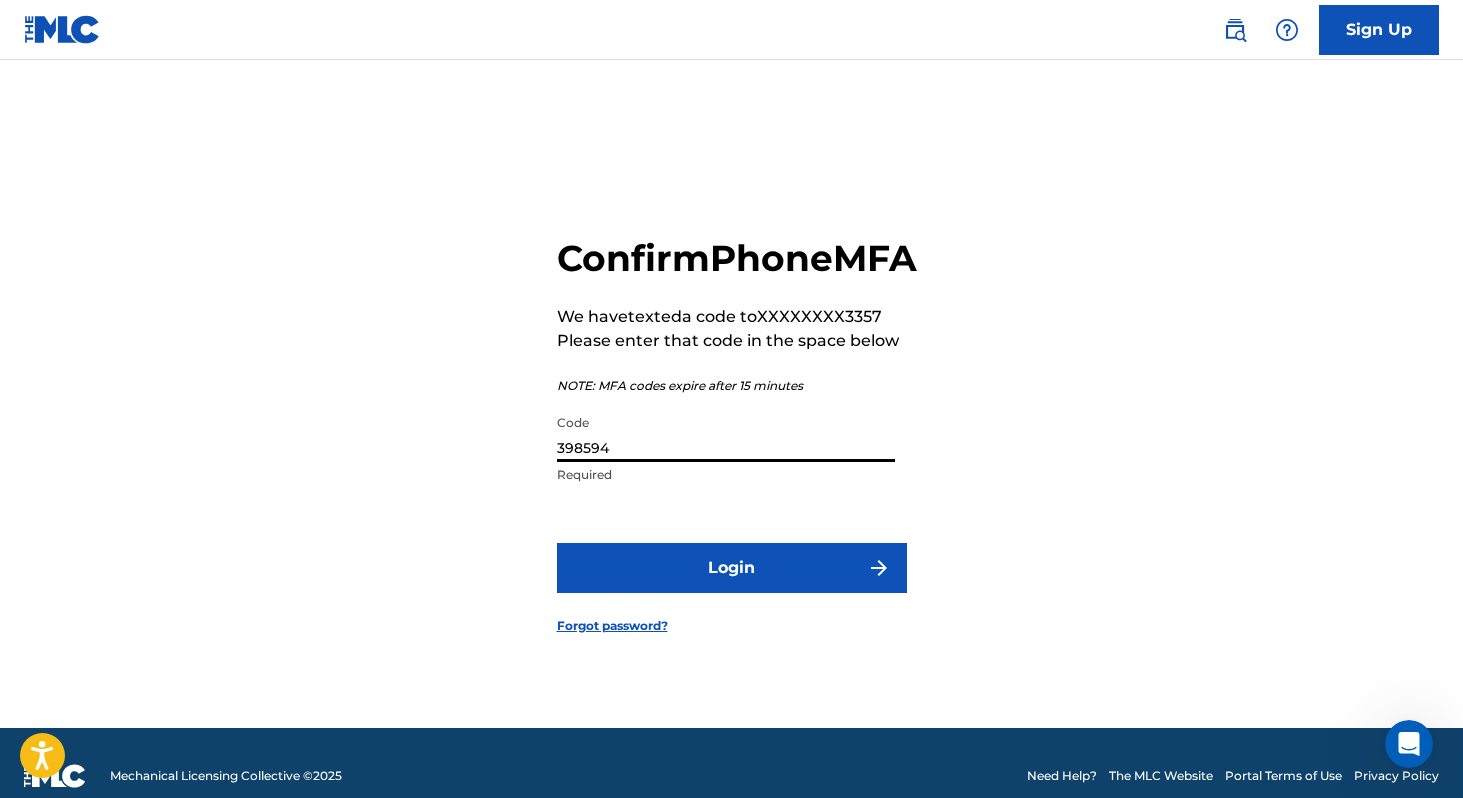type on "398594" 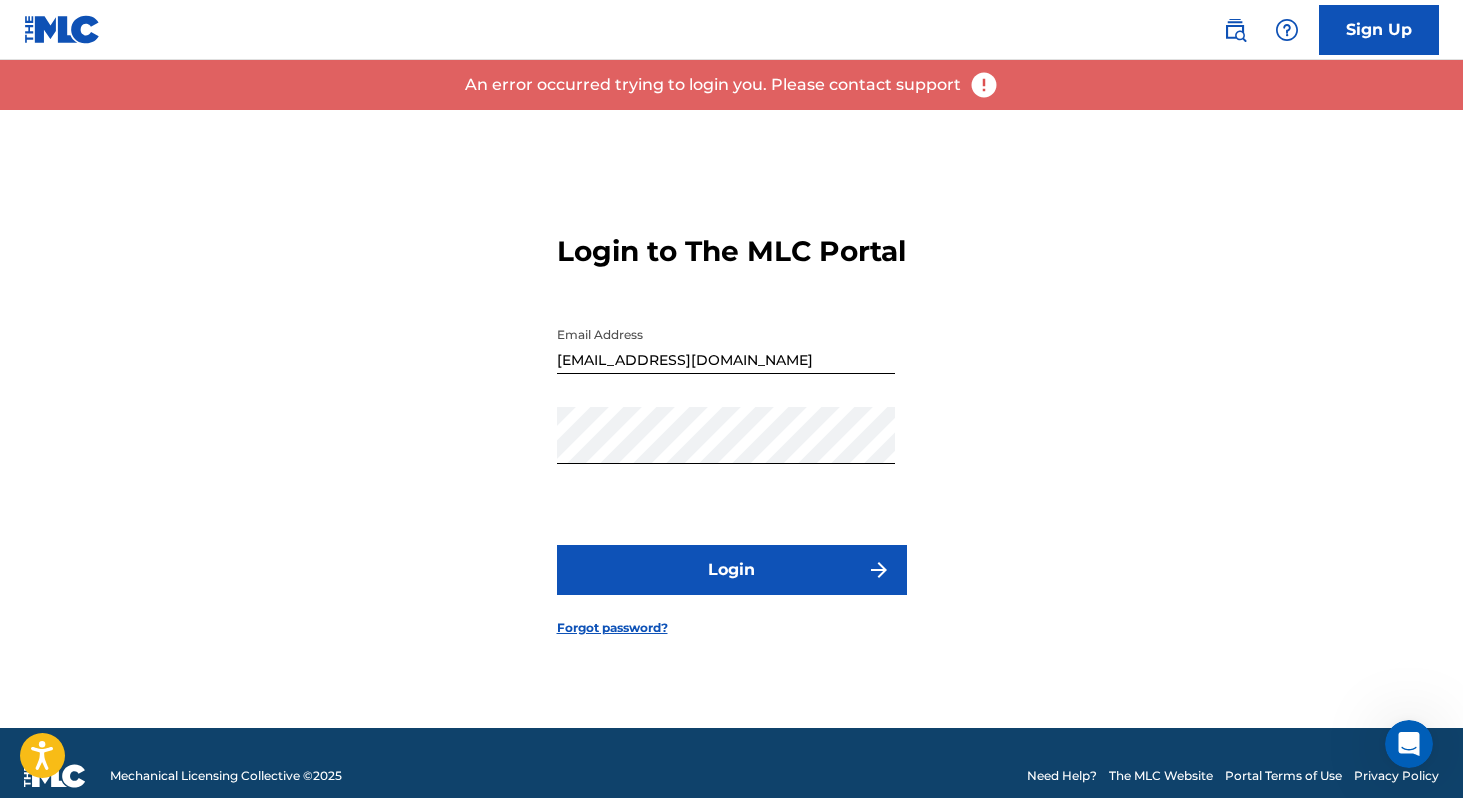 click on "Login" at bounding box center (732, 570) 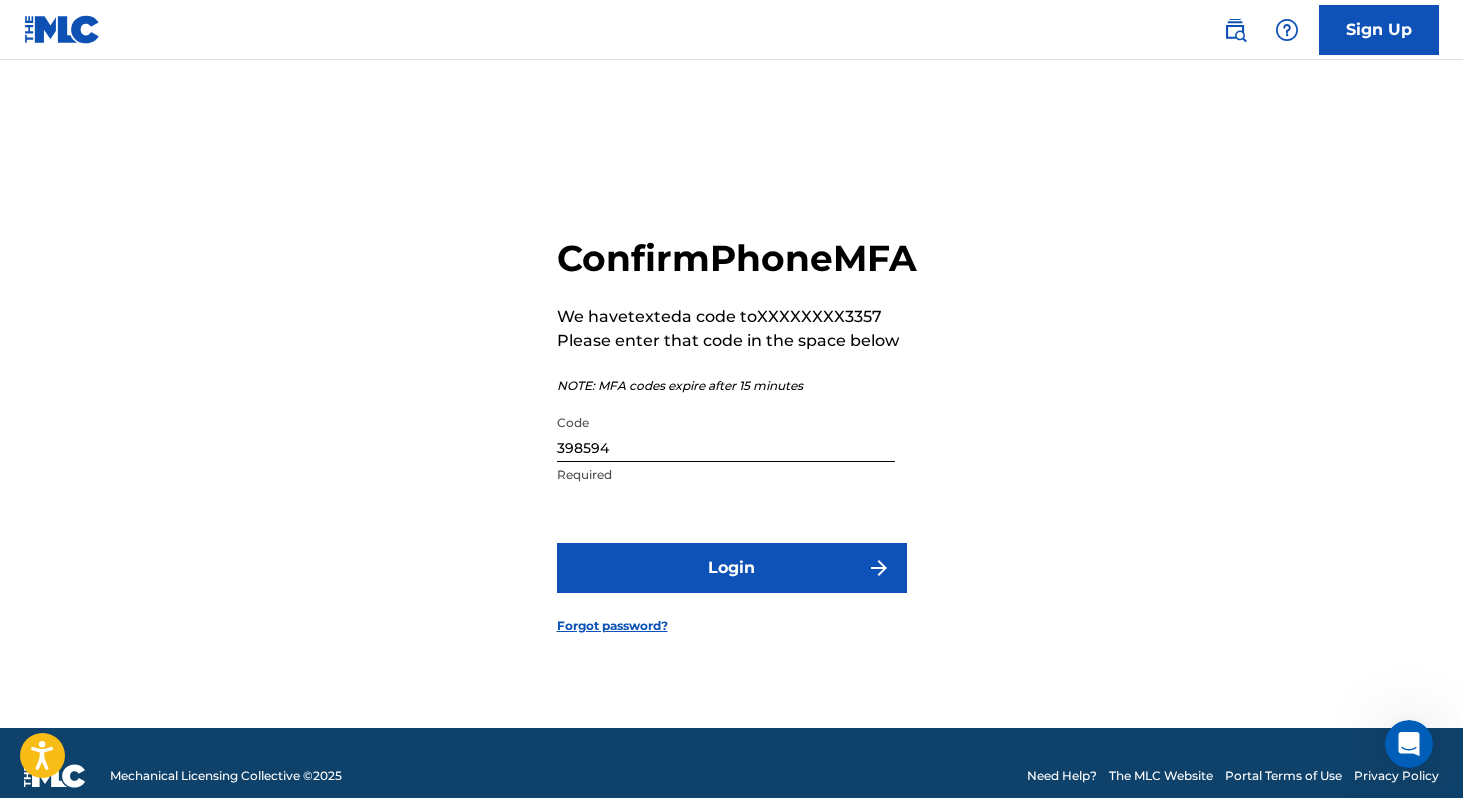 click on "Login" at bounding box center [732, 568] 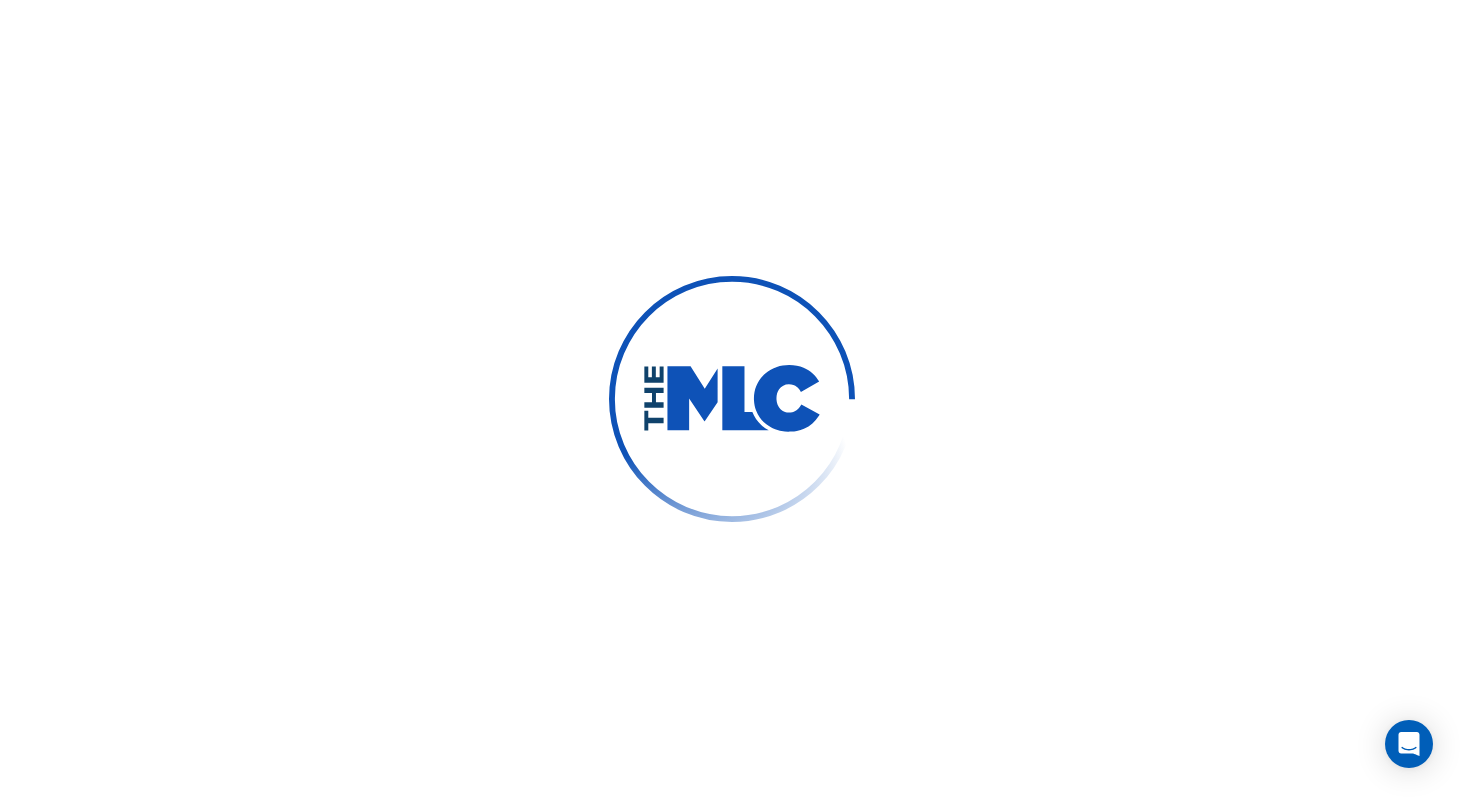 scroll, scrollTop: 0, scrollLeft: 0, axis: both 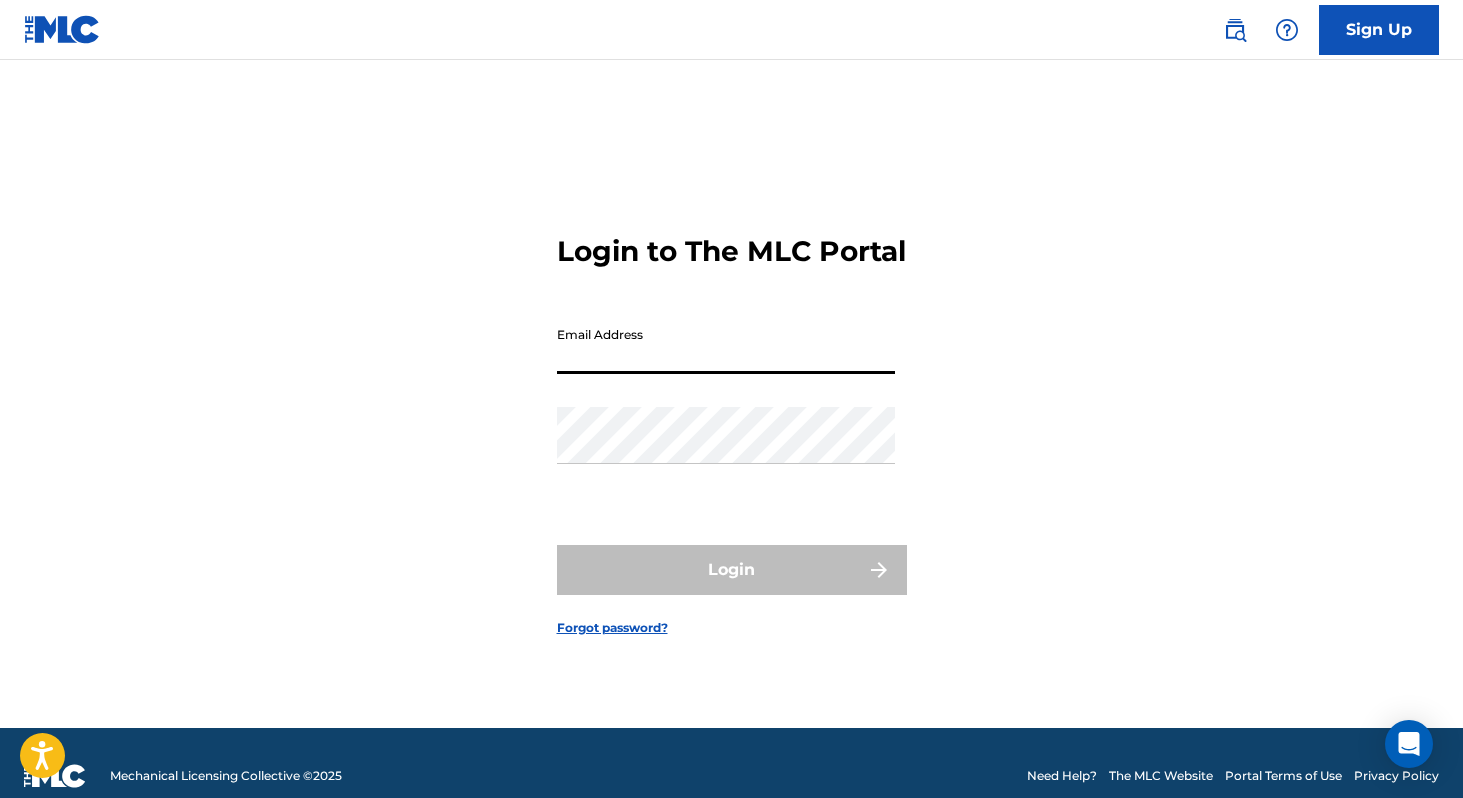 click on "Email Address" at bounding box center [726, 345] 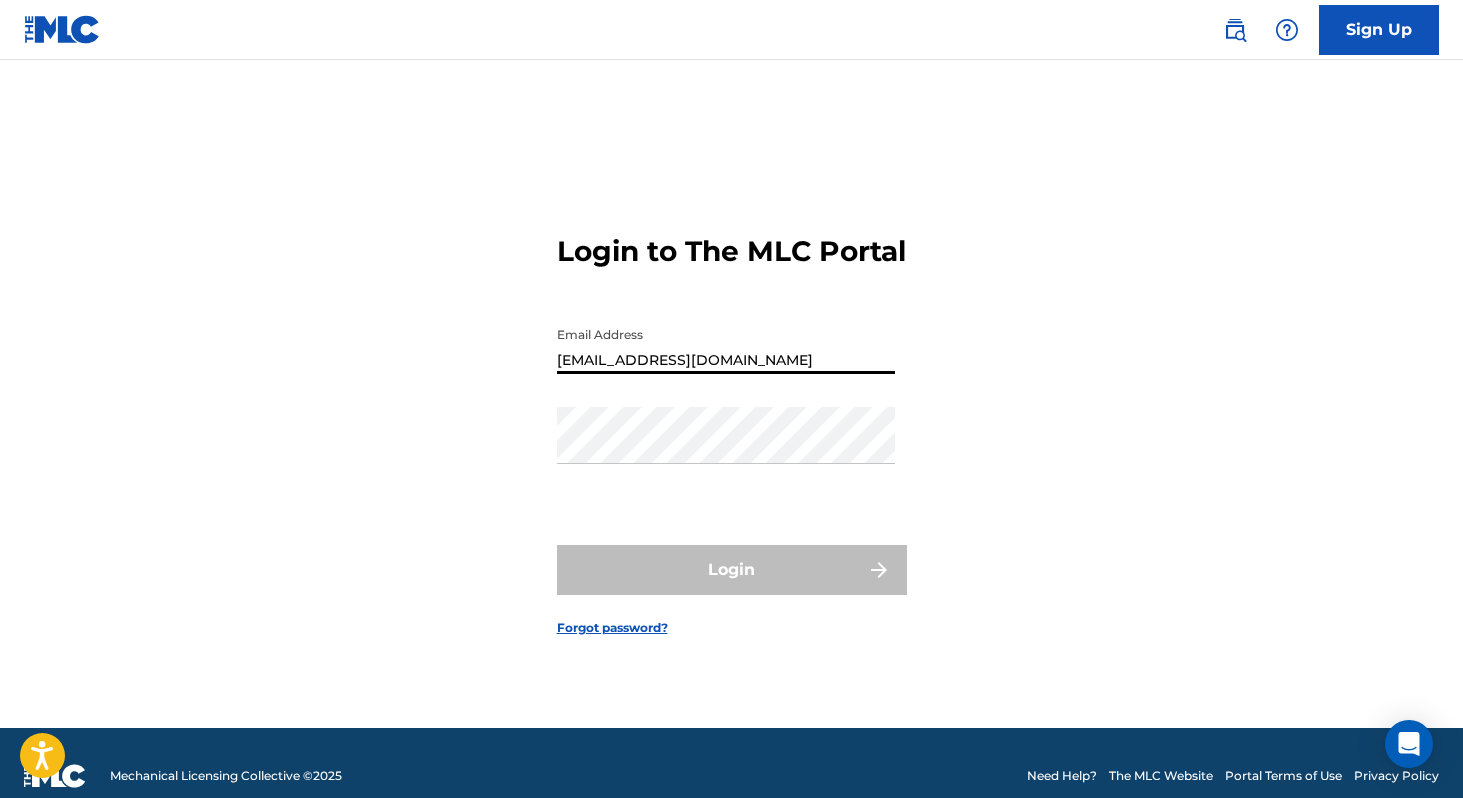 type on "[EMAIL_ADDRESS][DOMAIN_NAME]" 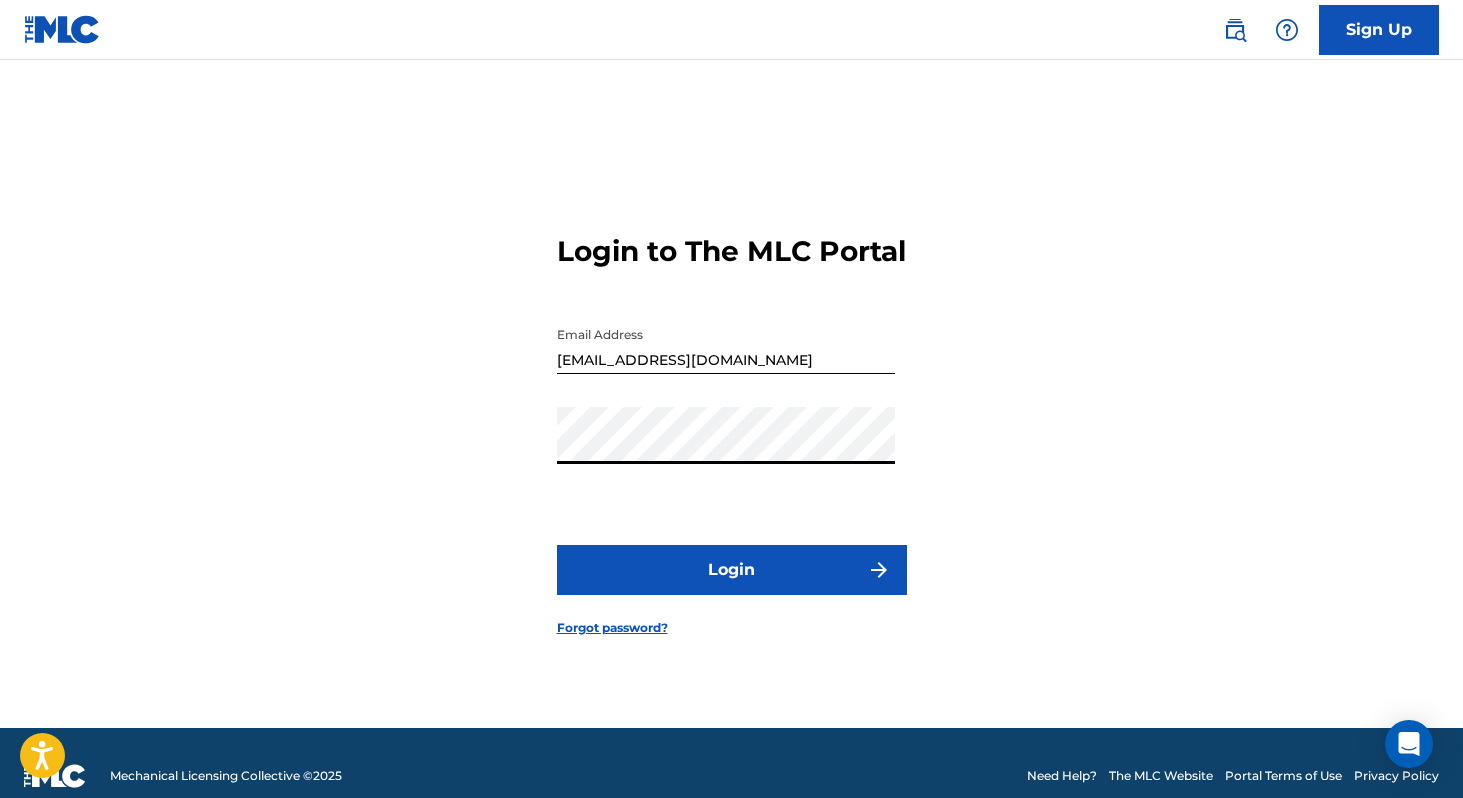 click on "Login" at bounding box center (732, 570) 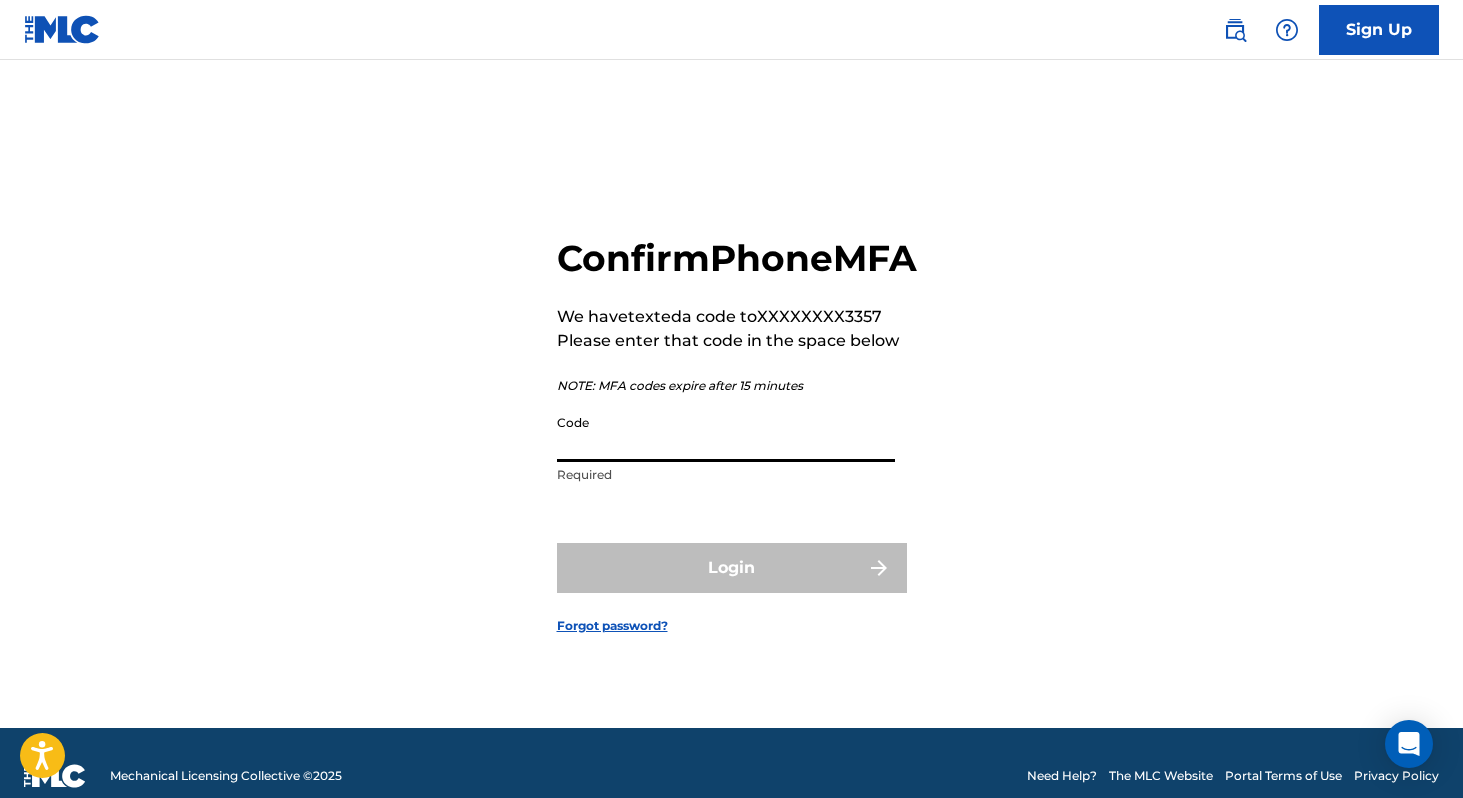 click on "Code" at bounding box center (726, 433) 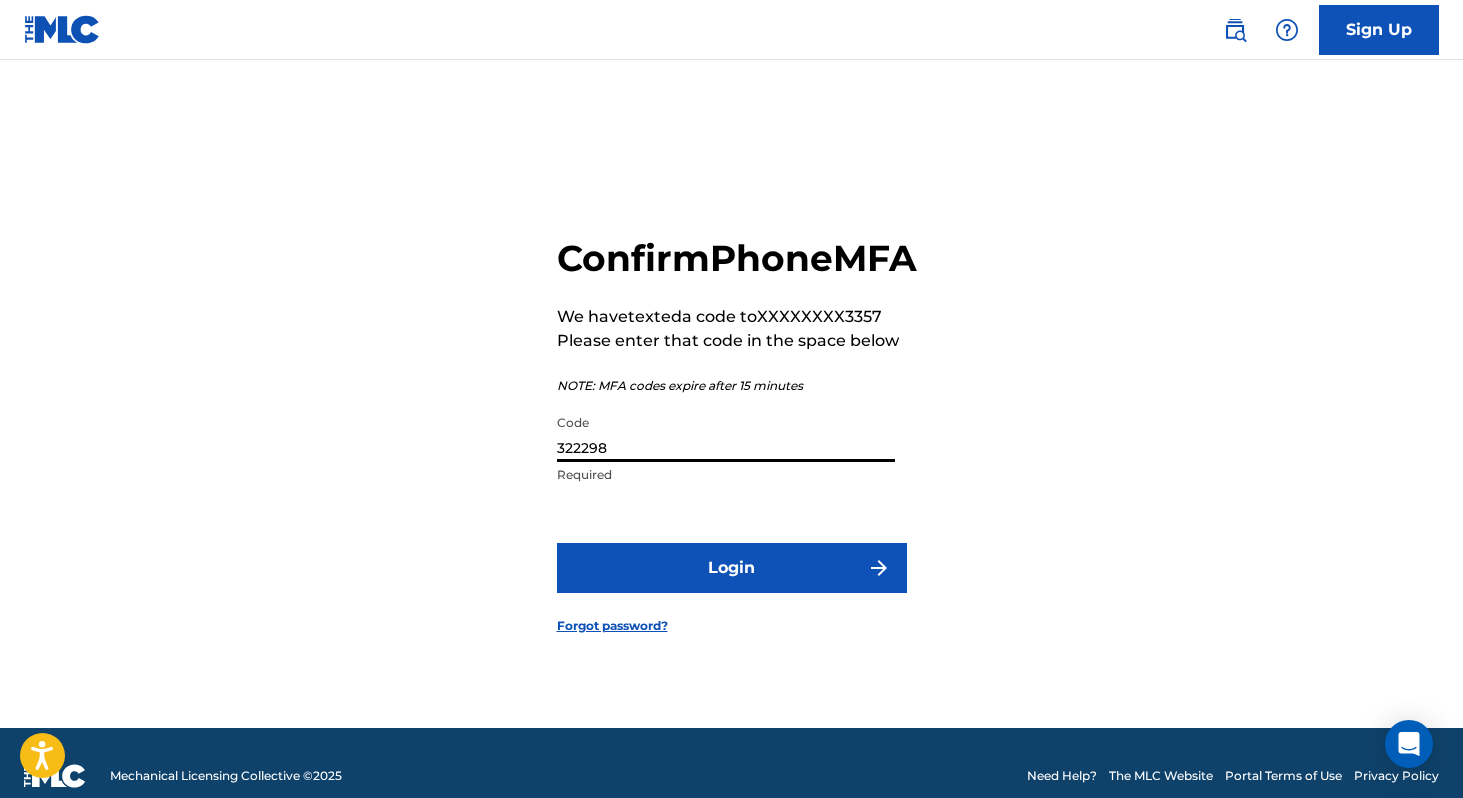 type on "322298" 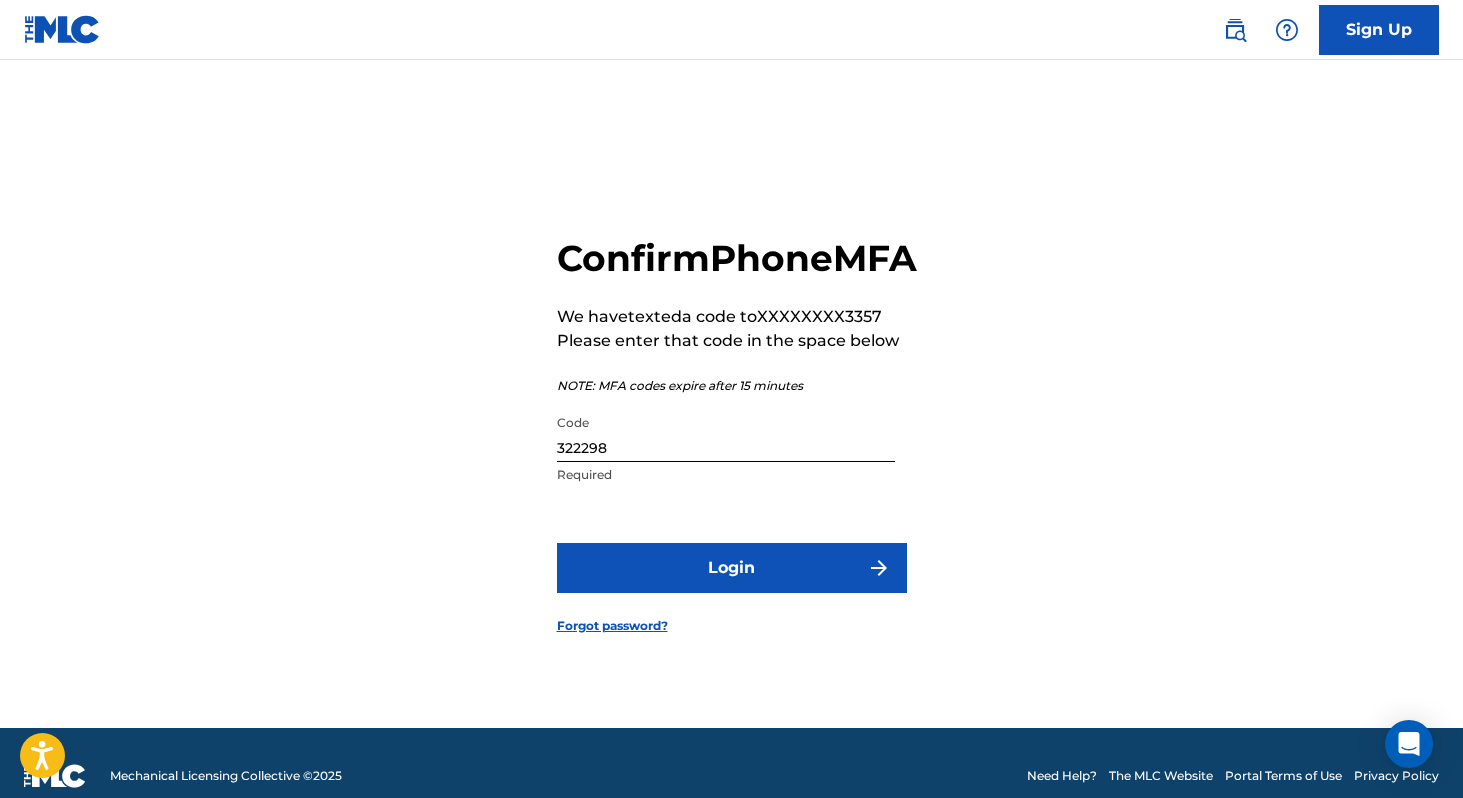click on "Login" at bounding box center [732, 568] 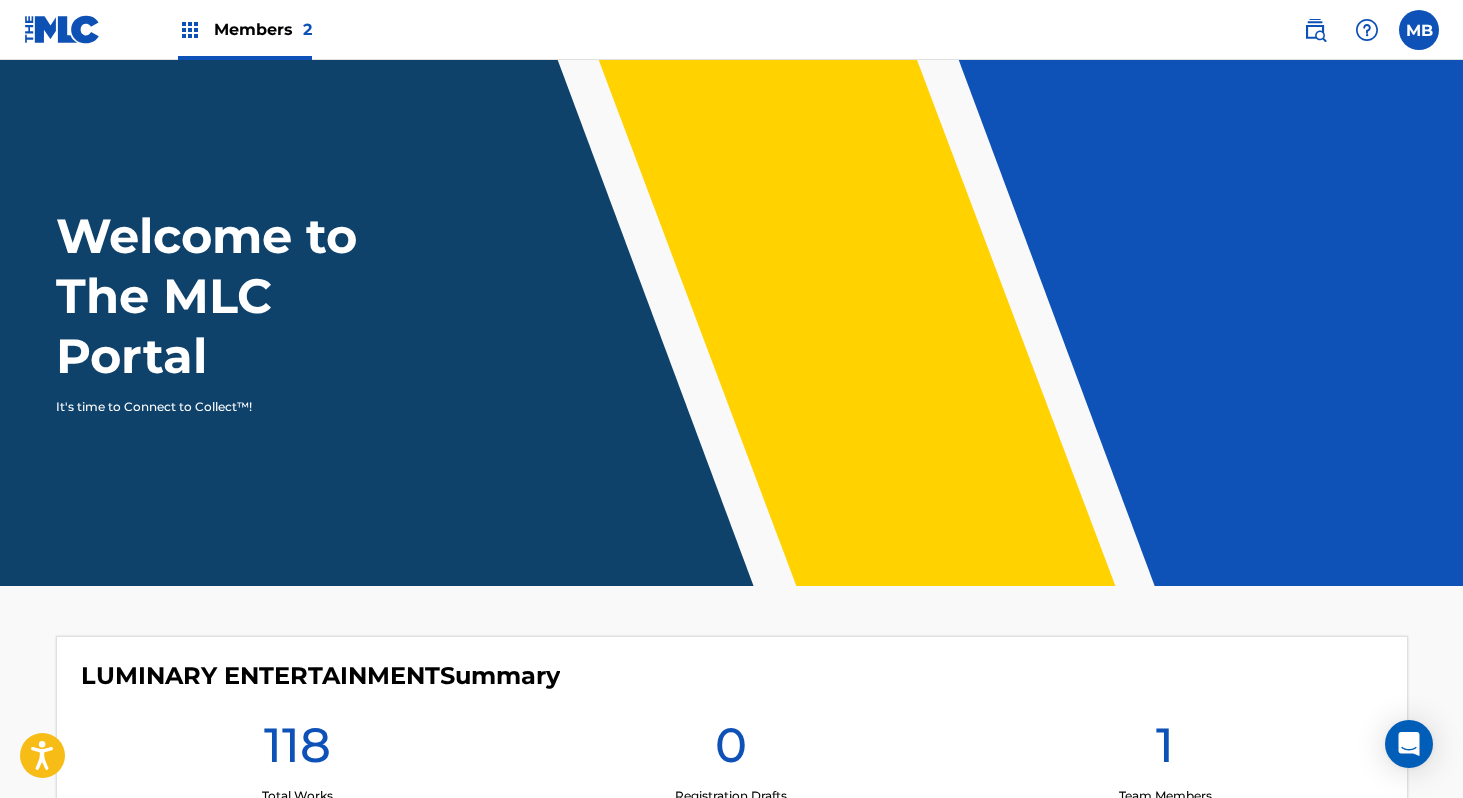 scroll, scrollTop: 0, scrollLeft: 0, axis: both 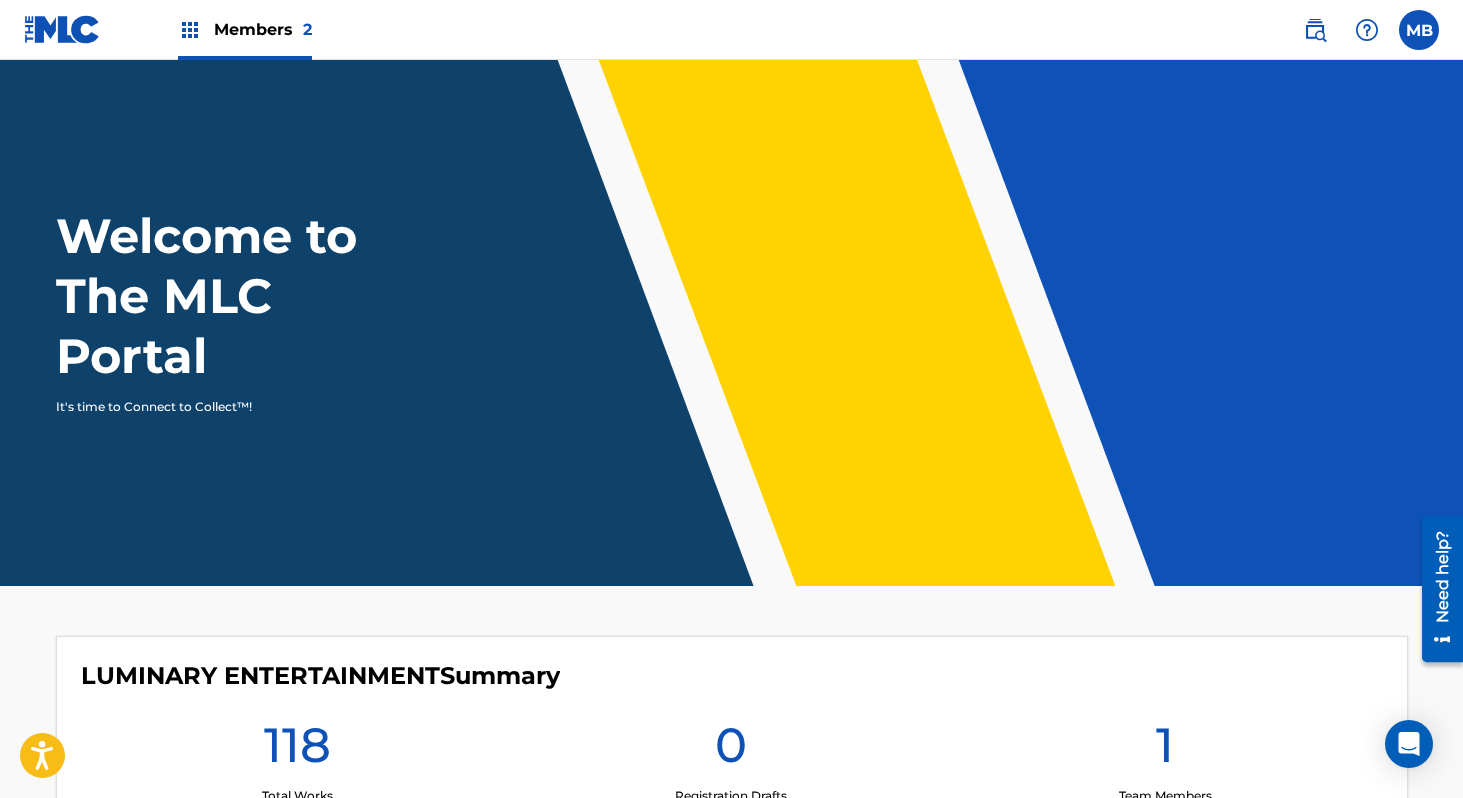 click at bounding box center [190, 30] 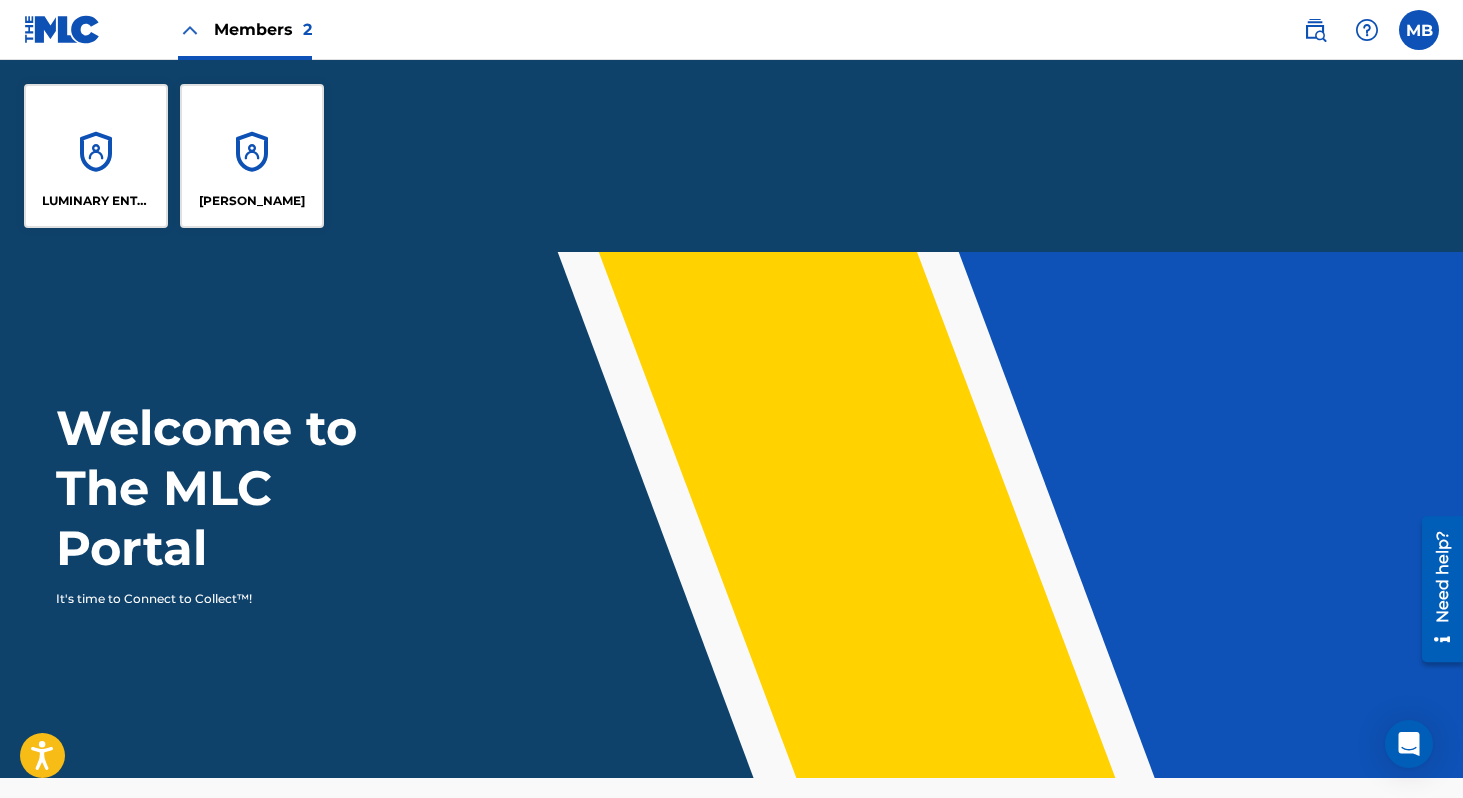 click on "[PERSON_NAME]" at bounding box center [252, 156] 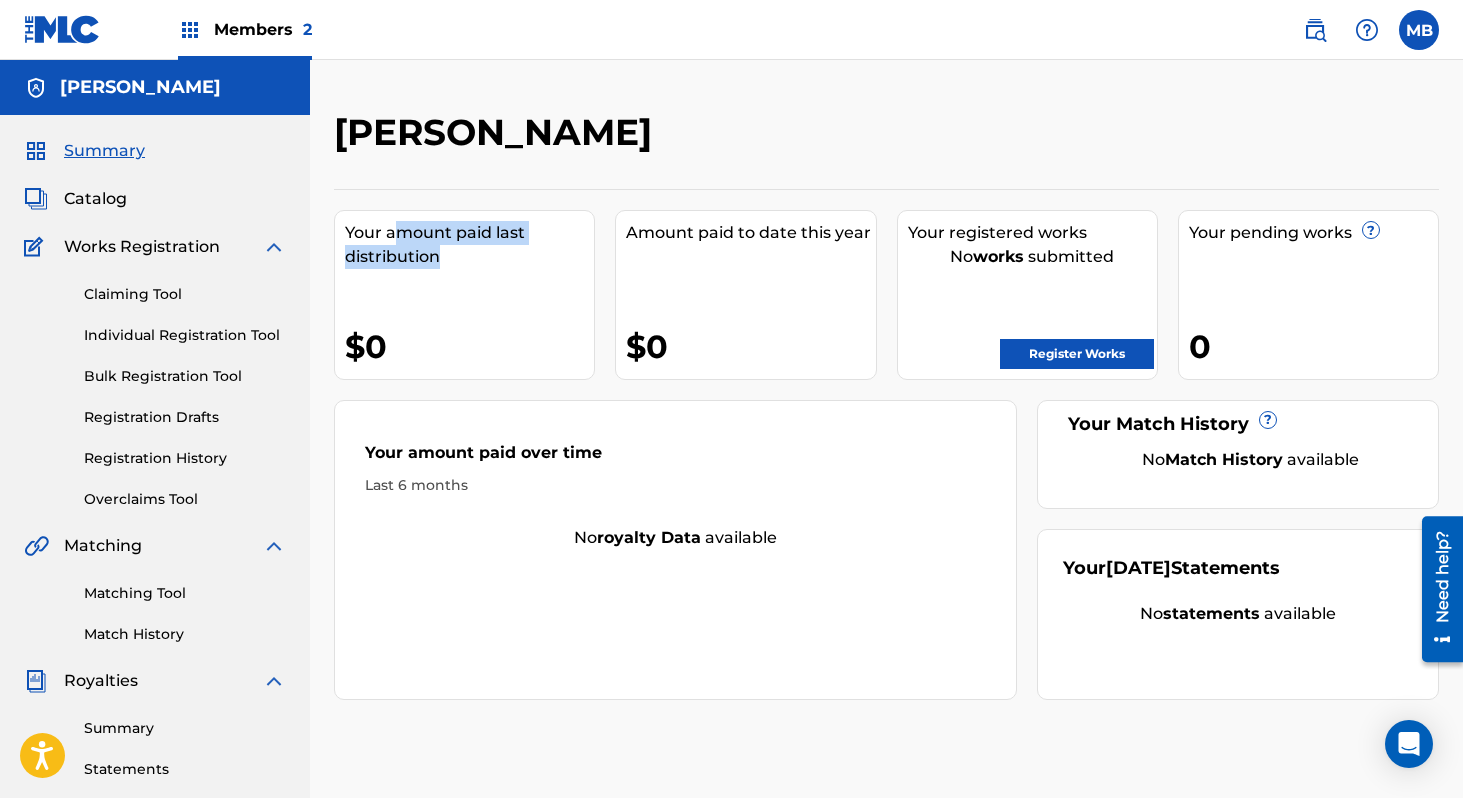 drag, startPoint x: 393, startPoint y: 233, endPoint x: 453, endPoint y: 261, distance: 66.211784 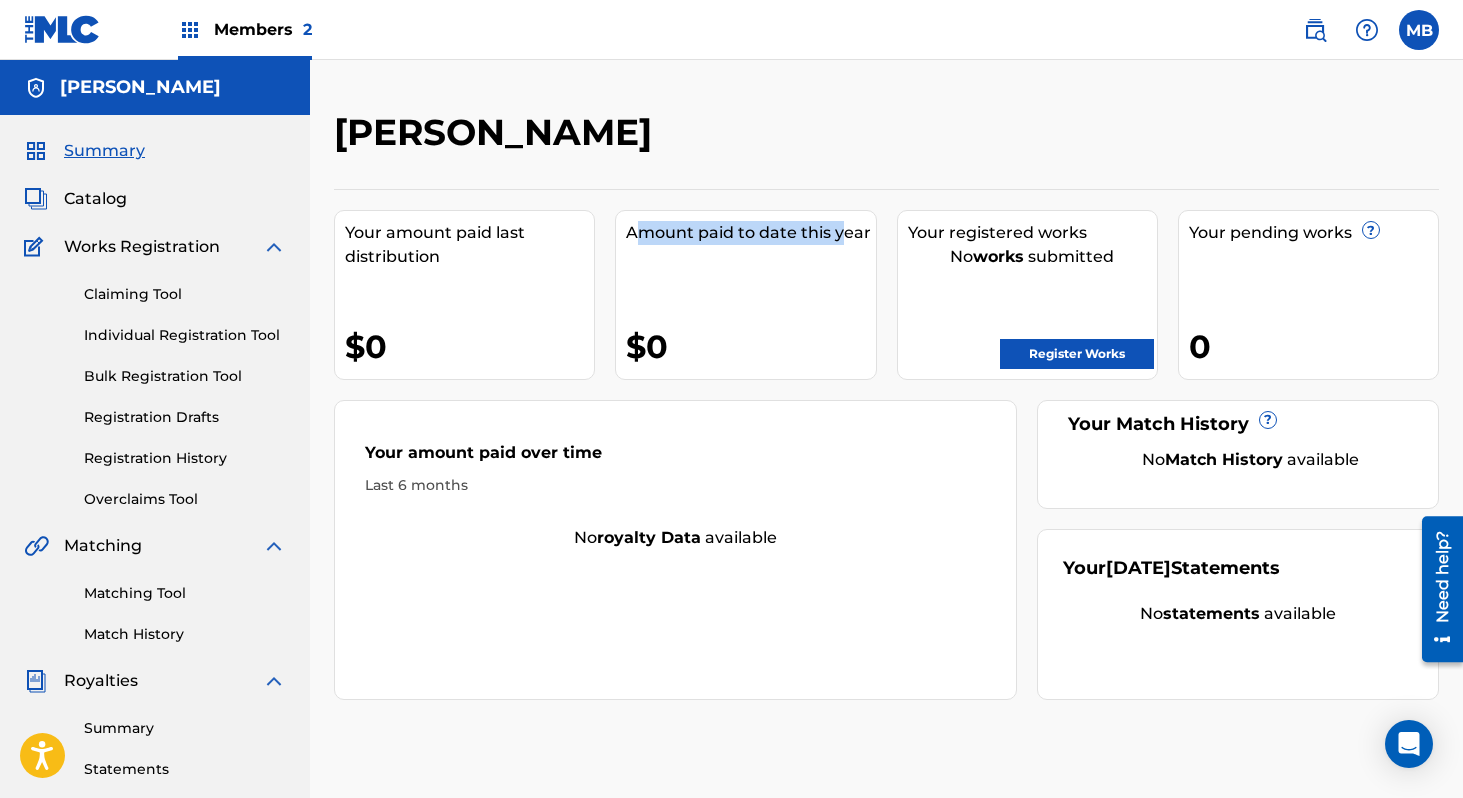 drag, startPoint x: 646, startPoint y: 231, endPoint x: 847, endPoint y: 240, distance: 201.20139 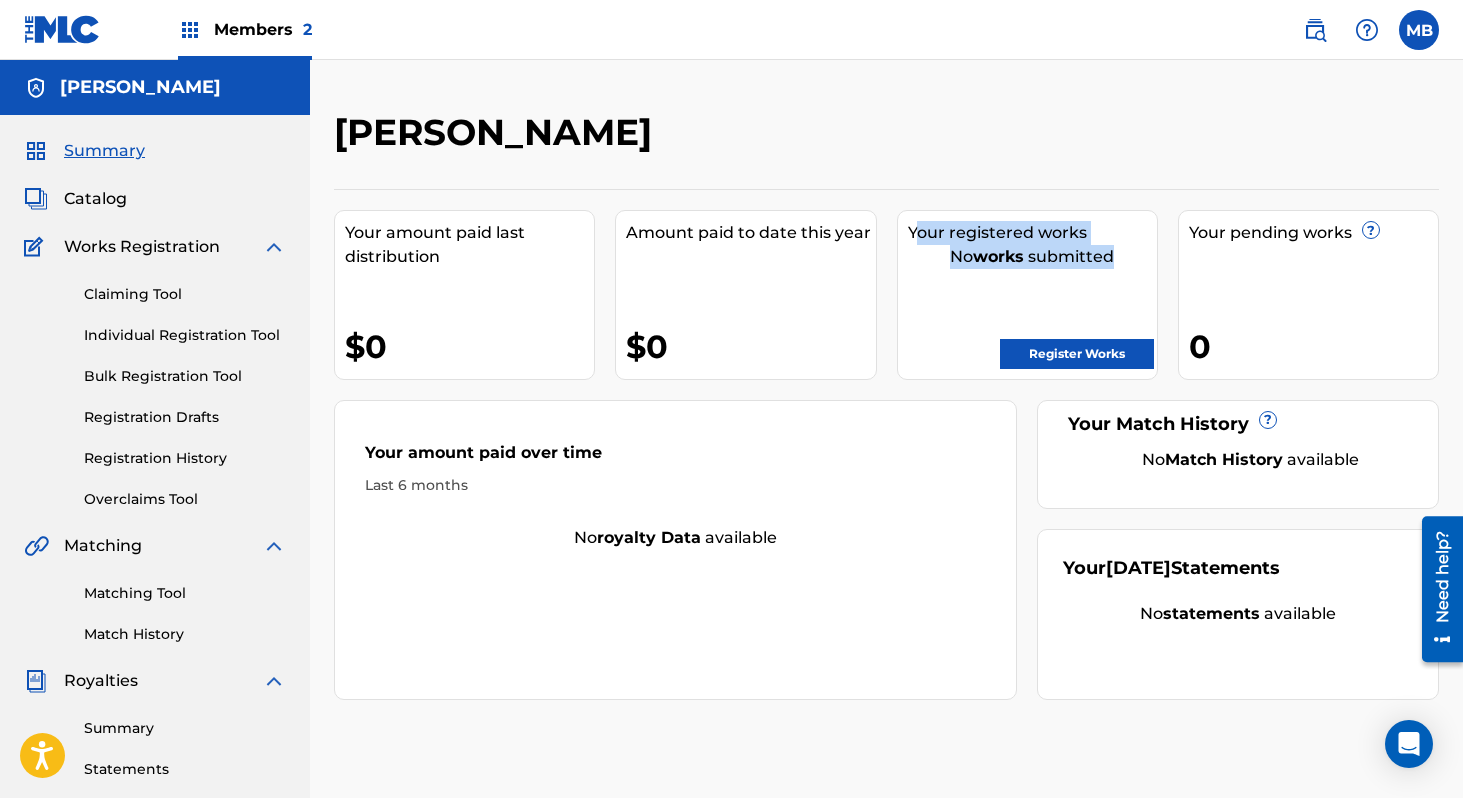 drag, startPoint x: 913, startPoint y: 234, endPoint x: 1055, endPoint y: 290, distance: 152.64337 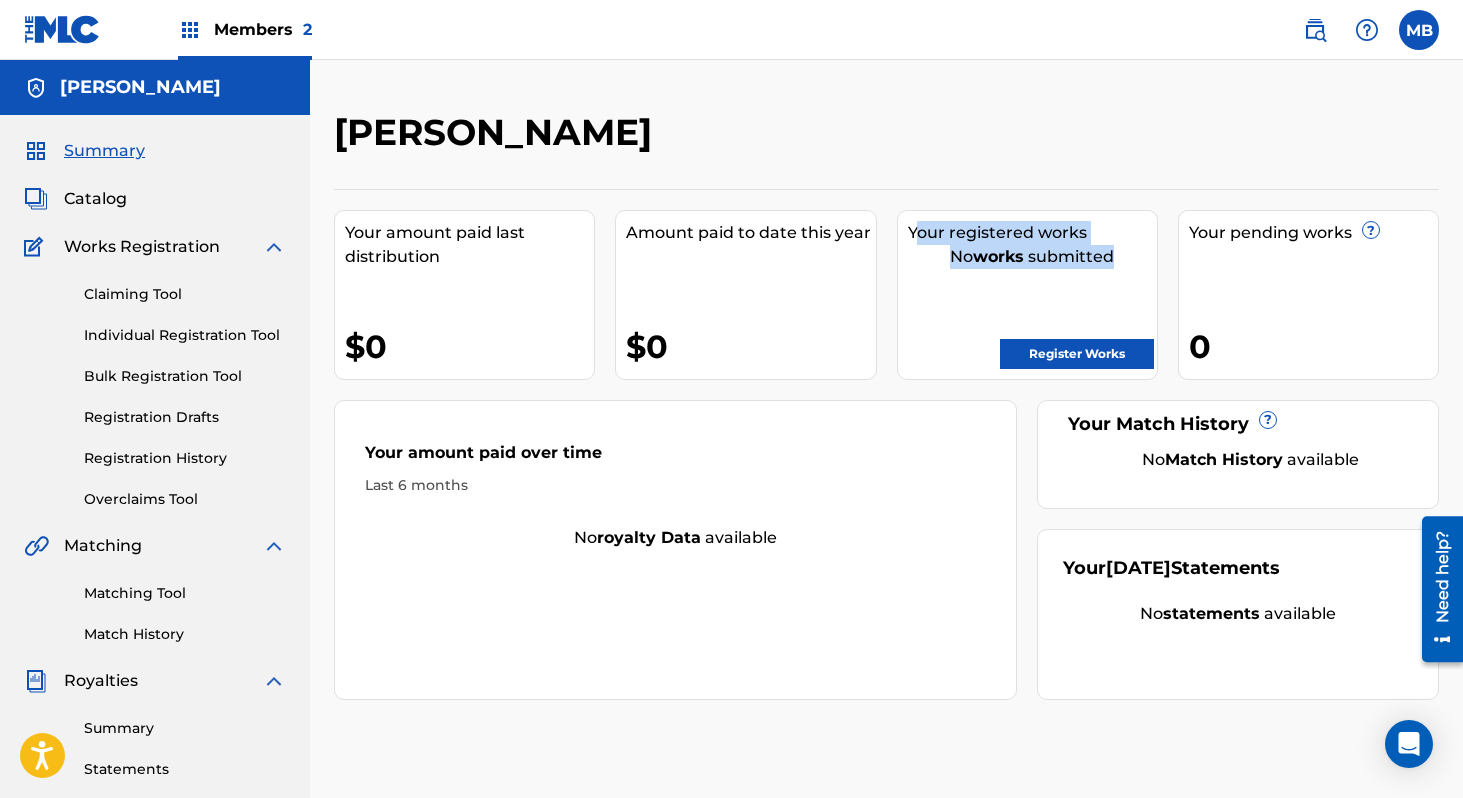 click on "Register Works" at bounding box center [1077, 354] 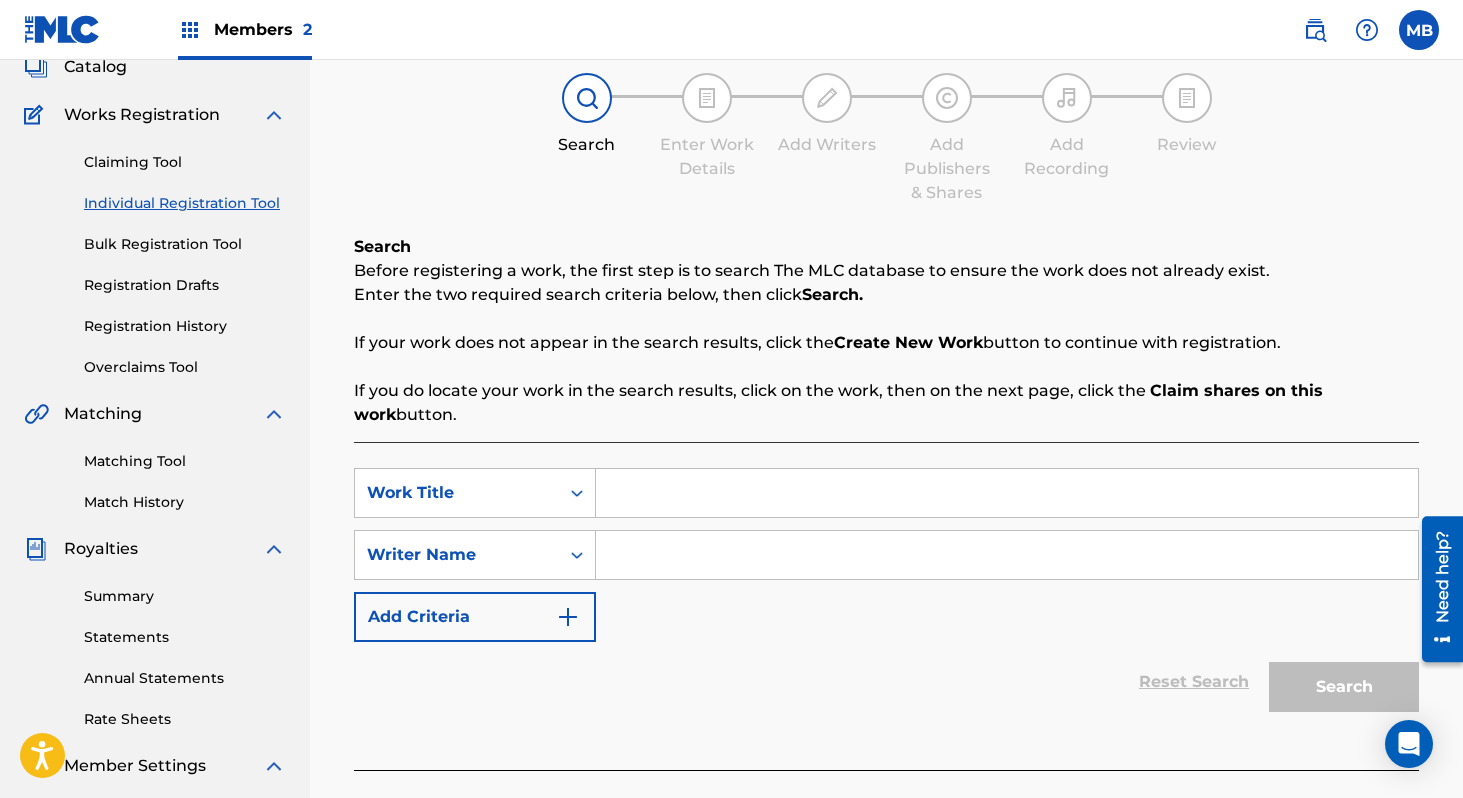 scroll, scrollTop: 199, scrollLeft: 0, axis: vertical 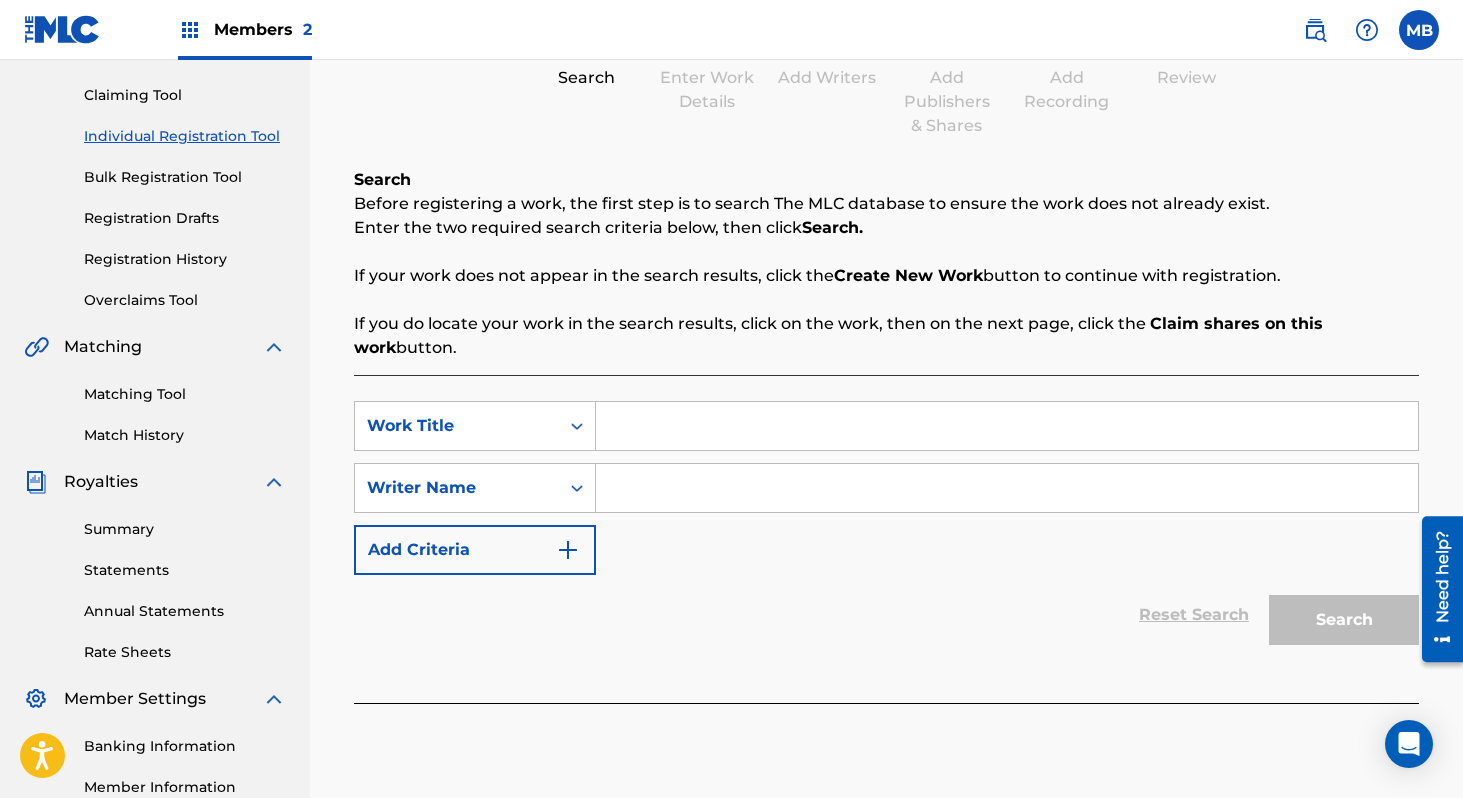 click at bounding box center (1007, 426) 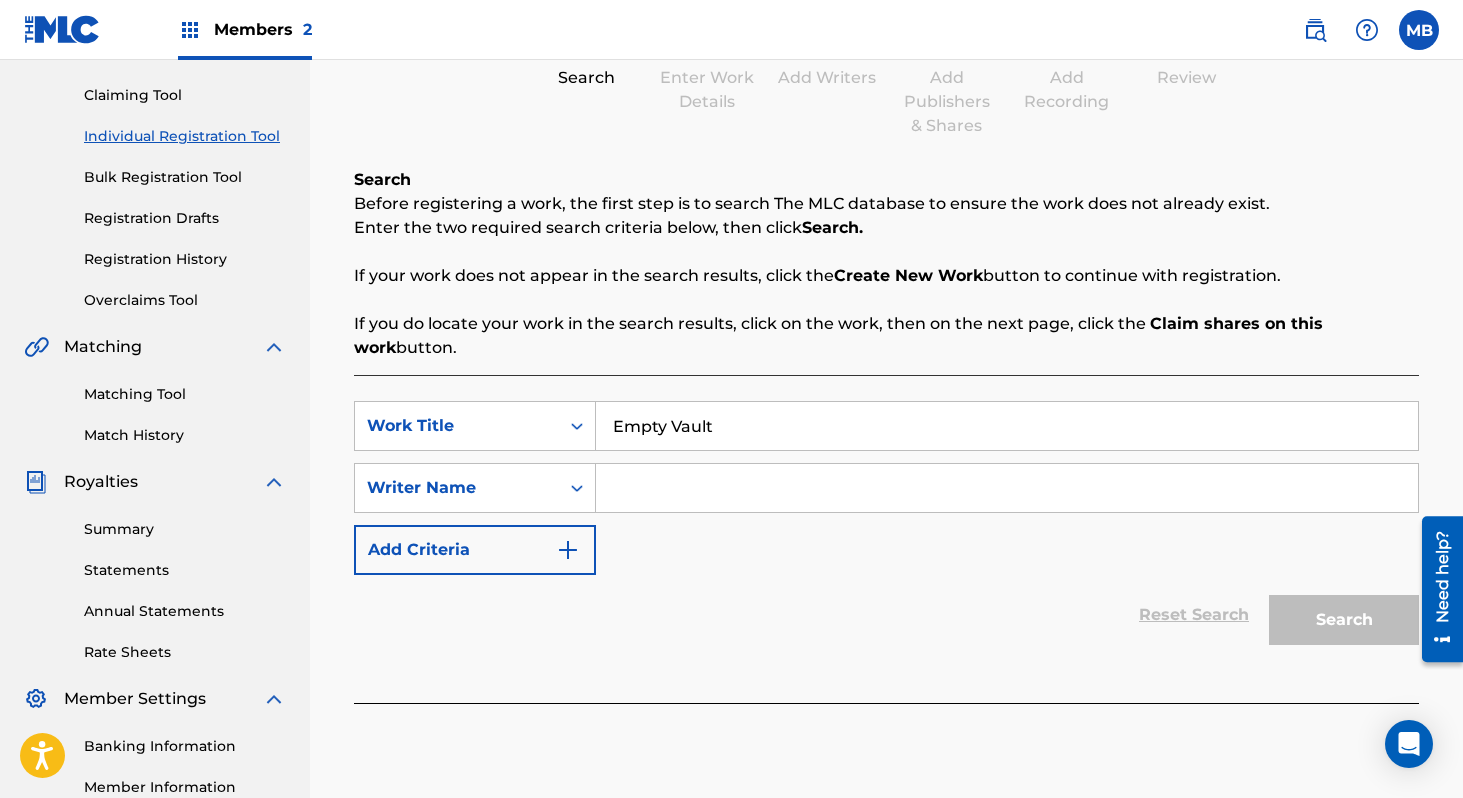 type on "Empty Vault" 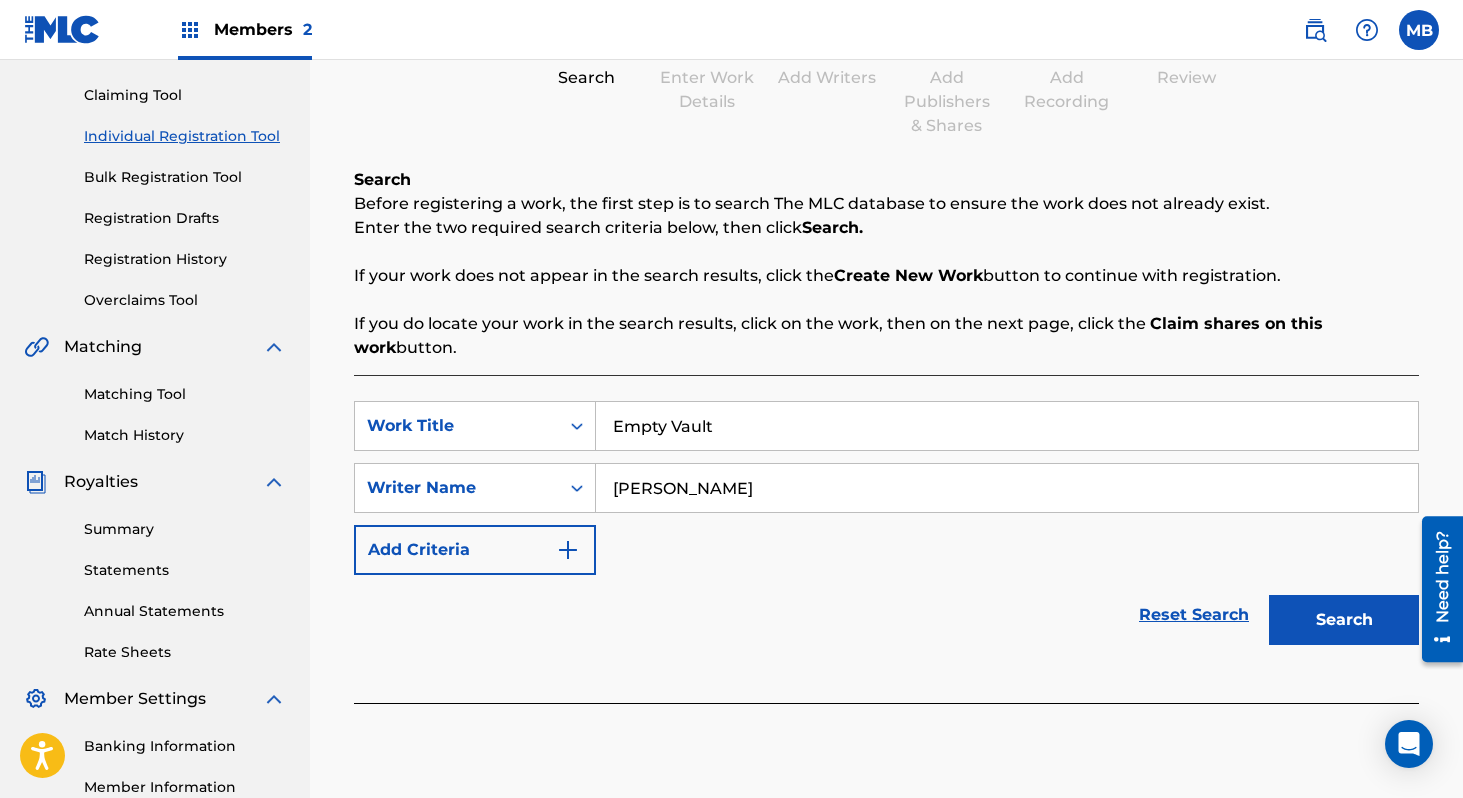 click on "[PERSON_NAME]" at bounding box center (1007, 488) 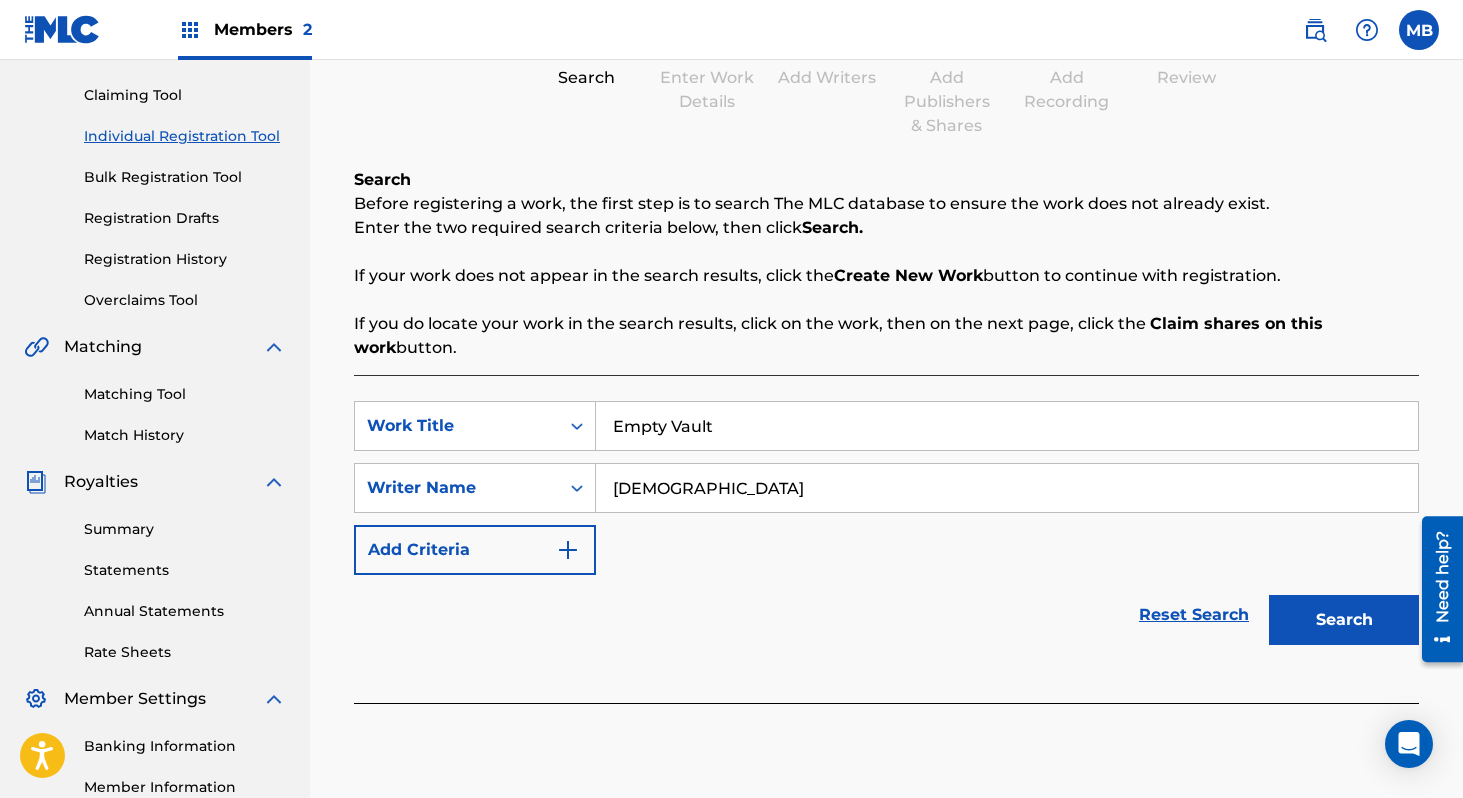 type on "[DEMOGRAPHIC_DATA]" 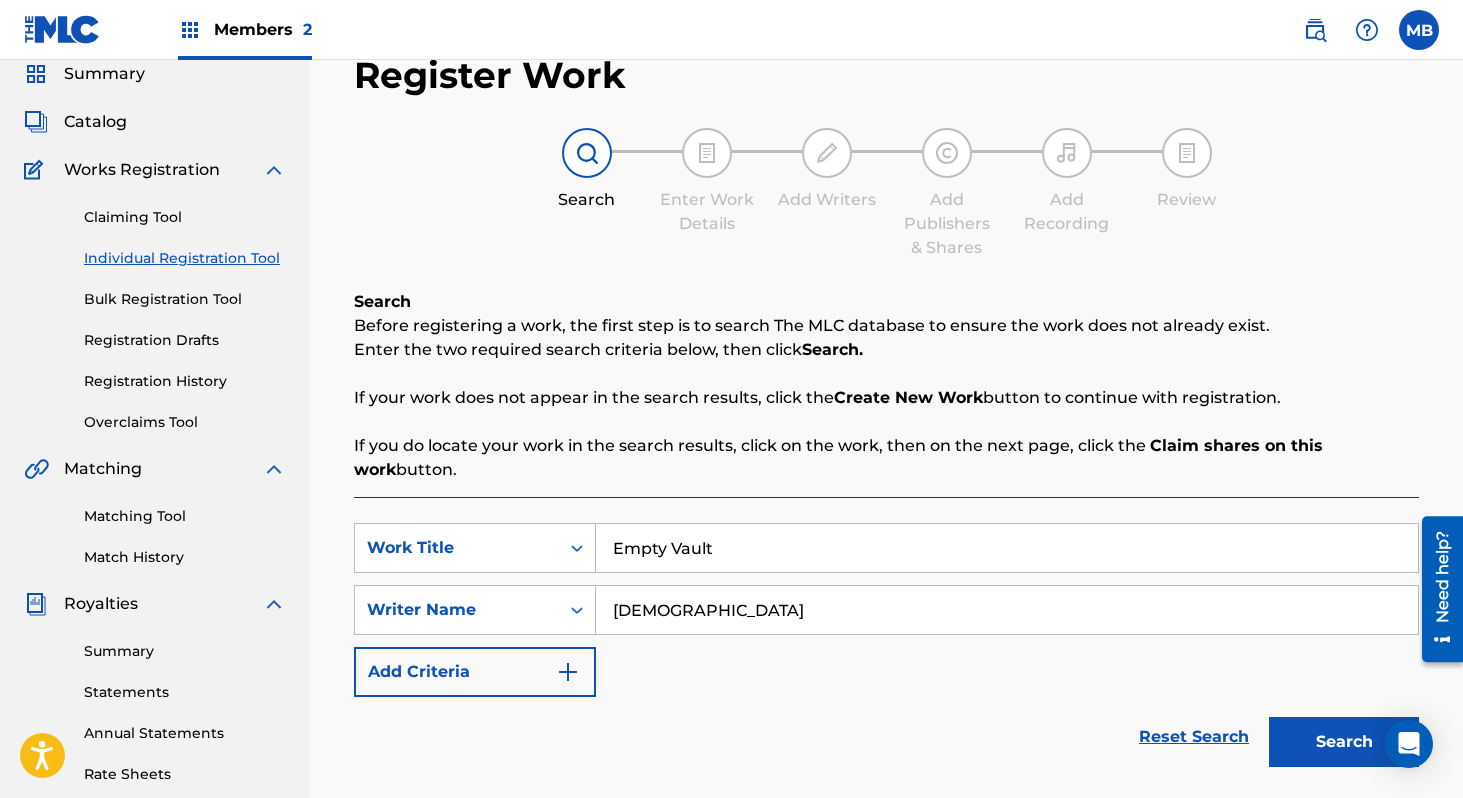 scroll, scrollTop: 75, scrollLeft: 0, axis: vertical 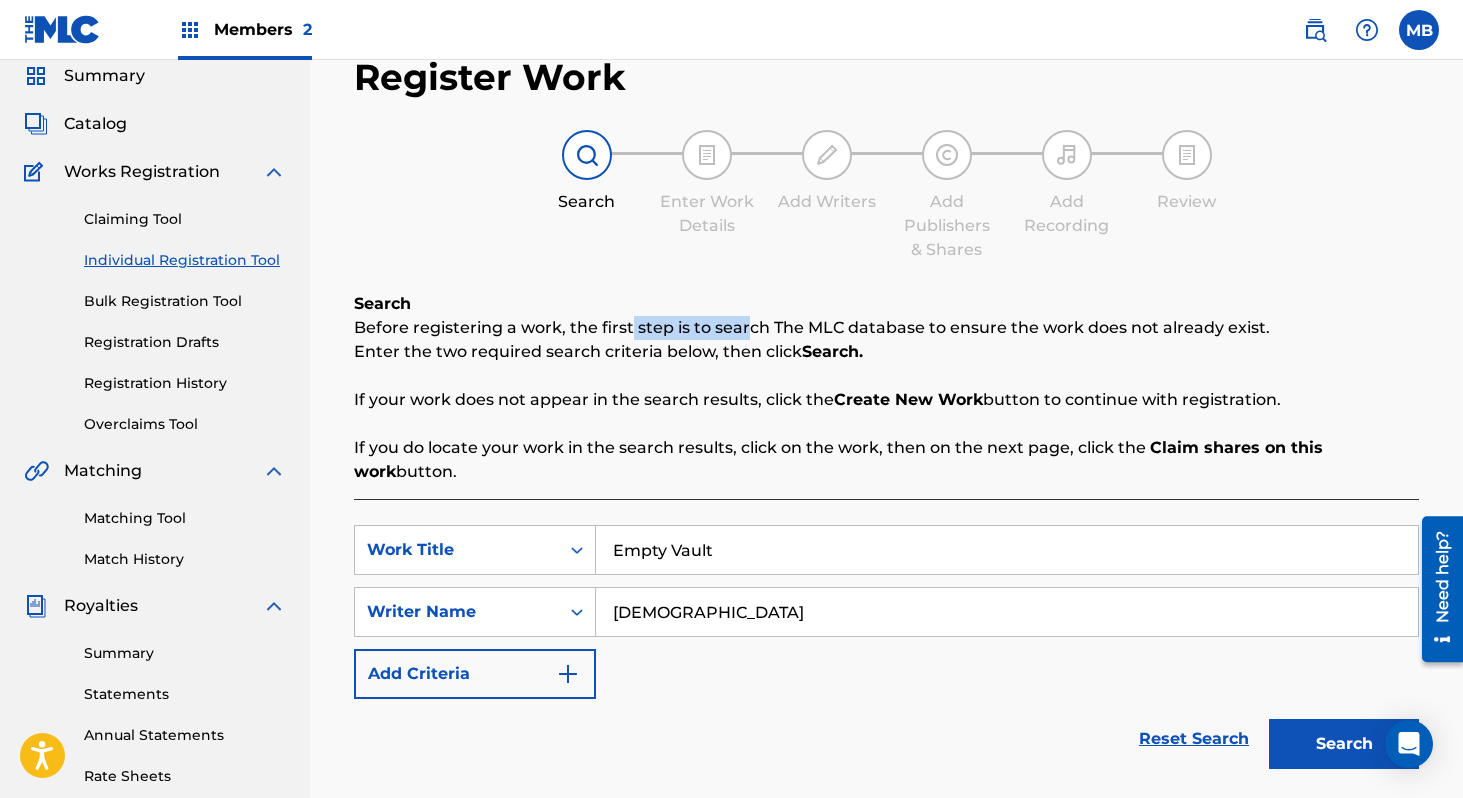 drag, startPoint x: 627, startPoint y: 323, endPoint x: 742, endPoint y: 335, distance: 115.62439 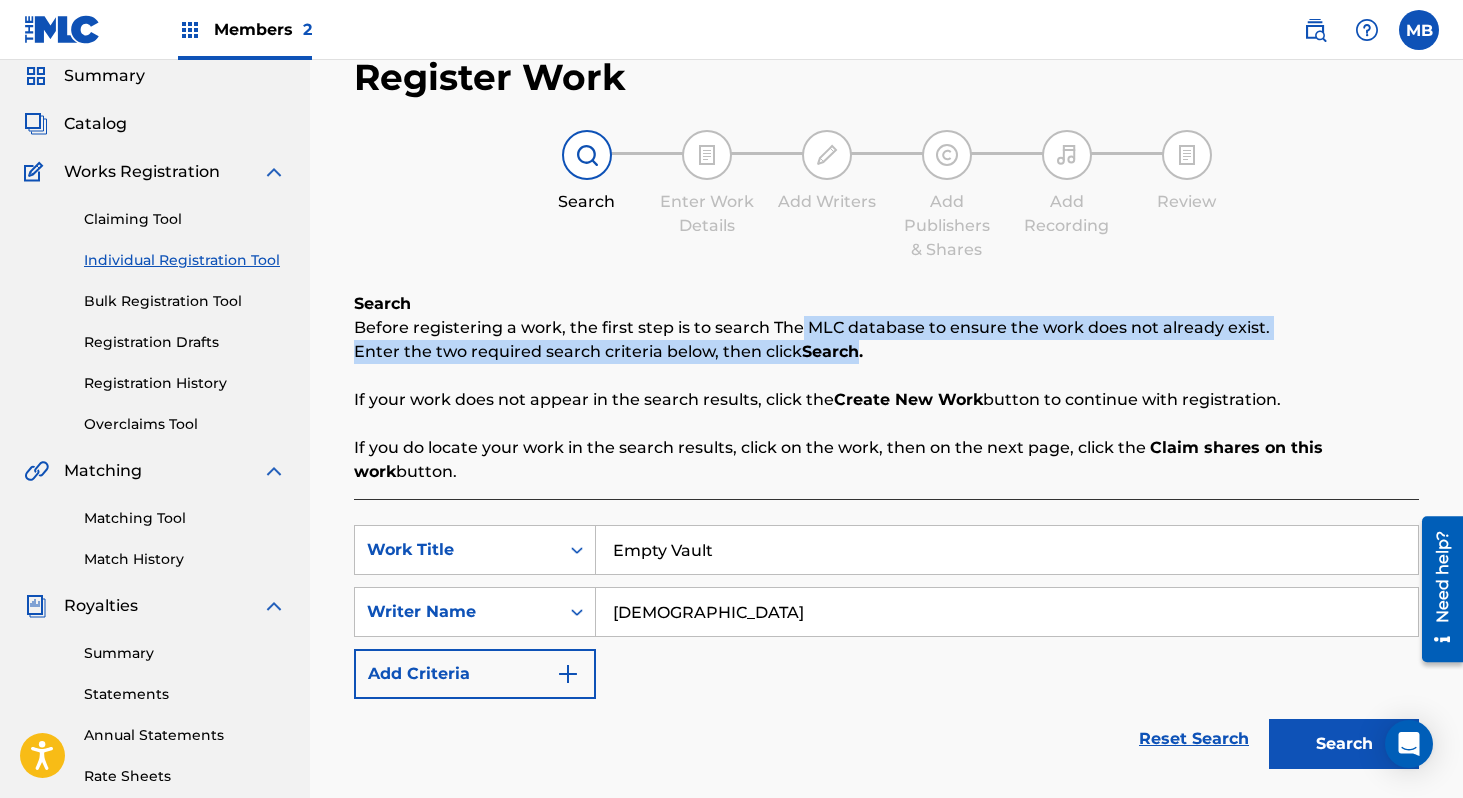drag, startPoint x: 799, startPoint y: 333, endPoint x: 848, endPoint y: 349, distance: 51.546097 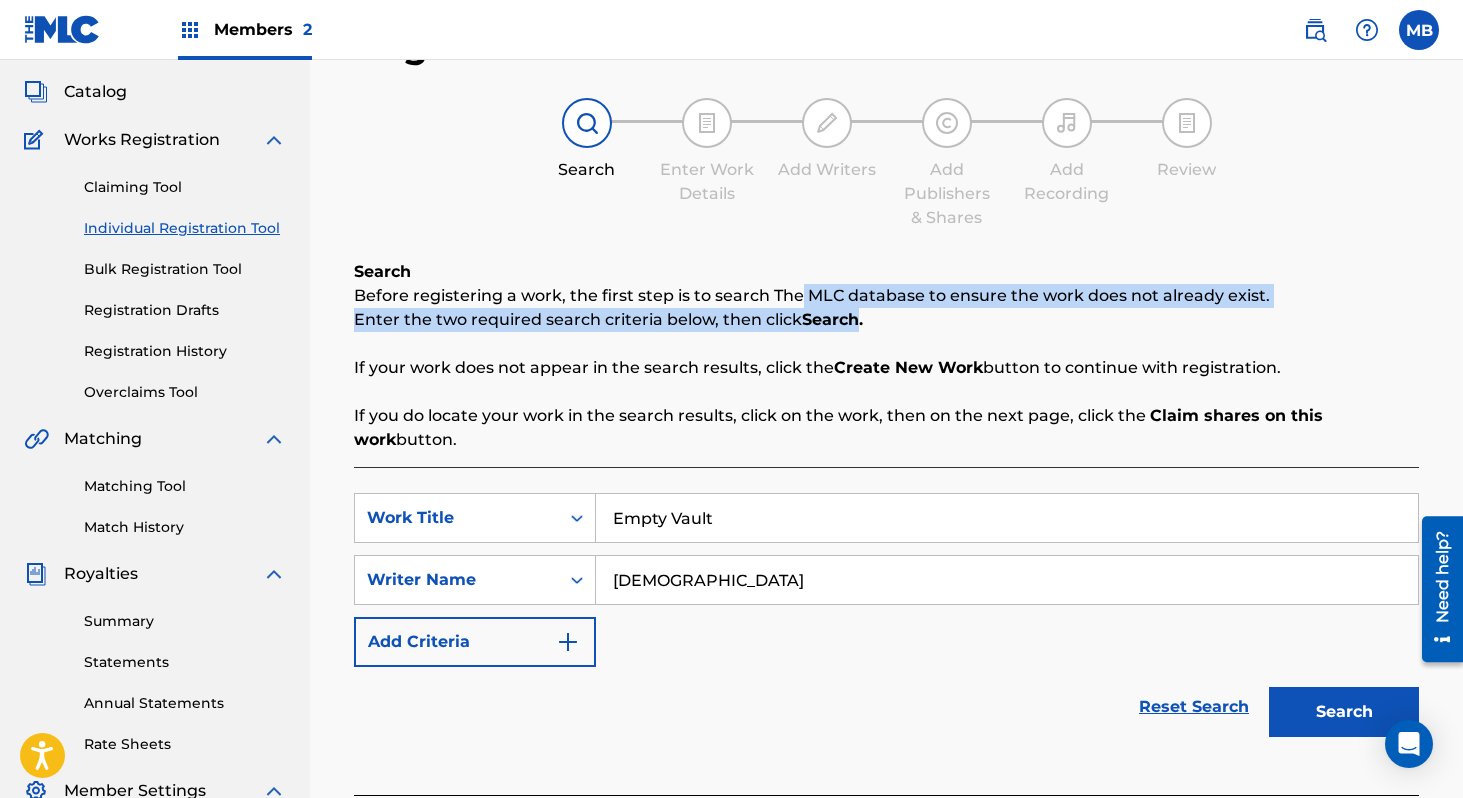 scroll, scrollTop: 116, scrollLeft: 0, axis: vertical 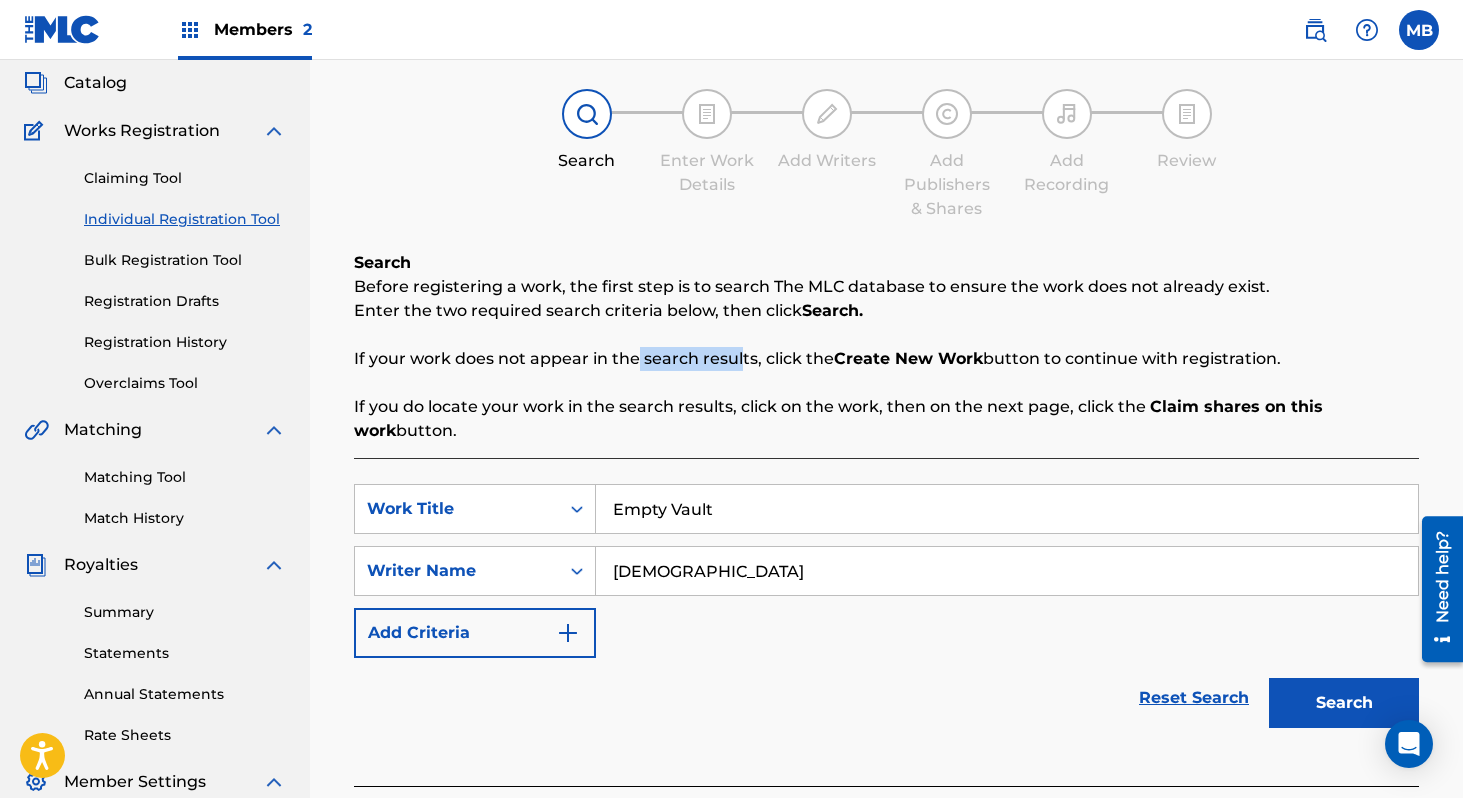 drag, startPoint x: 634, startPoint y: 360, endPoint x: 738, endPoint y: 364, distance: 104.0769 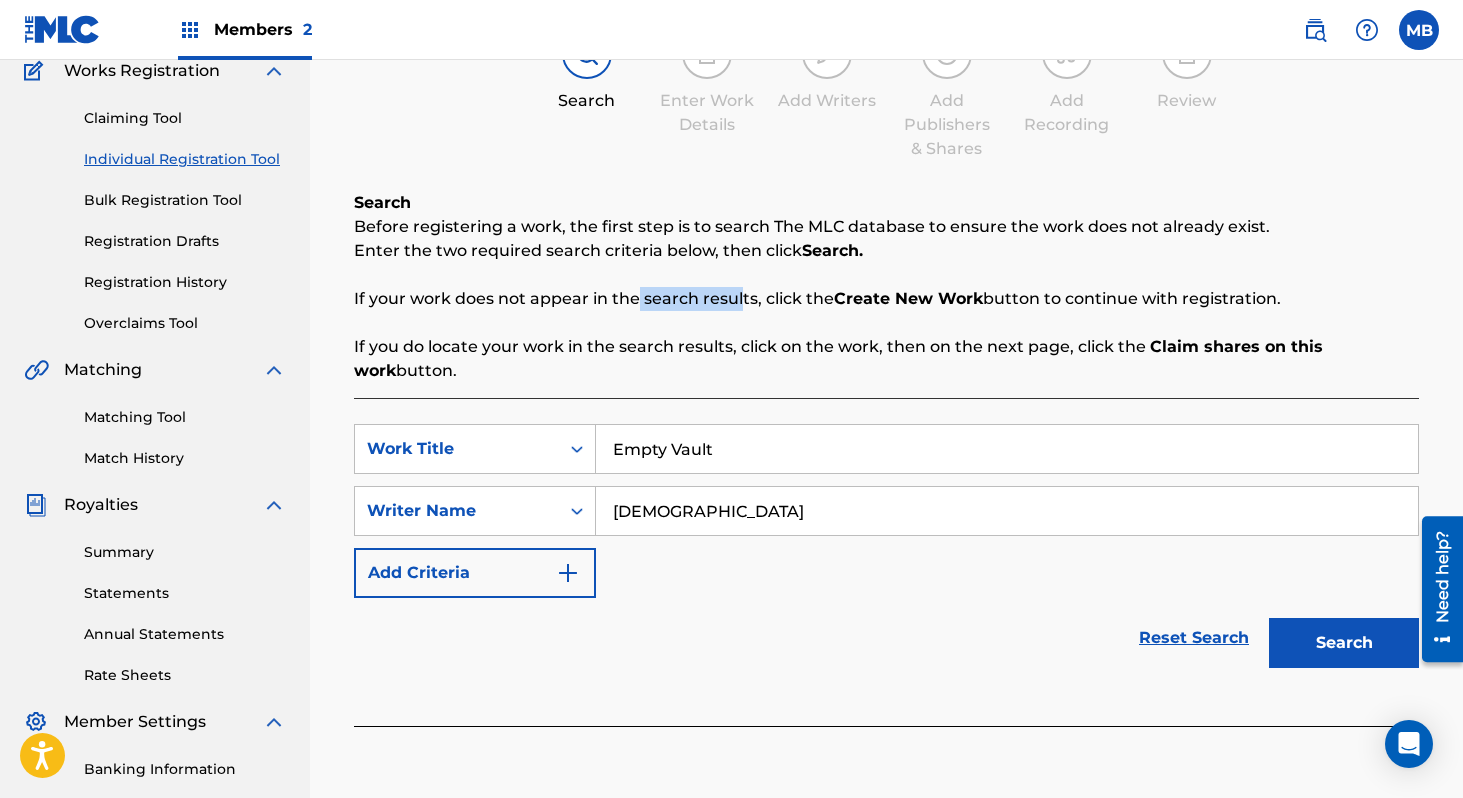 scroll, scrollTop: 229, scrollLeft: 0, axis: vertical 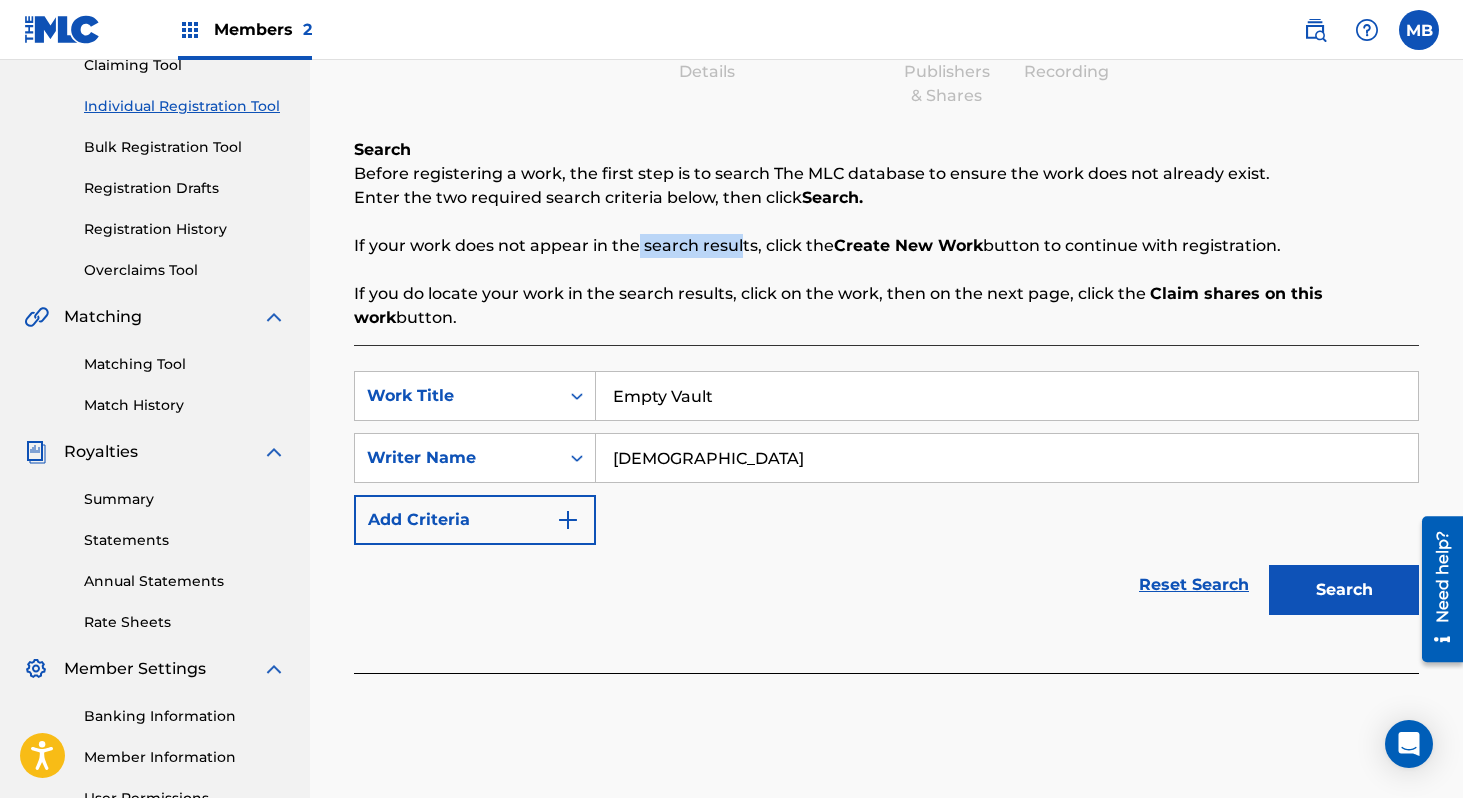 click on "Search" at bounding box center [1344, 590] 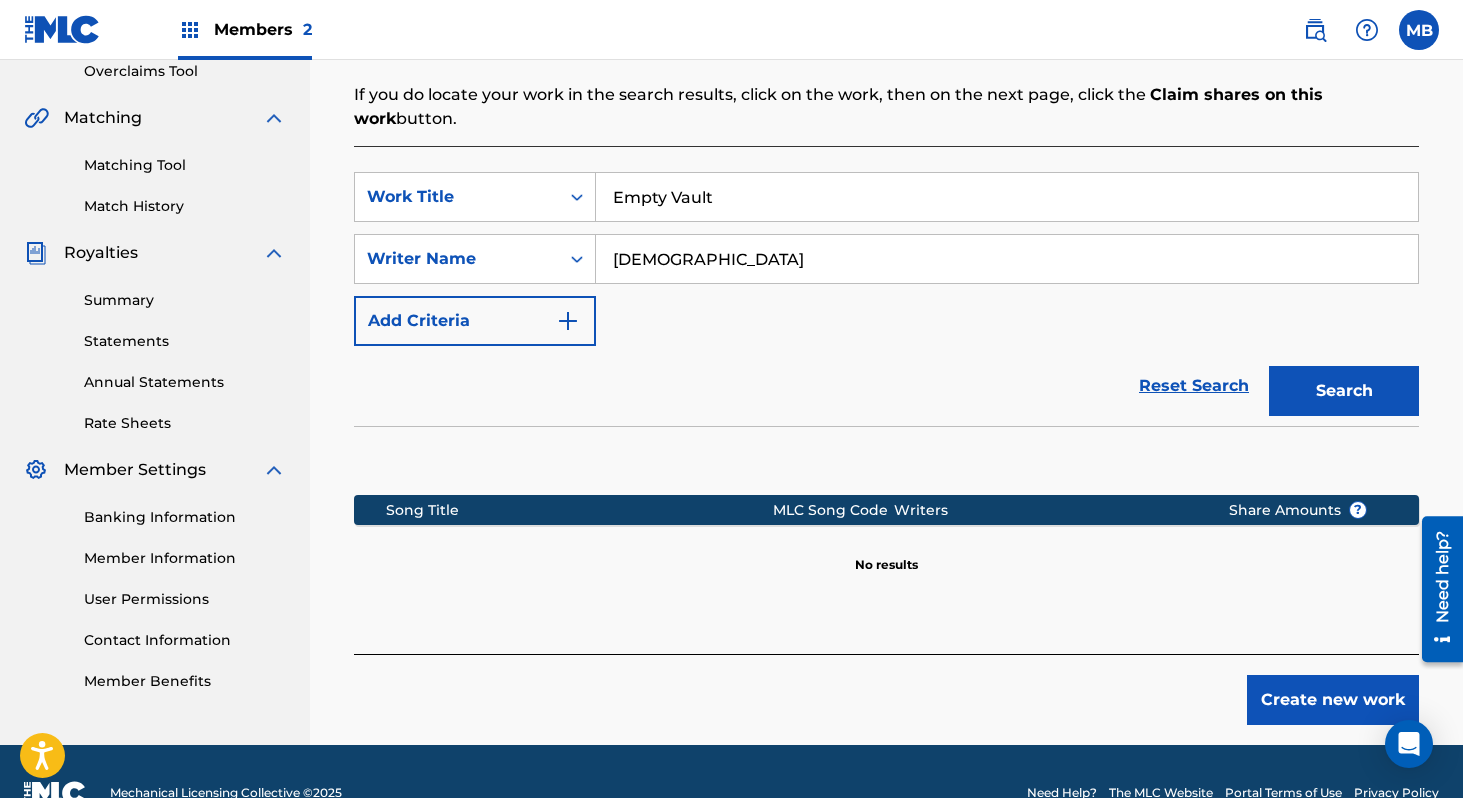 scroll, scrollTop: 431, scrollLeft: 0, axis: vertical 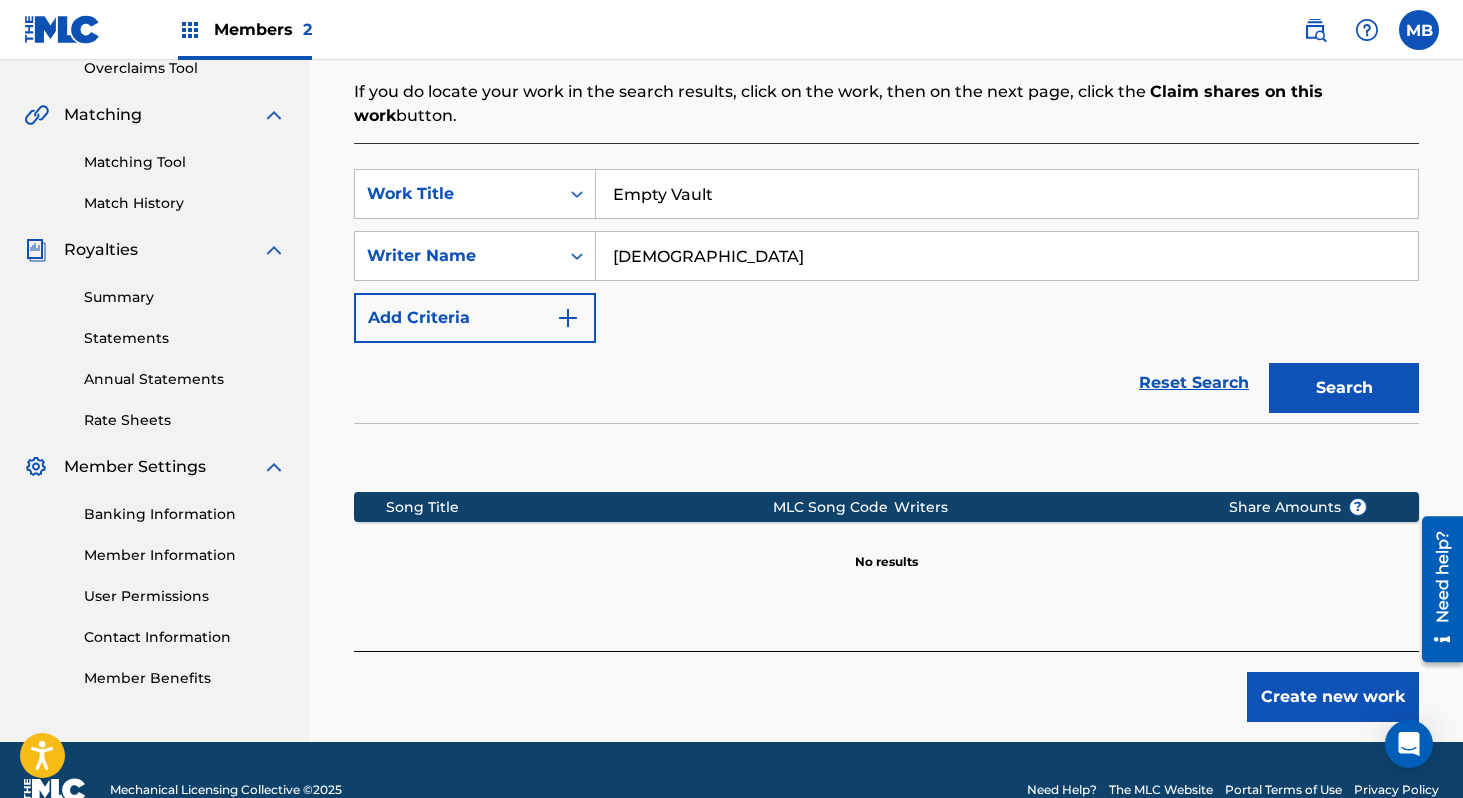 click on "Create new work" at bounding box center [1333, 697] 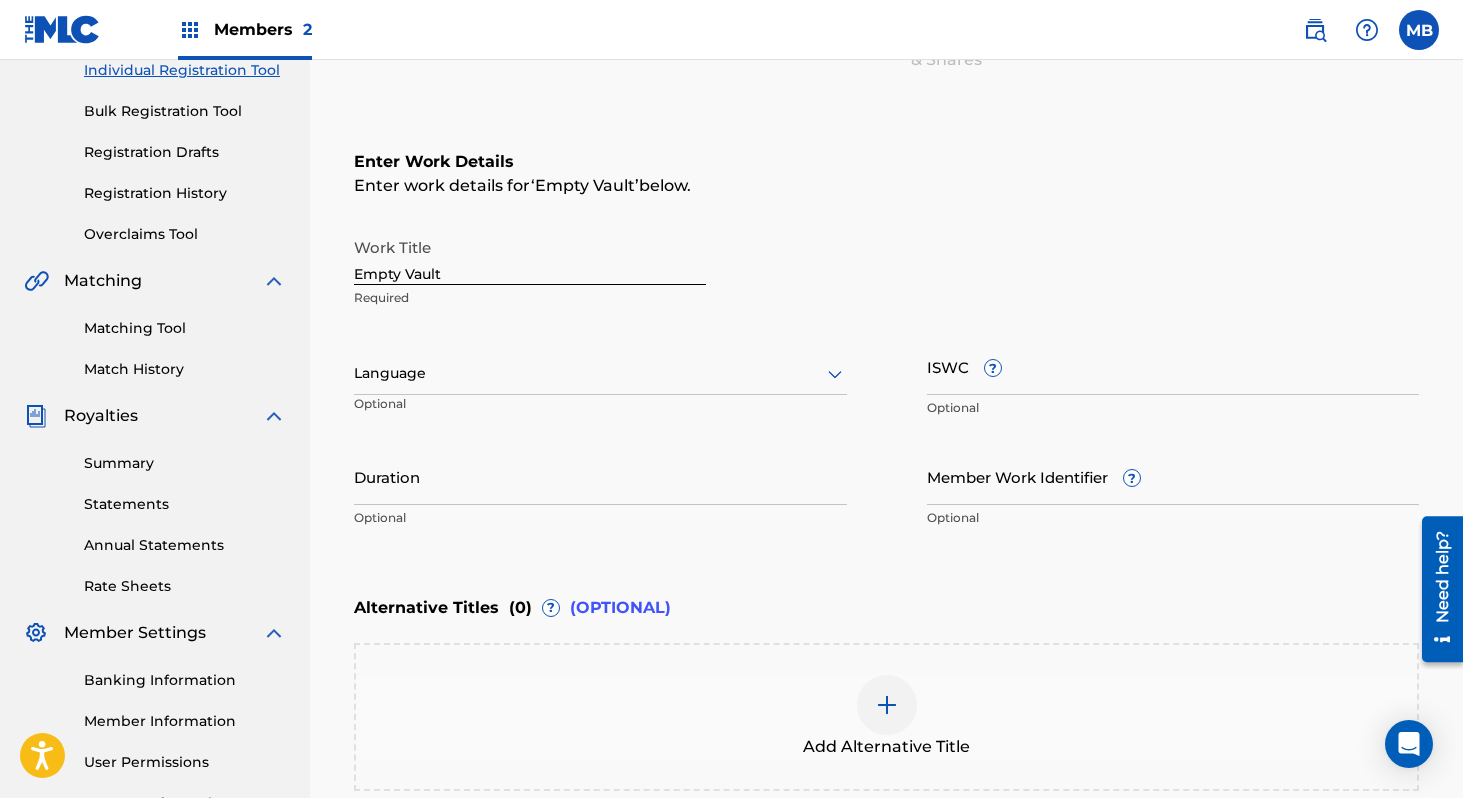 scroll, scrollTop: 255, scrollLeft: 0, axis: vertical 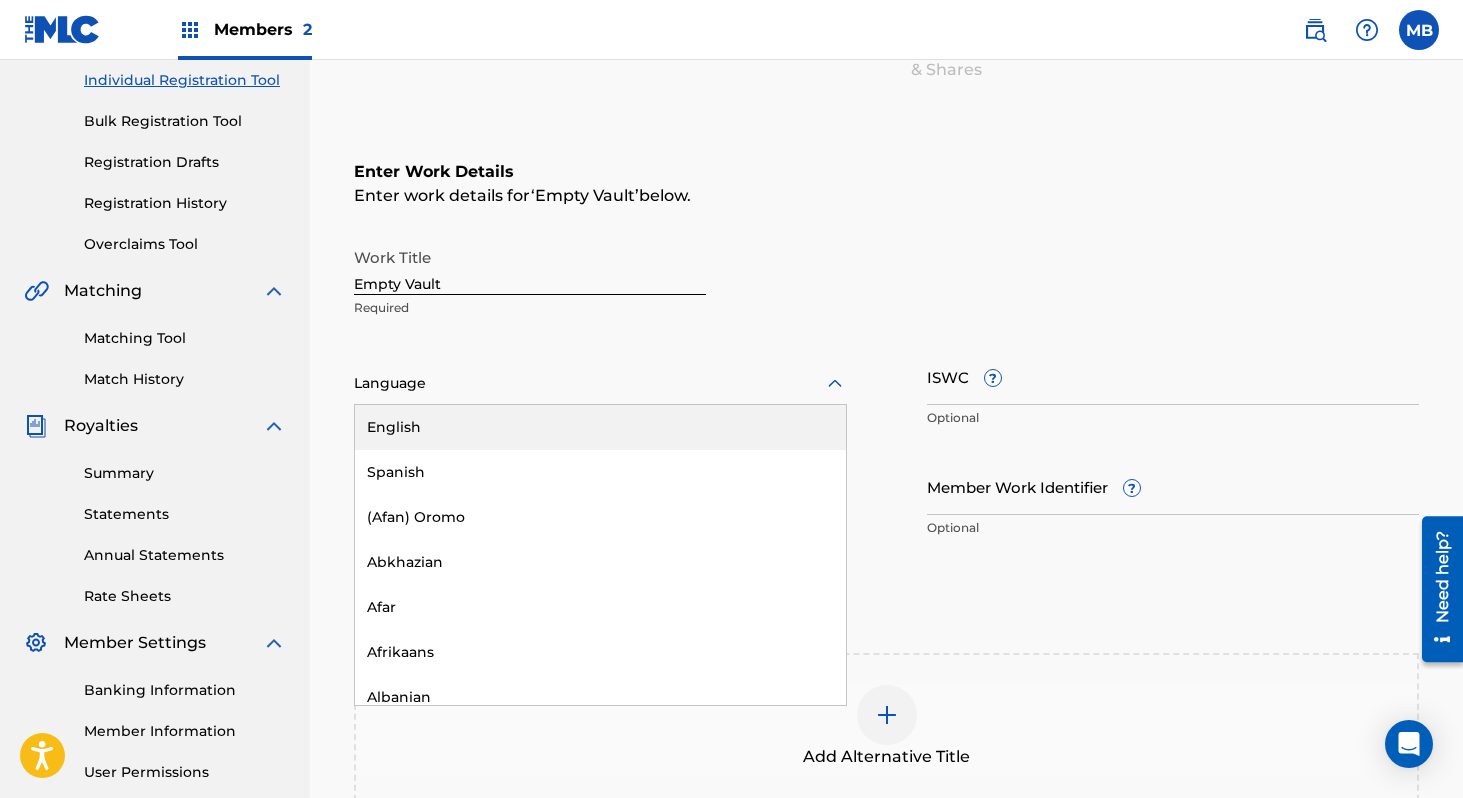click on "Language" at bounding box center [600, 384] 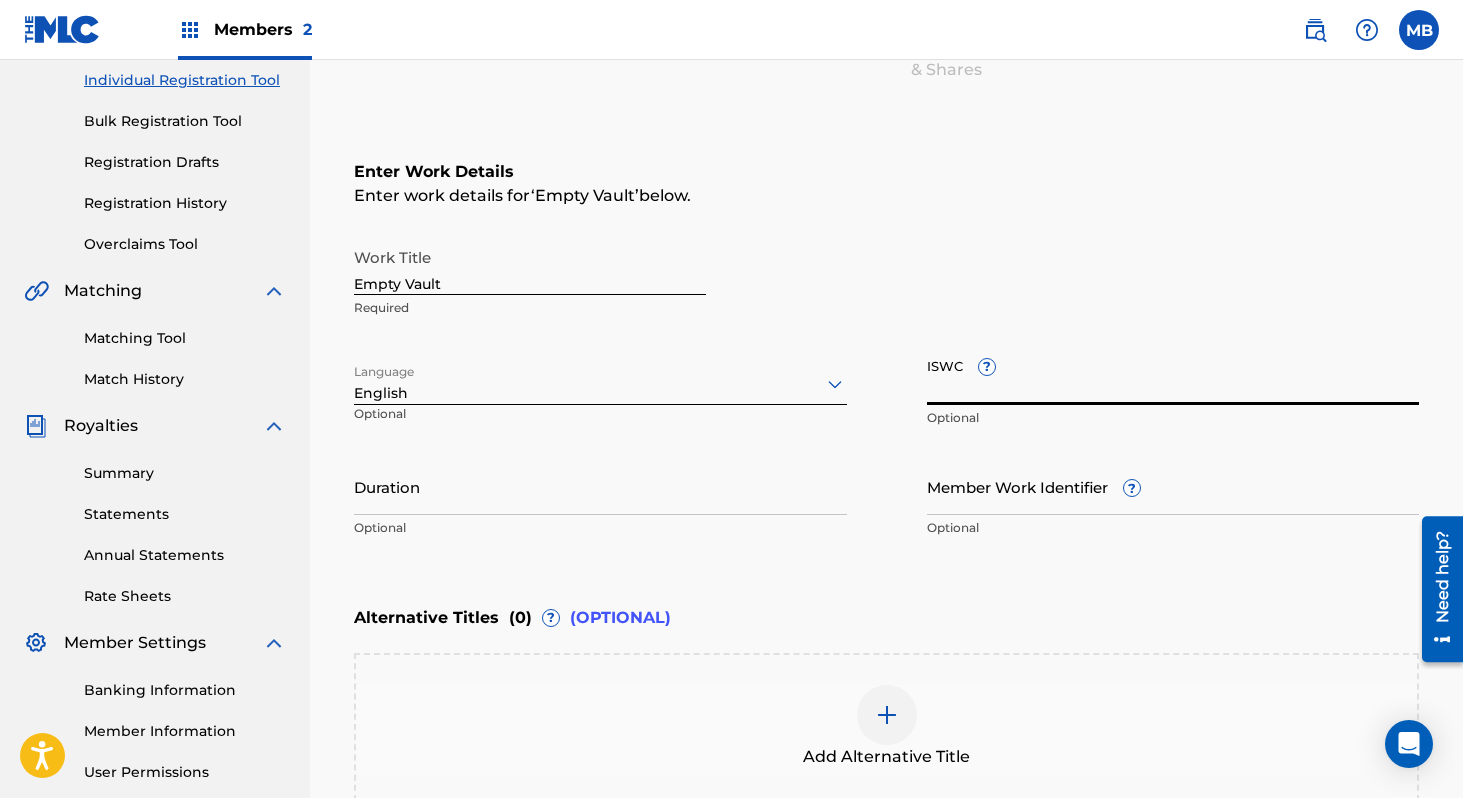 click on "ISWC   ?" at bounding box center (1173, 376) 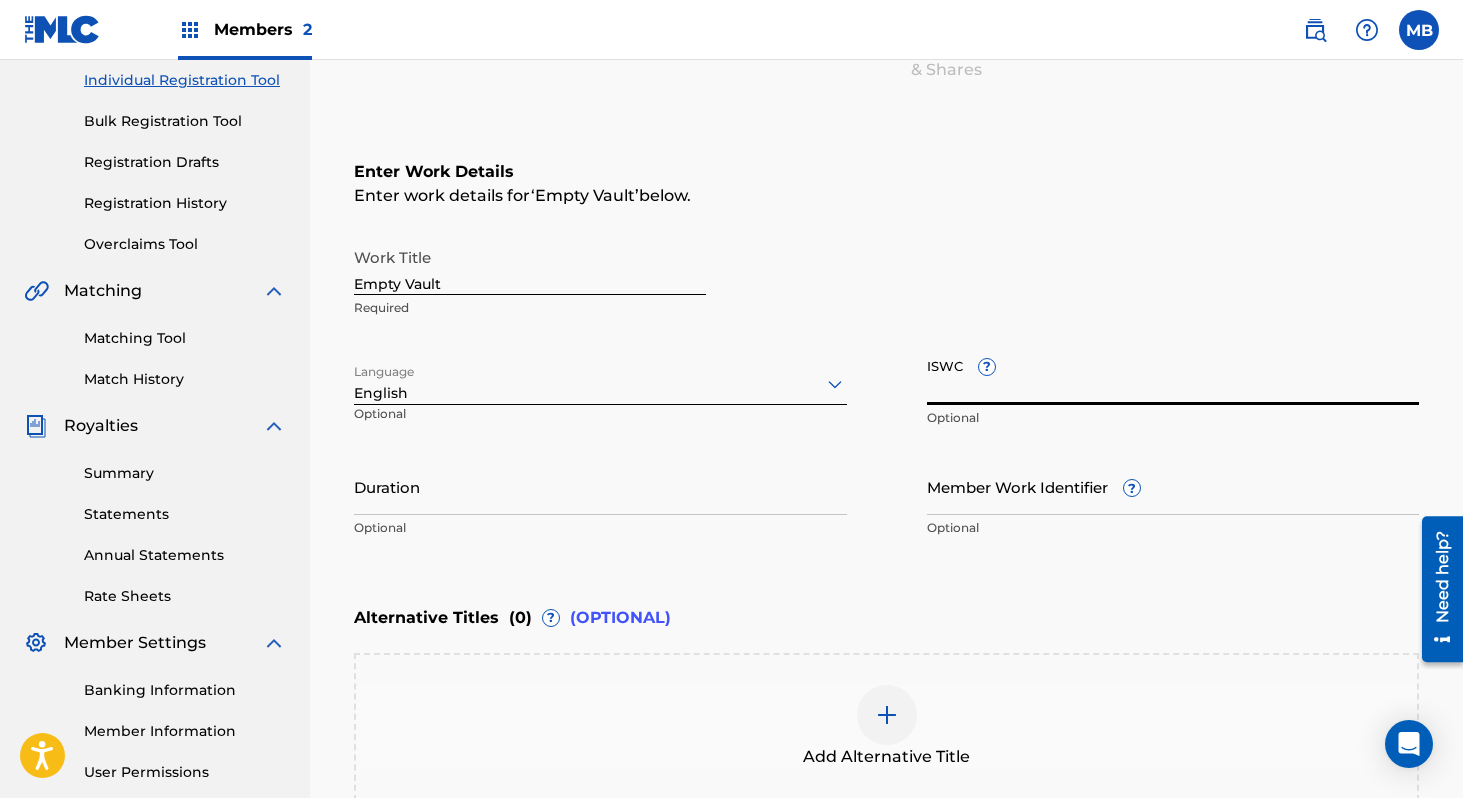 click on "Member Work Identifier   ?" at bounding box center (1173, 486) 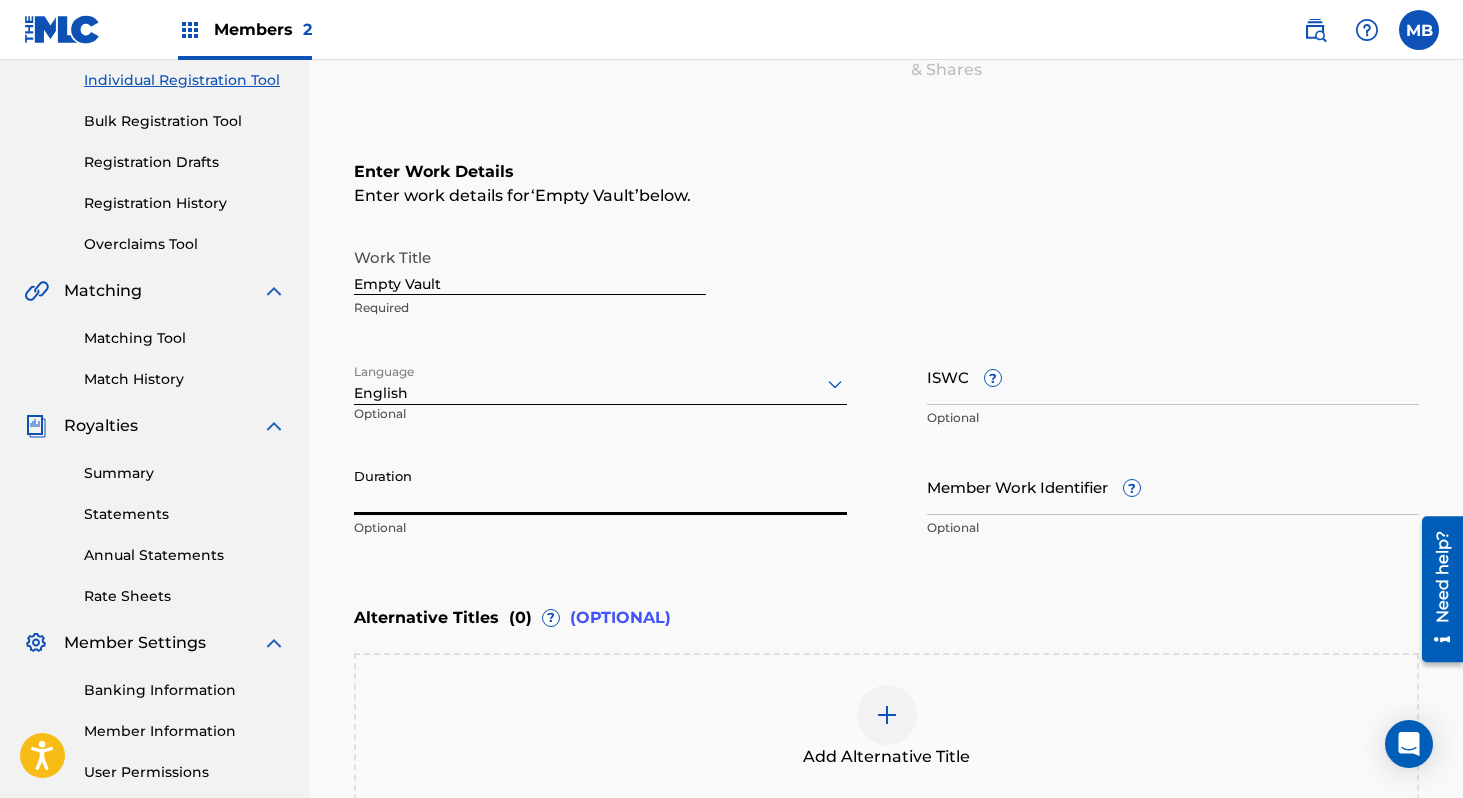 click on "Duration" at bounding box center (600, 486) 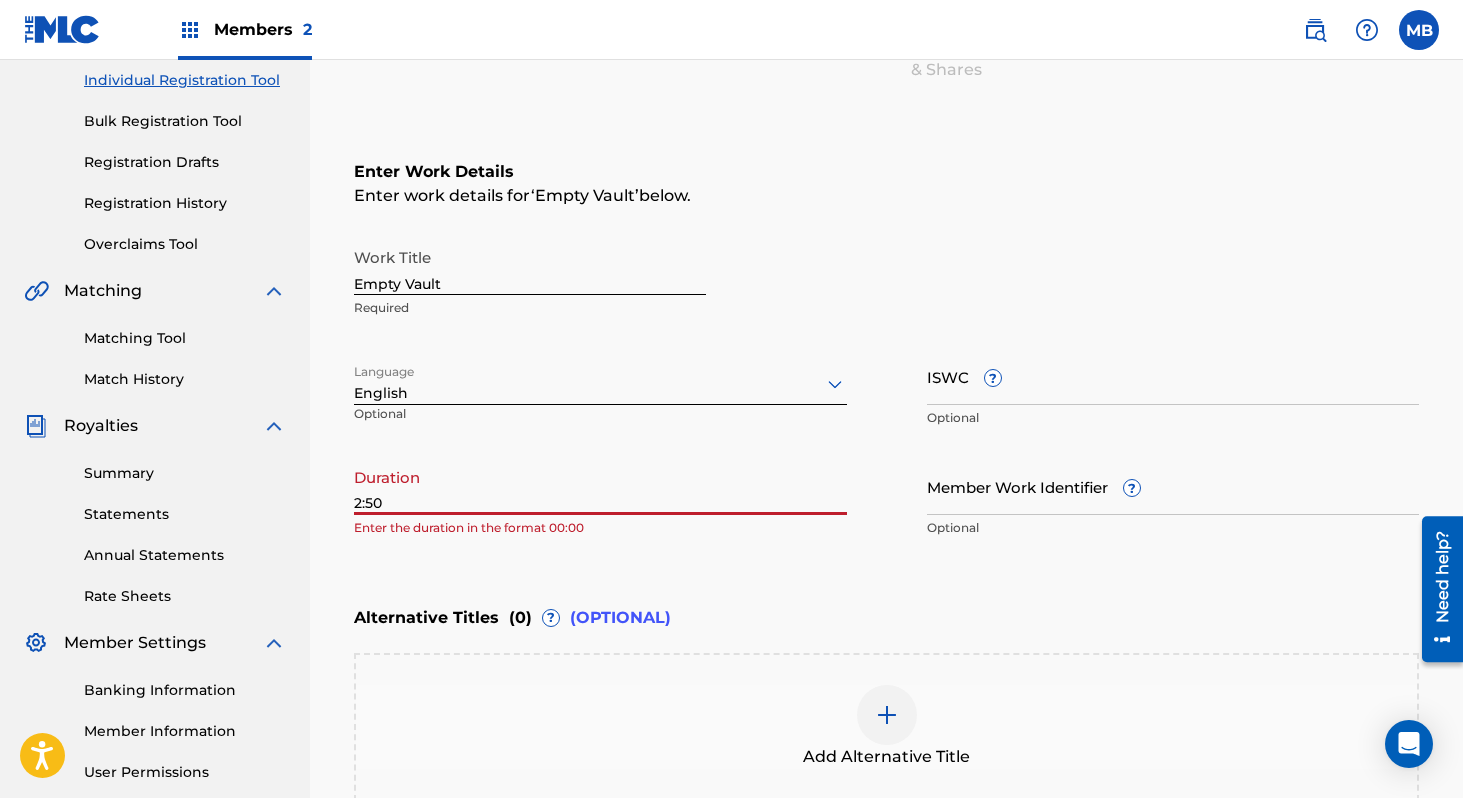 click on "2:50" at bounding box center (600, 486) 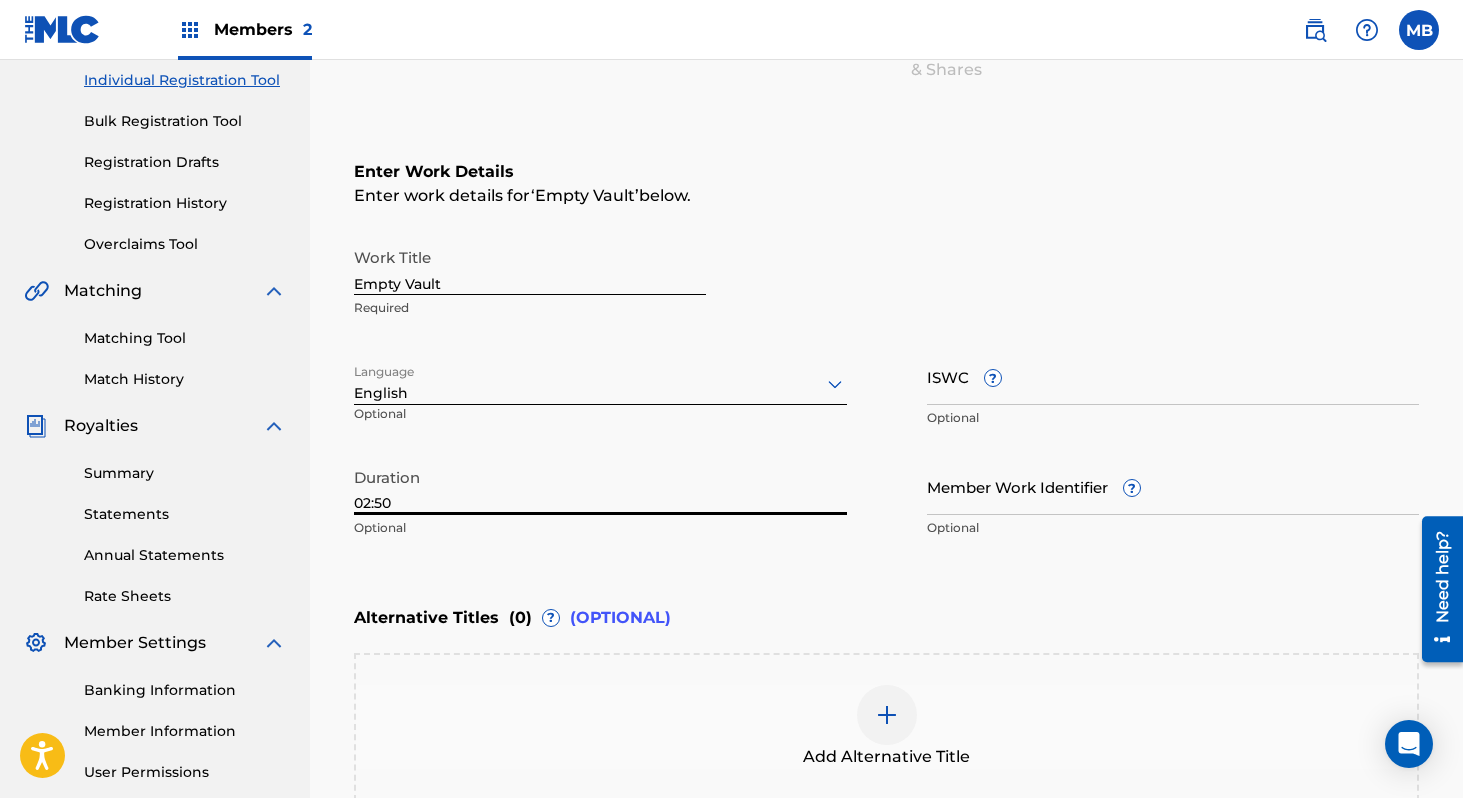 click on "02:50" at bounding box center [600, 486] 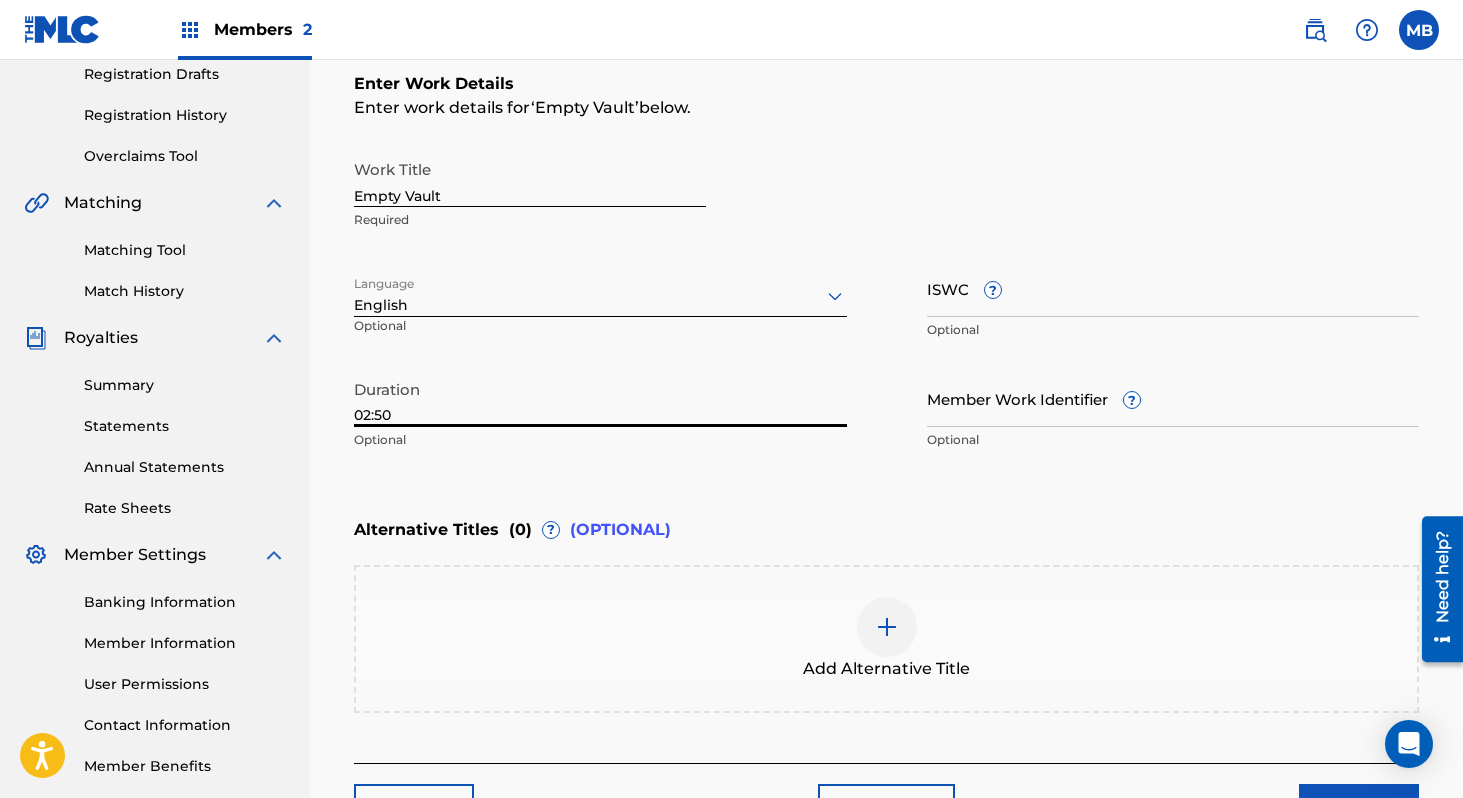 scroll, scrollTop: 342, scrollLeft: 0, axis: vertical 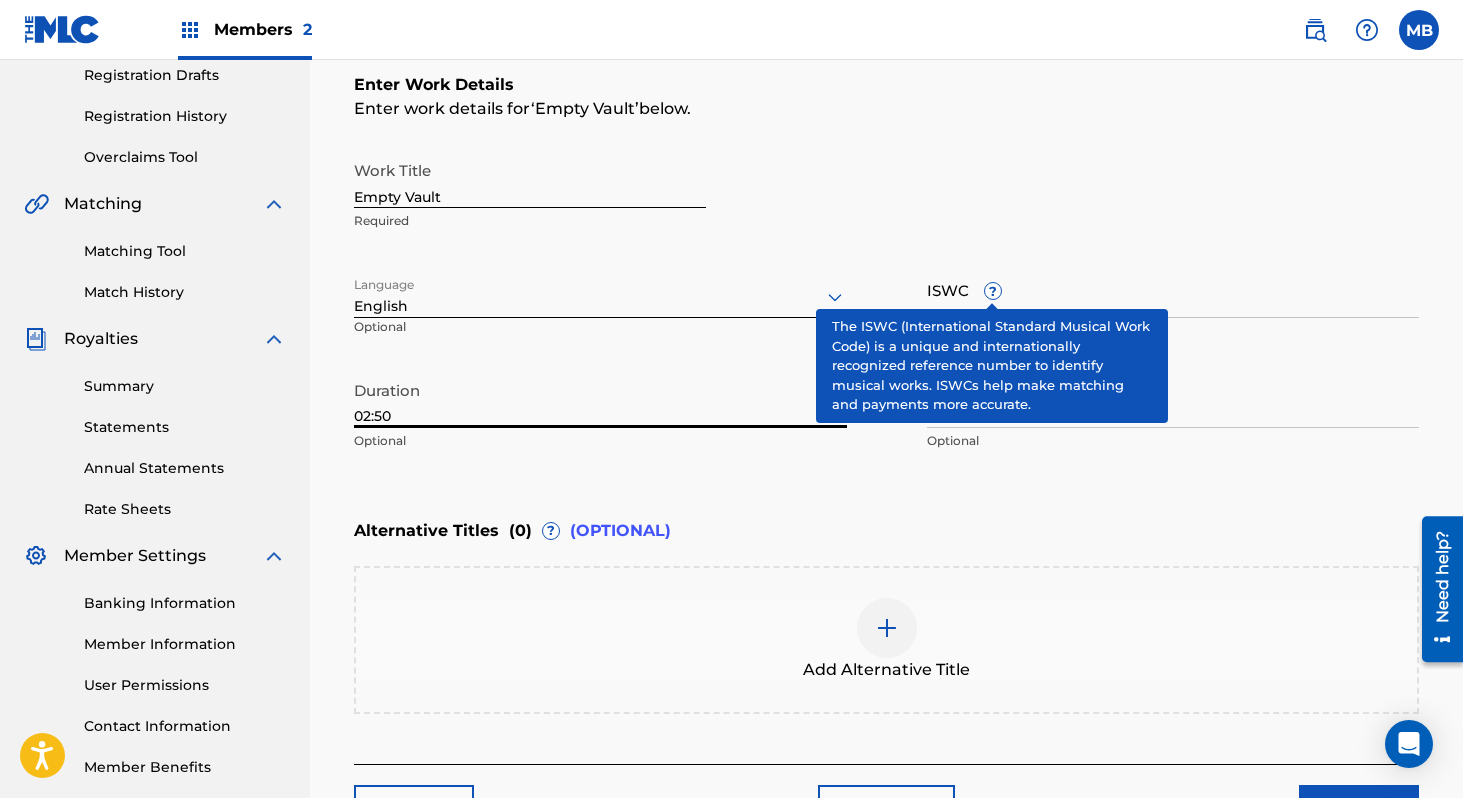 click on "?" at bounding box center (993, 291) 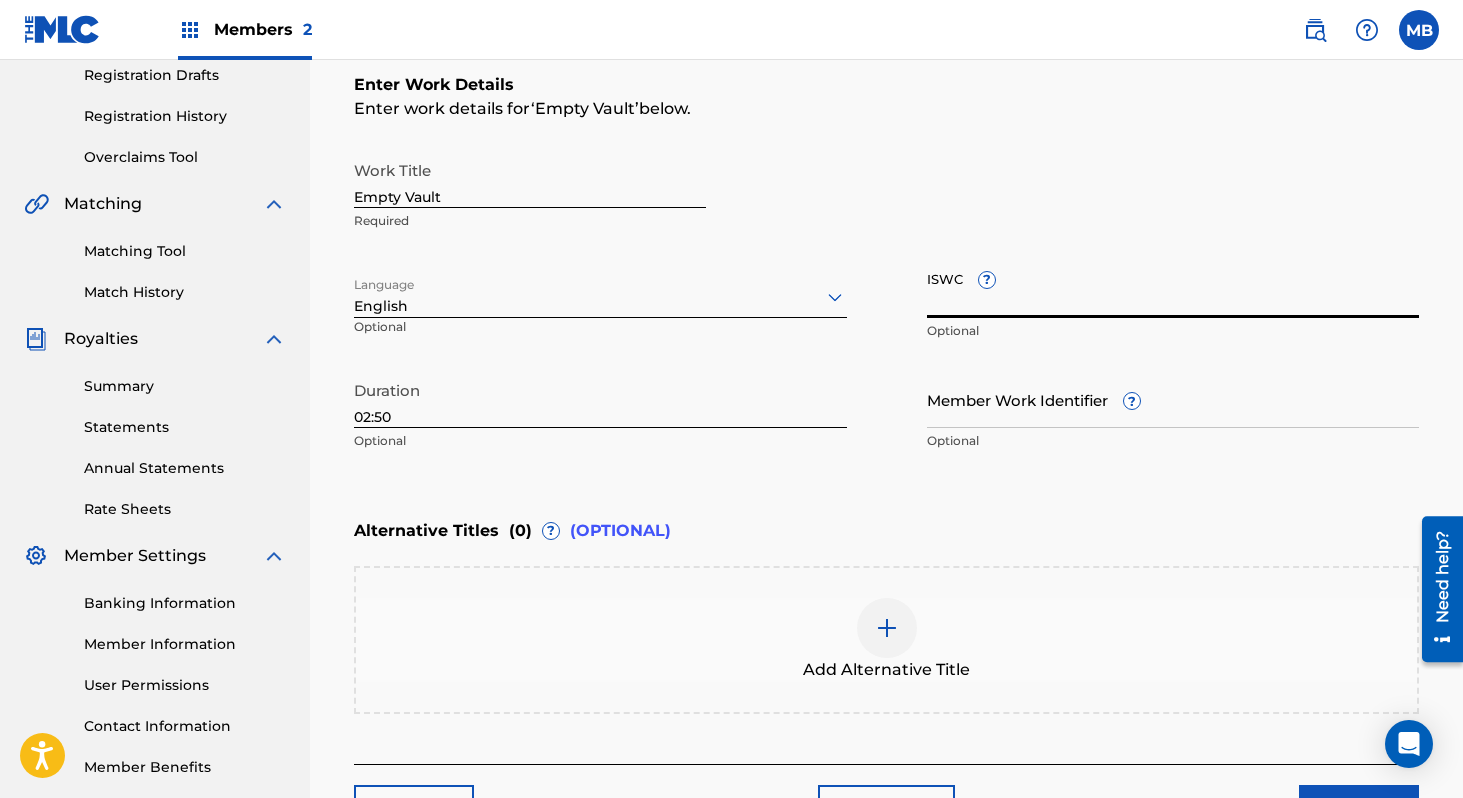 scroll, scrollTop: 494, scrollLeft: 0, axis: vertical 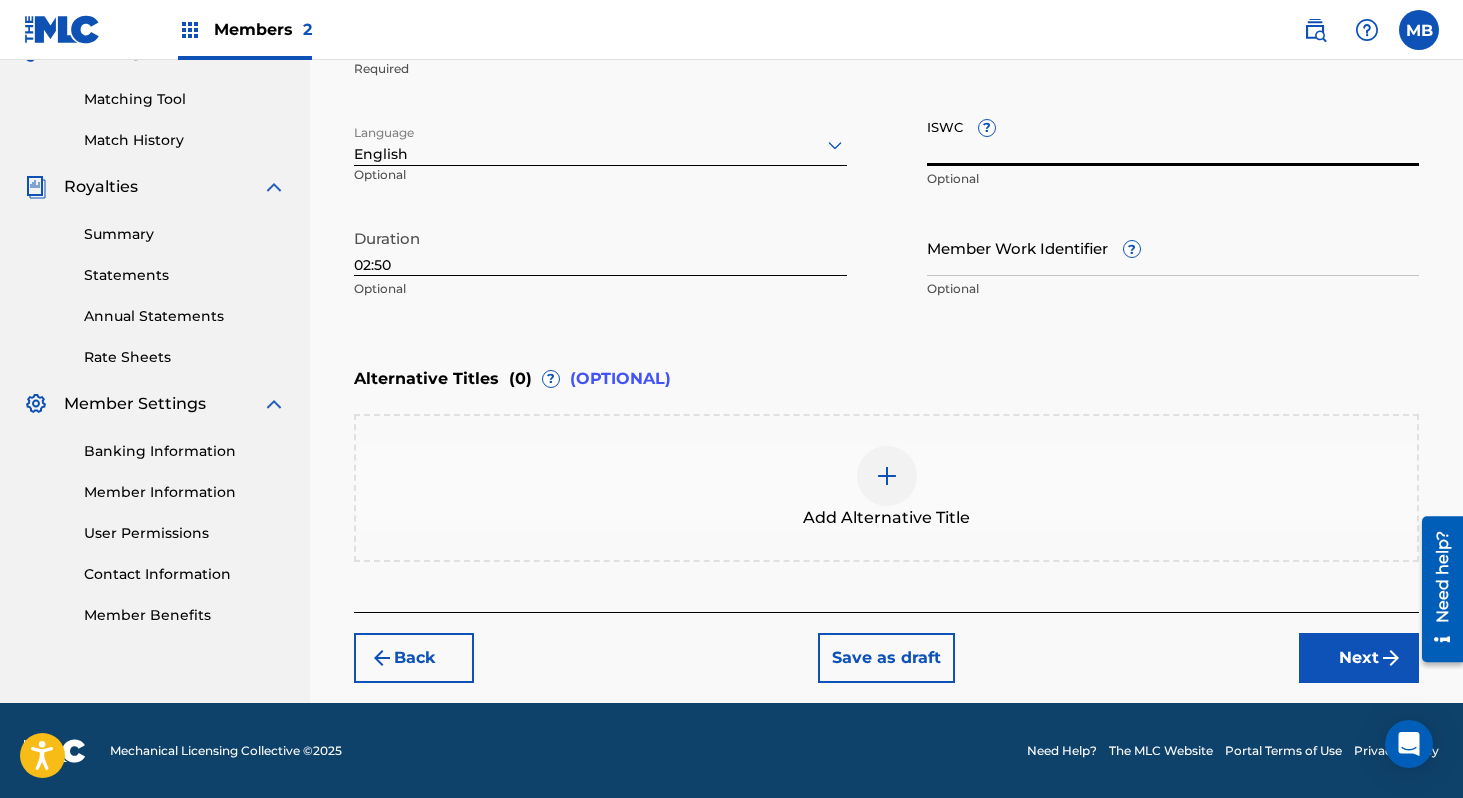 click on "Next" at bounding box center (1359, 658) 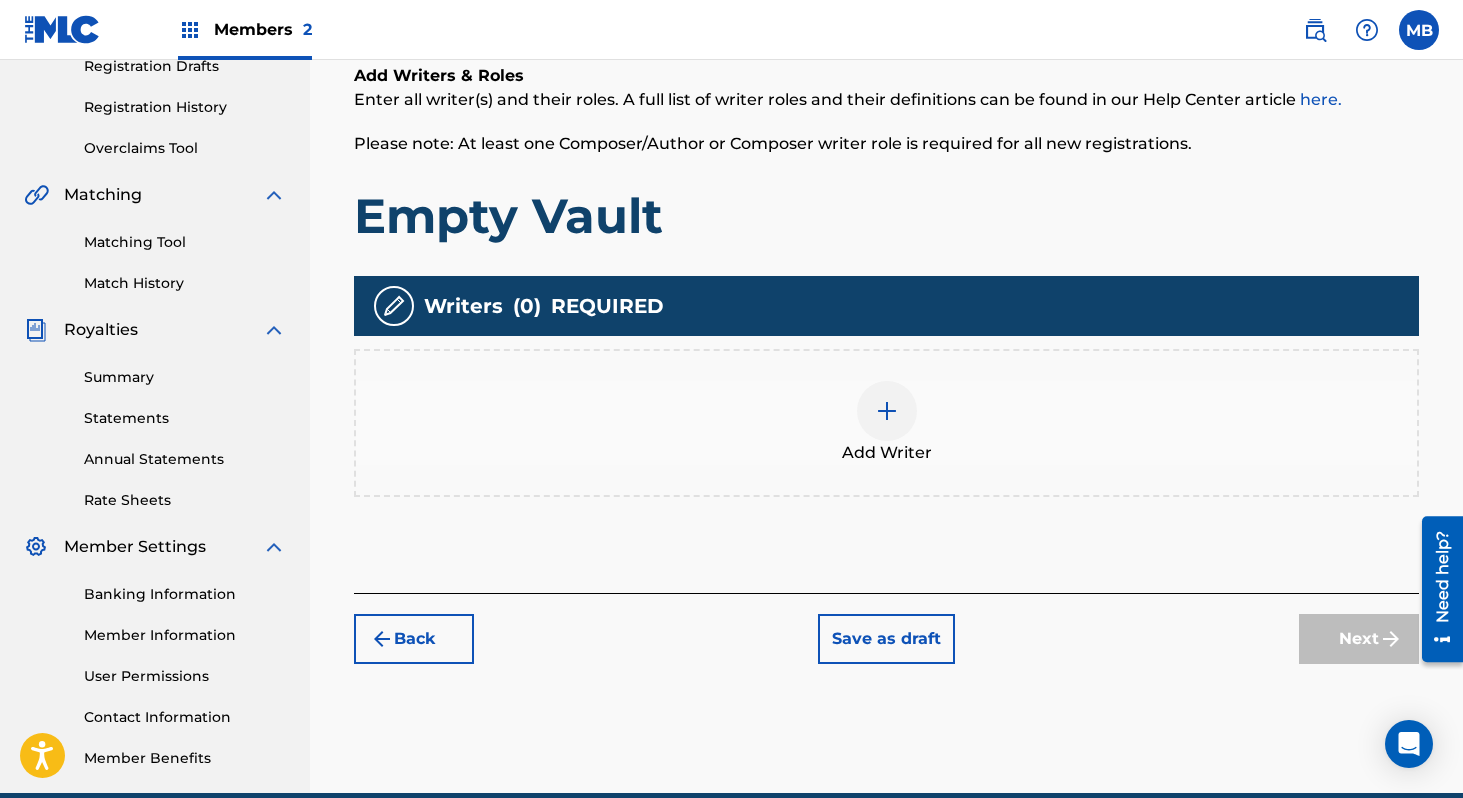 scroll, scrollTop: 363, scrollLeft: 0, axis: vertical 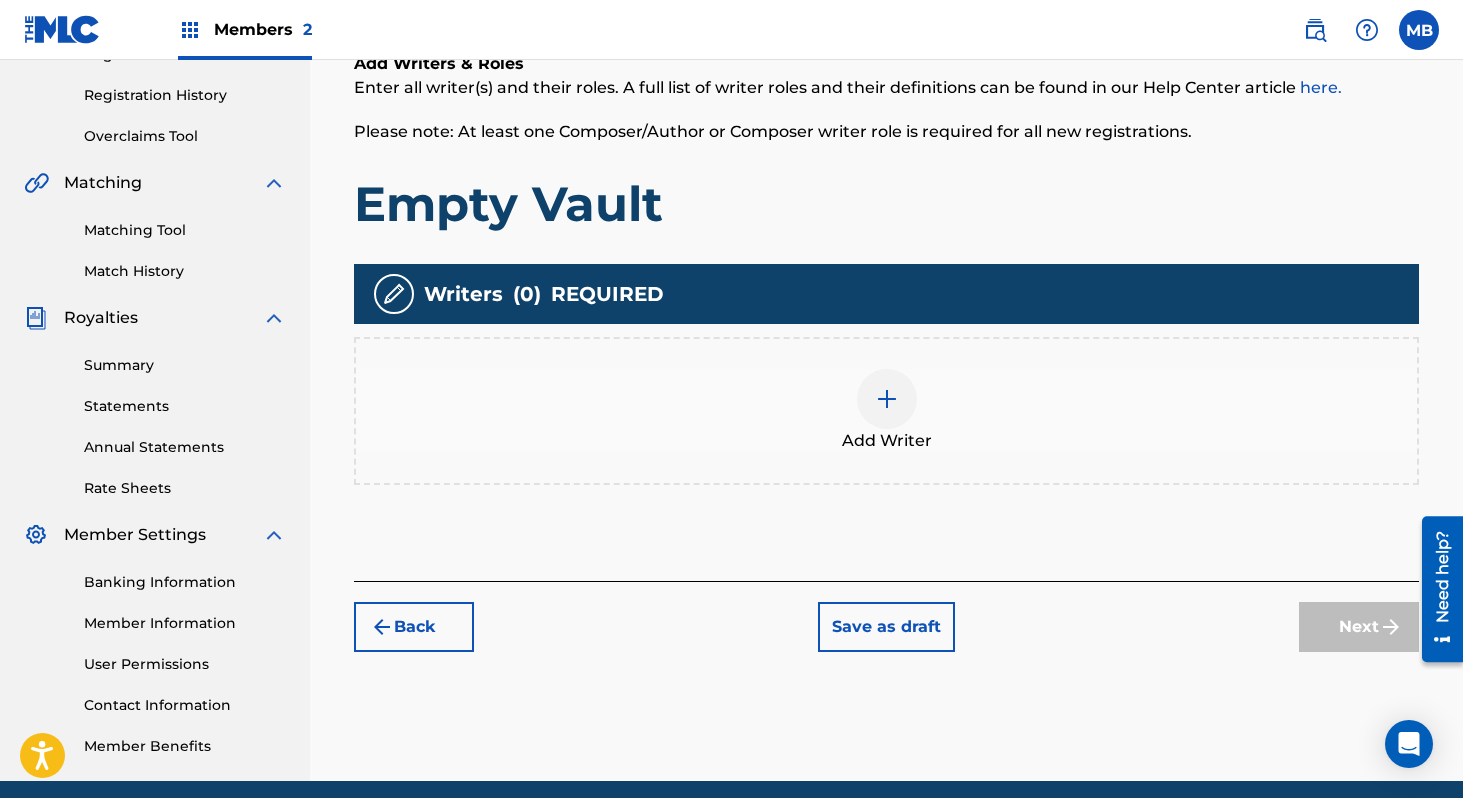 click at bounding box center (887, 399) 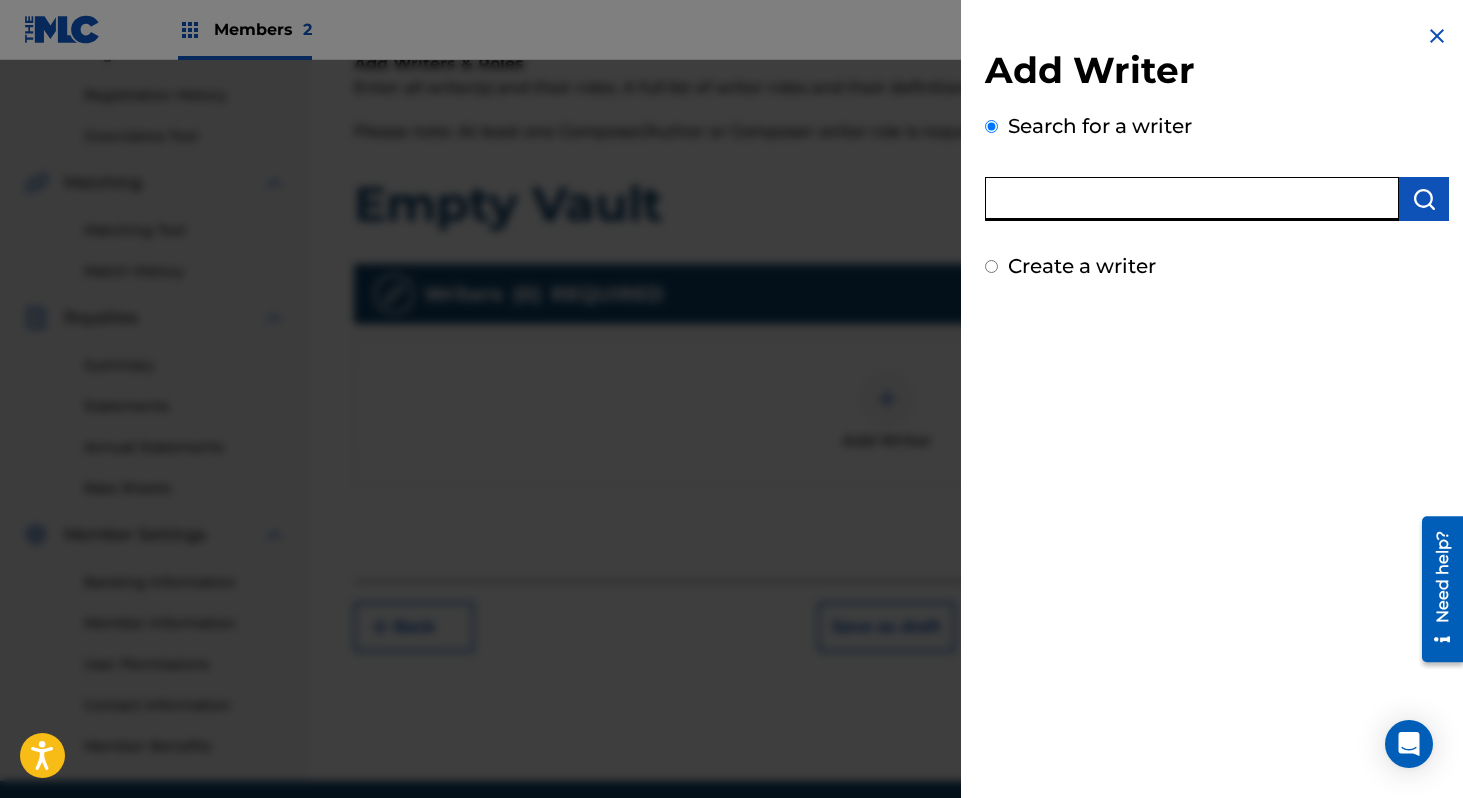 click at bounding box center [1192, 199] 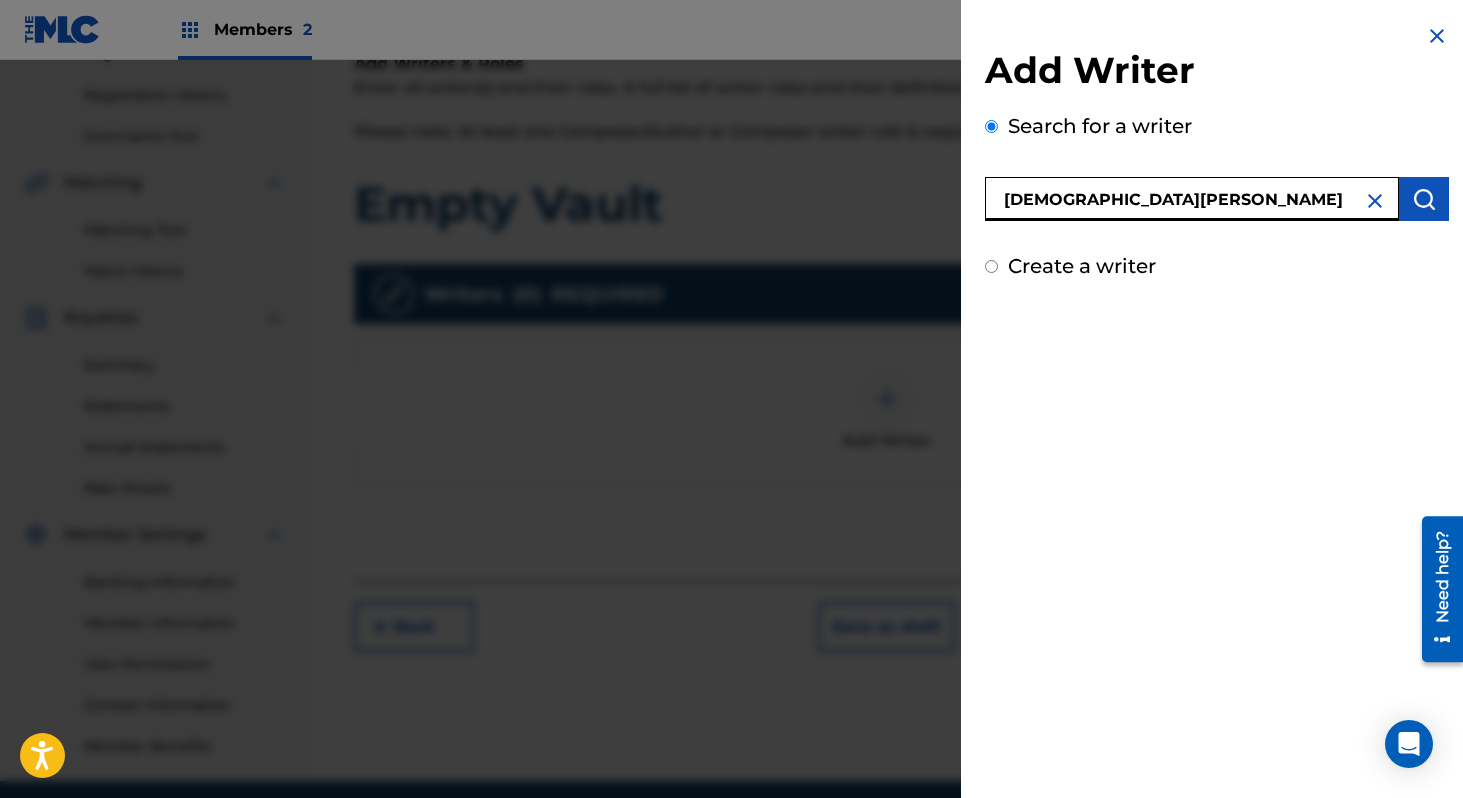drag, startPoint x: 1118, startPoint y: 201, endPoint x: 868, endPoint y: 201, distance: 250 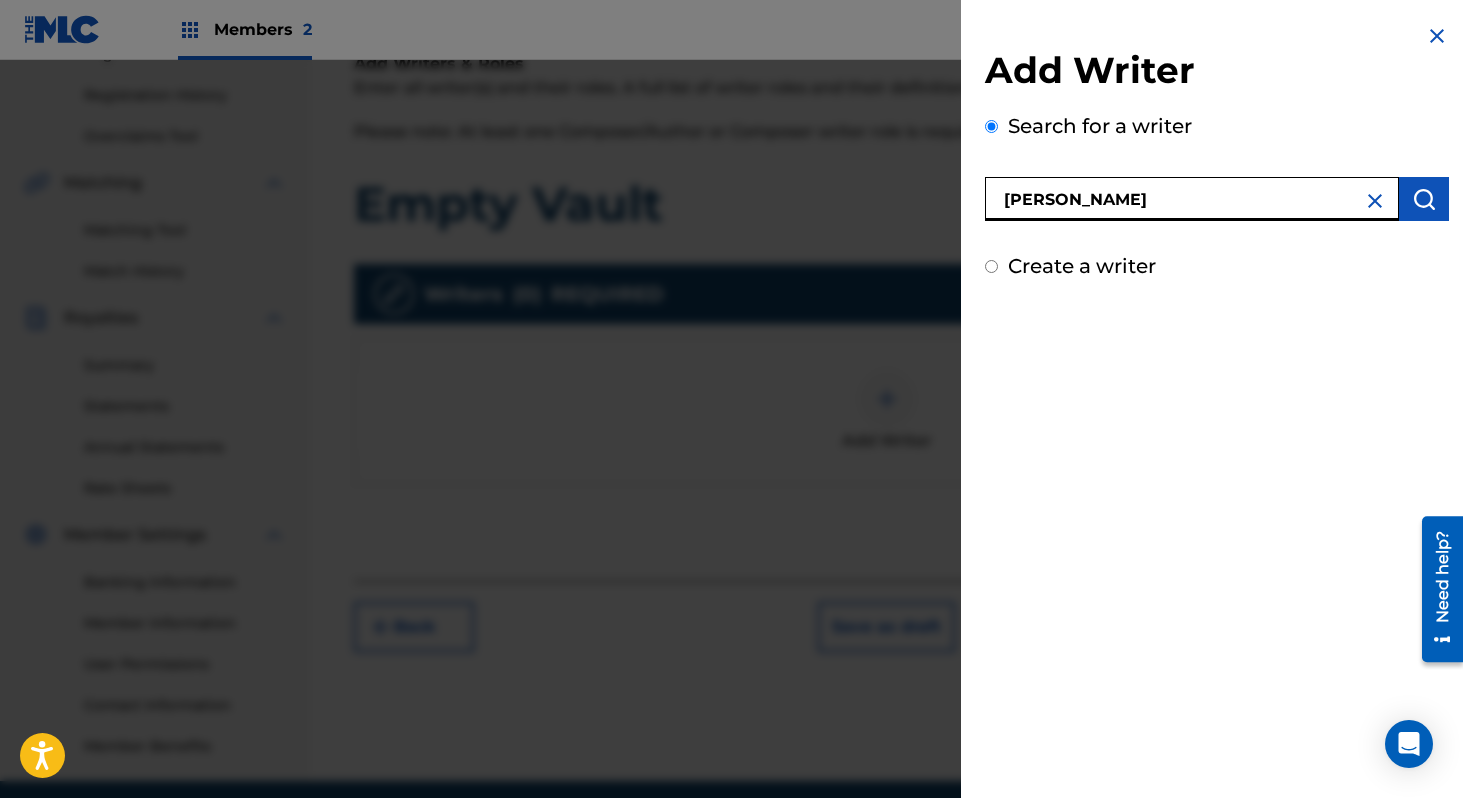 type on "[PERSON_NAME]" 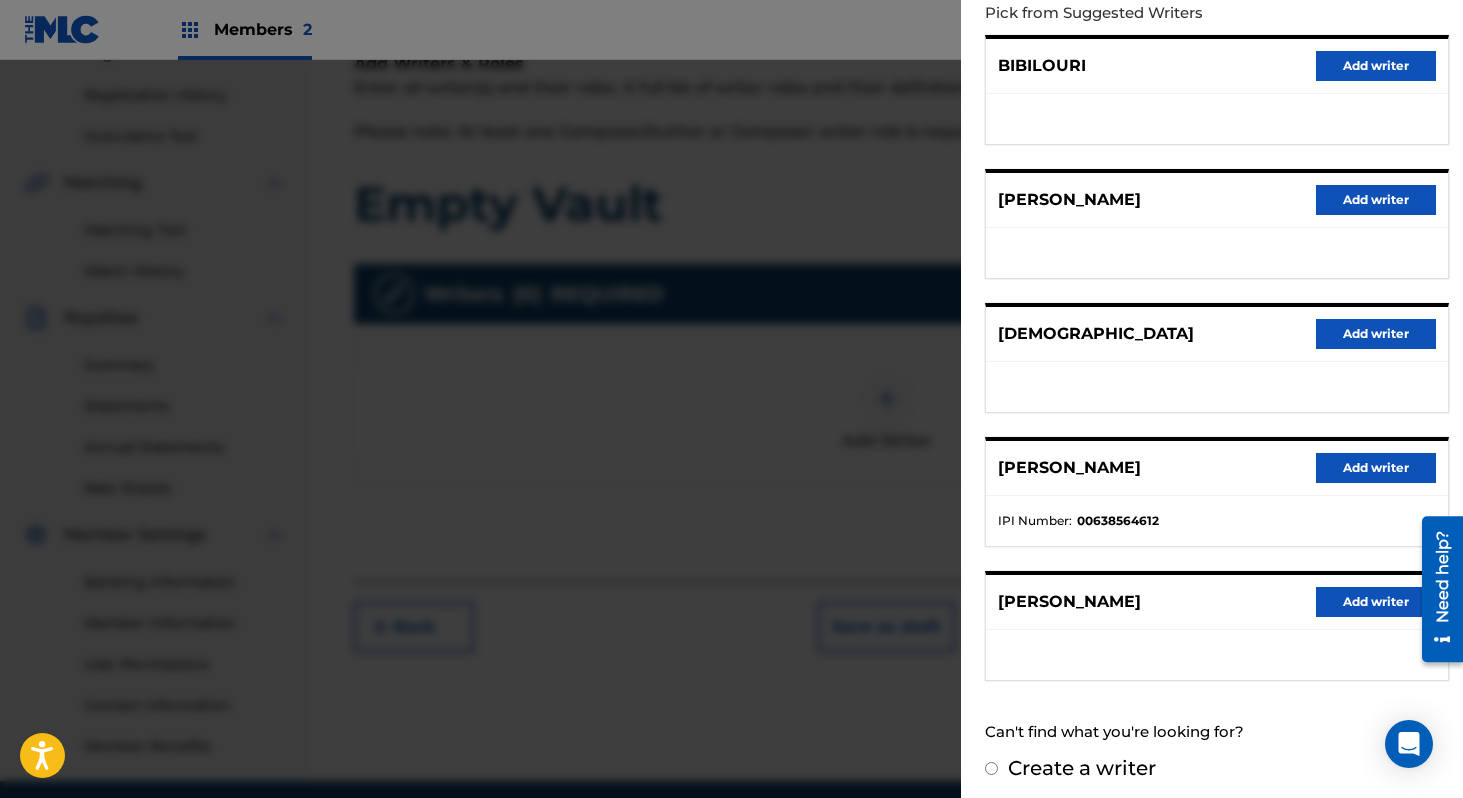 scroll, scrollTop: 244, scrollLeft: 0, axis: vertical 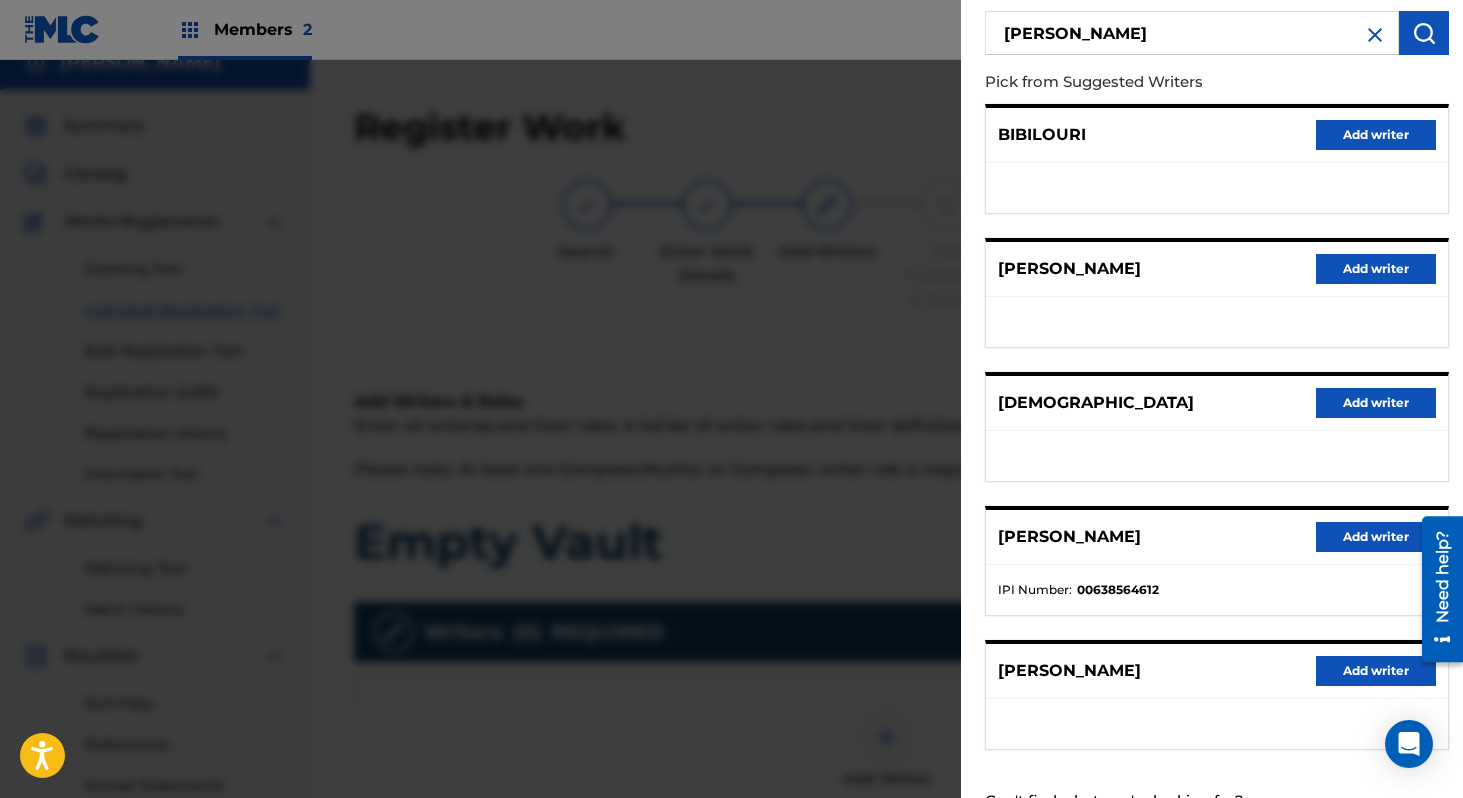 type 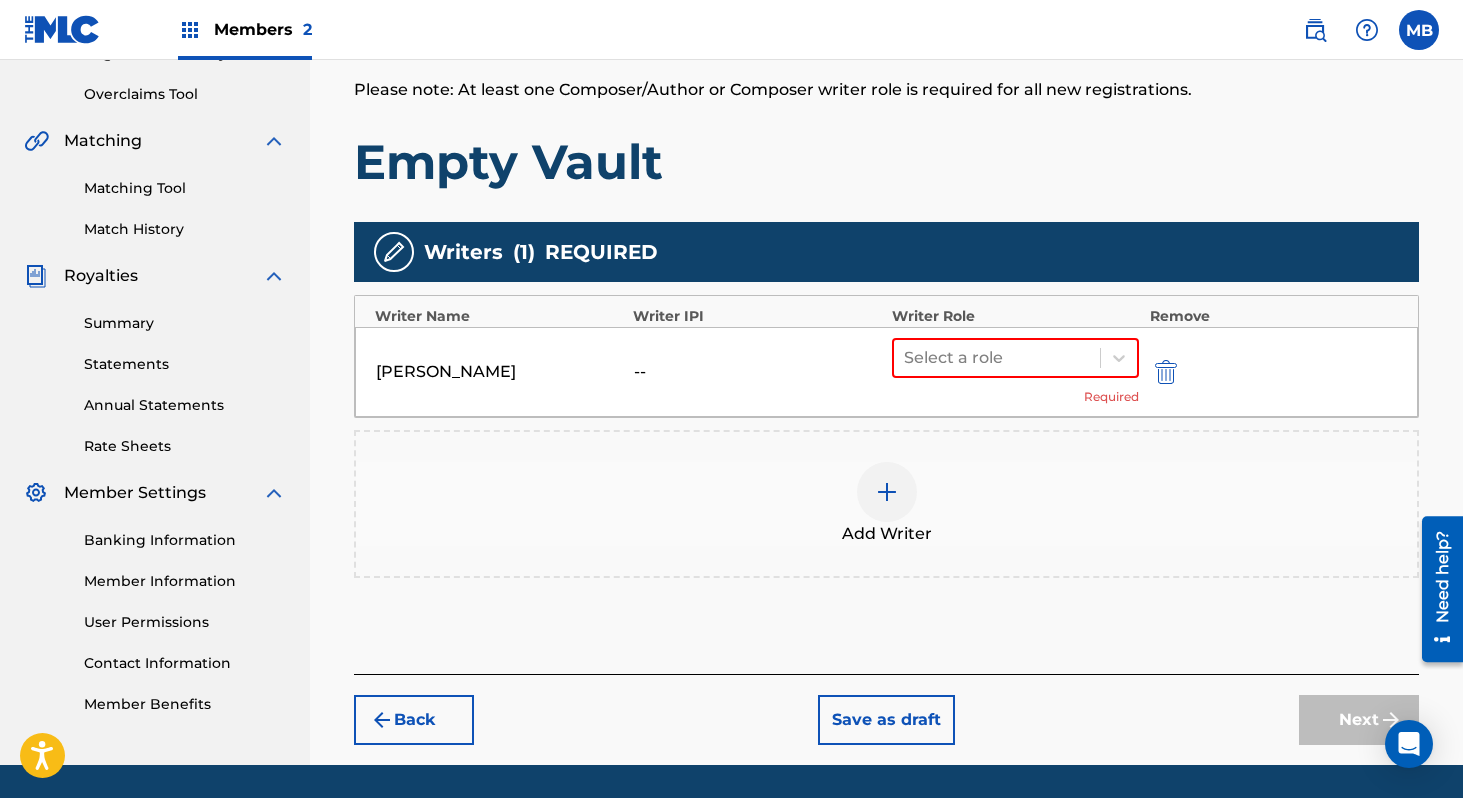 scroll, scrollTop: 407, scrollLeft: 0, axis: vertical 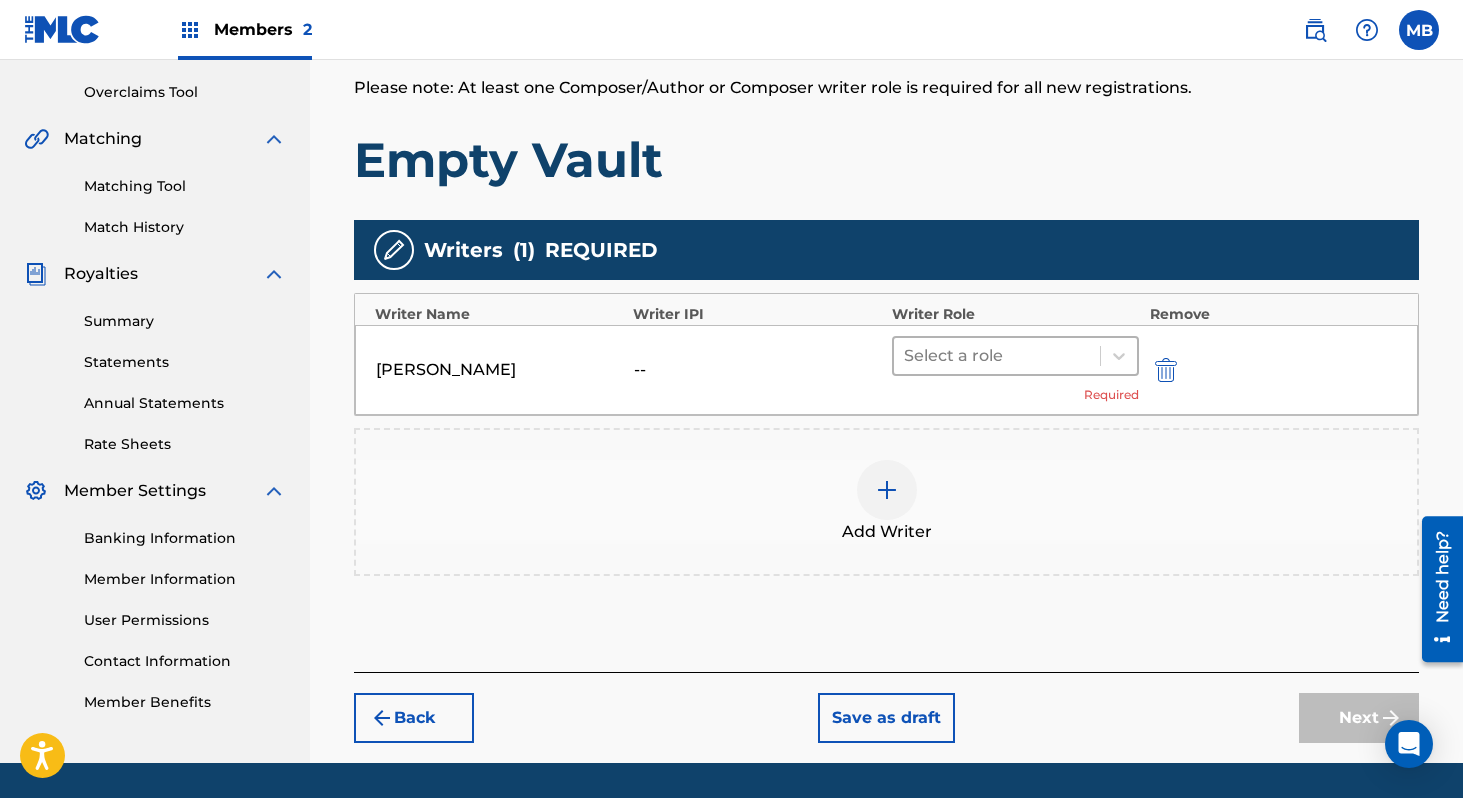 click at bounding box center (997, 356) 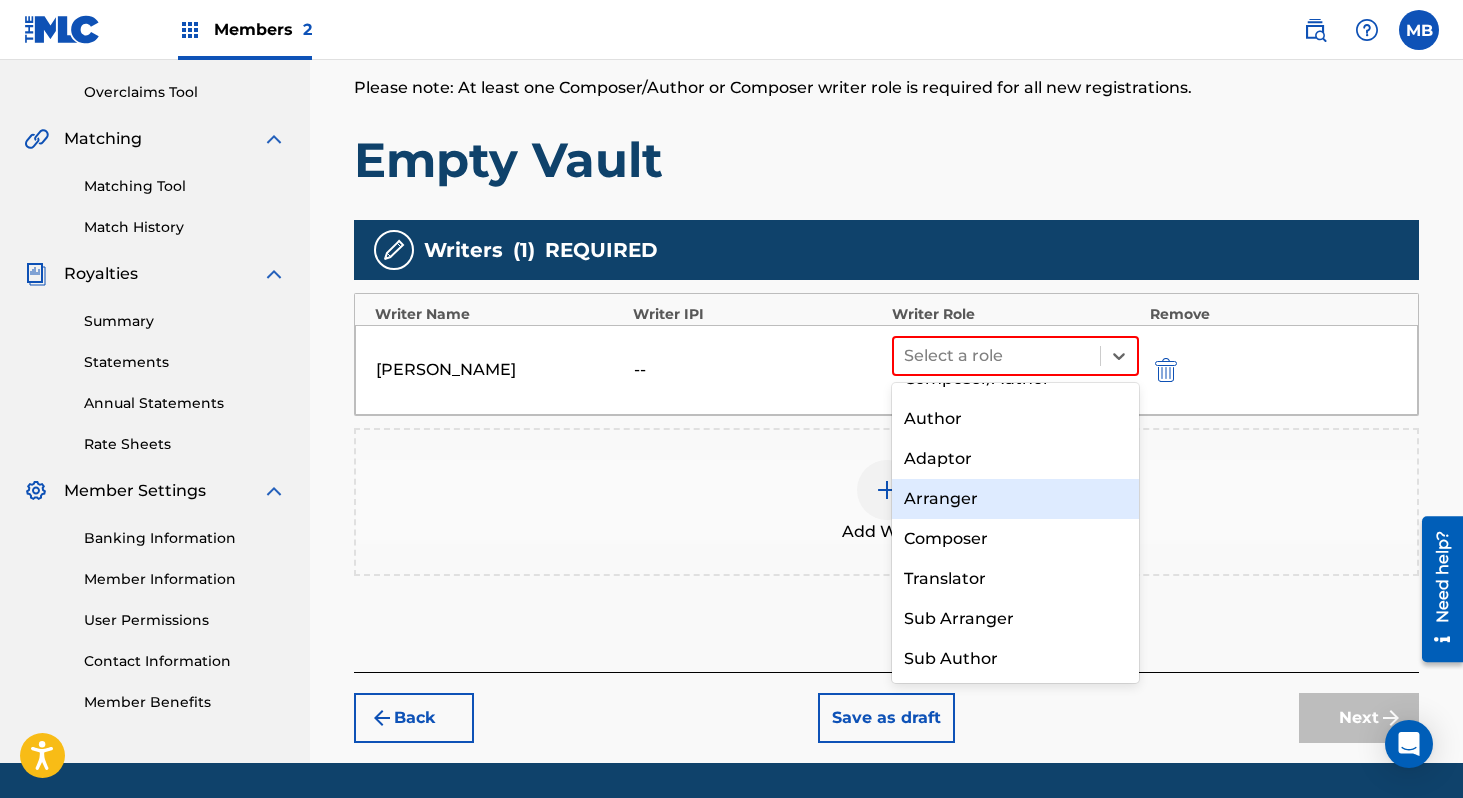 scroll, scrollTop: 0, scrollLeft: 0, axis: both 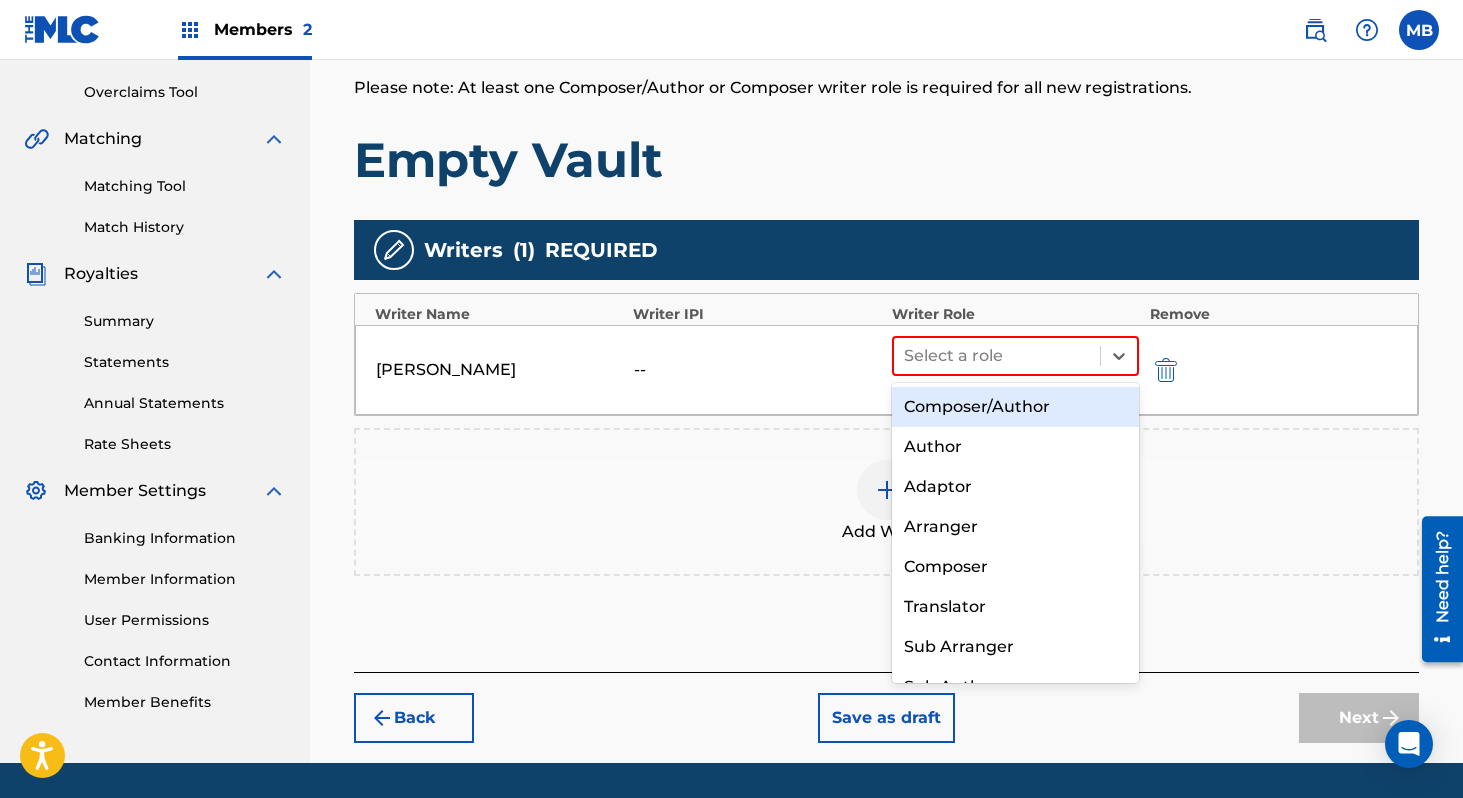 click on "Composer/Author" at bounding box center (1016, 407) 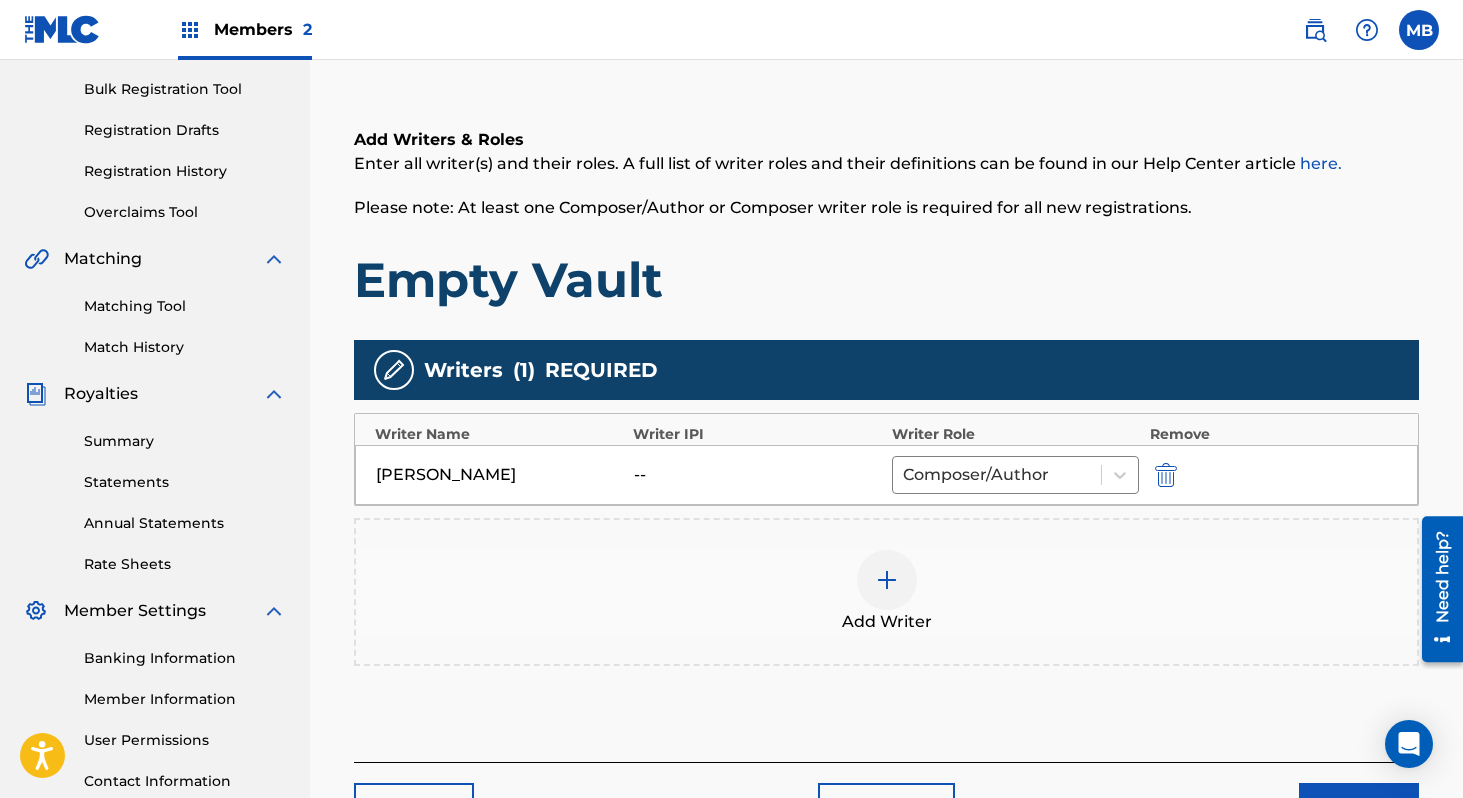 scroll, scrollTop: 442, scrollLeft: 0, axis: vertical 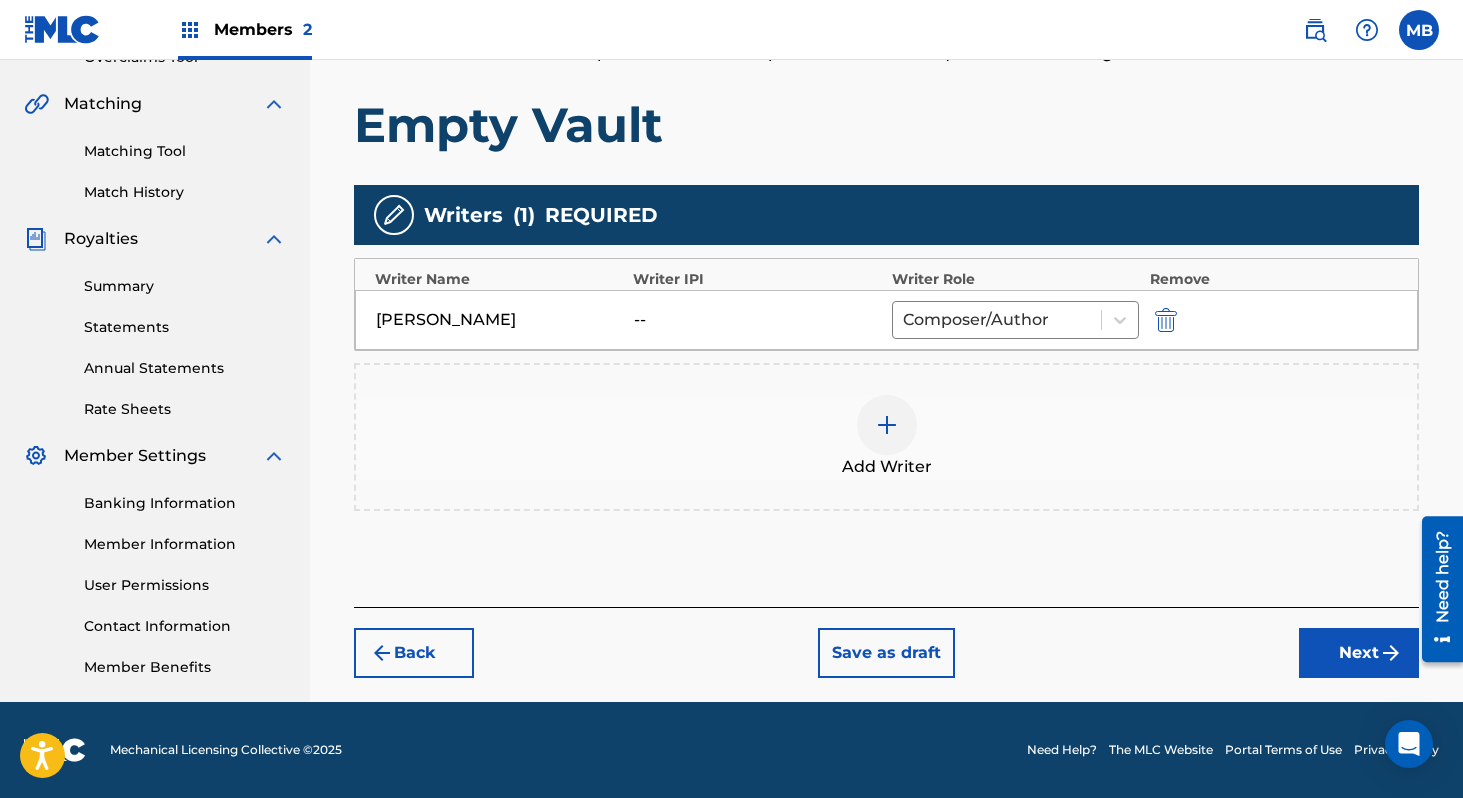 click on "Next" at bounding box center [1359, 653] 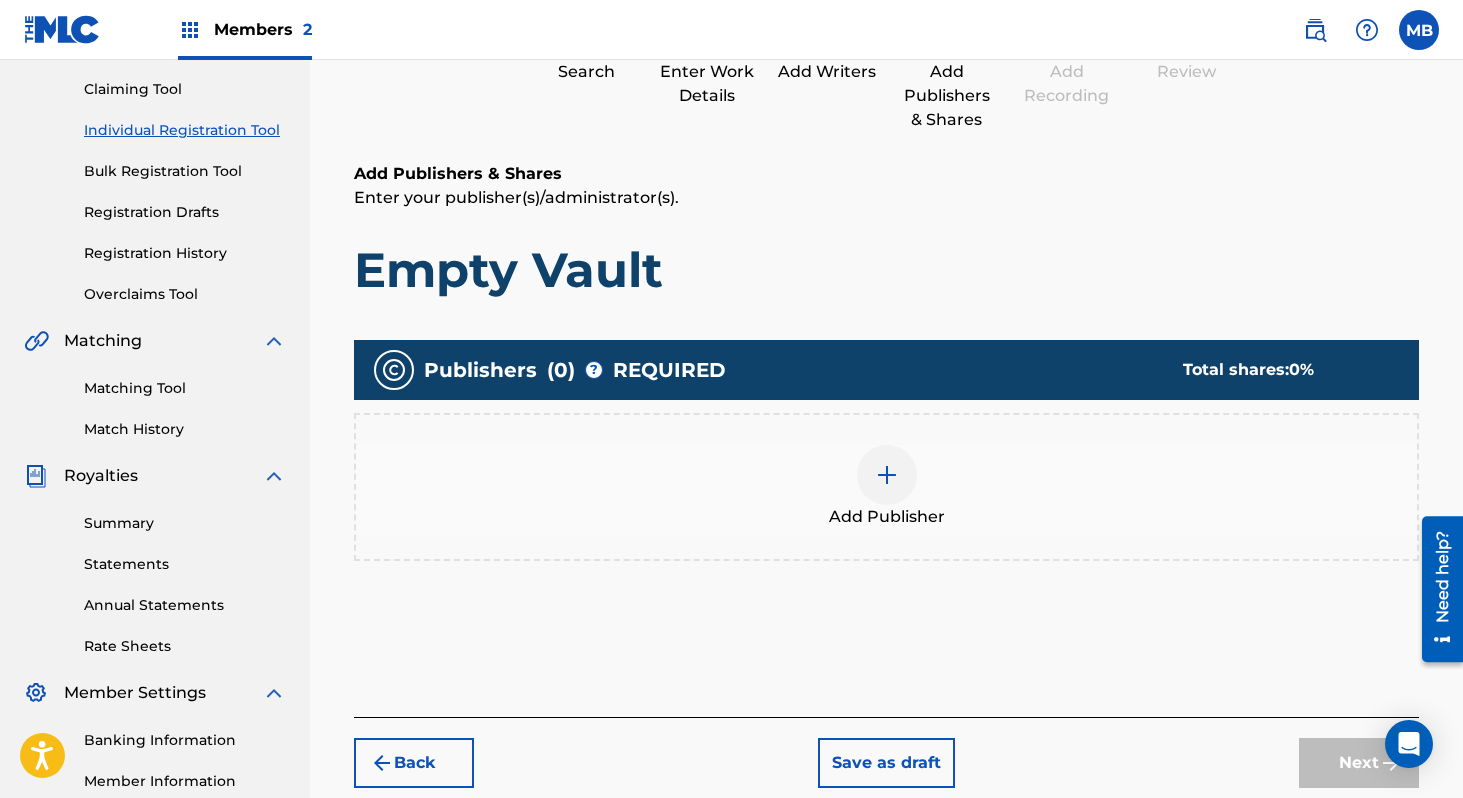 scroll, scrollTop: 199, scrollLeft: 0, axis: vertical 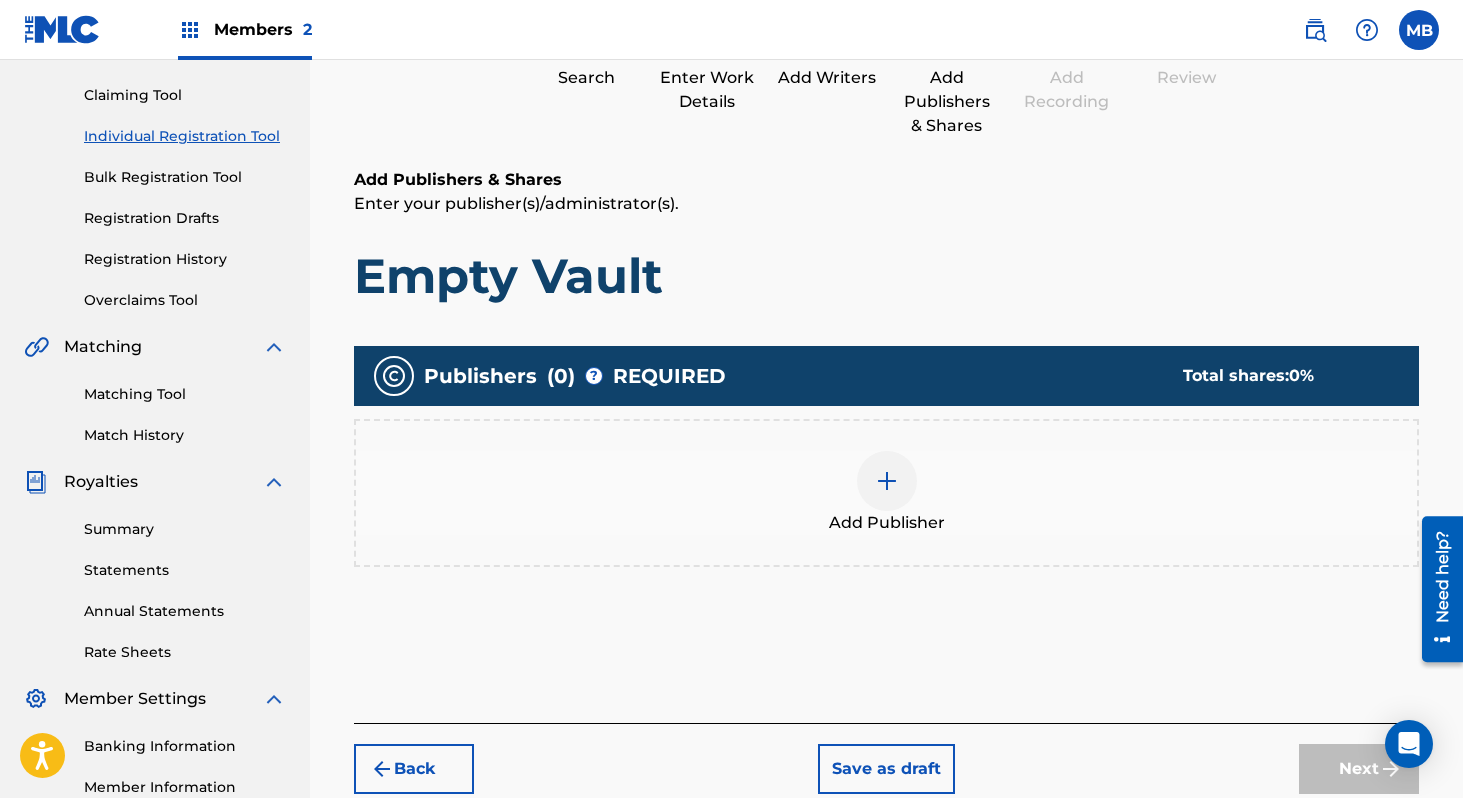 click at bounding box center (887, 481) 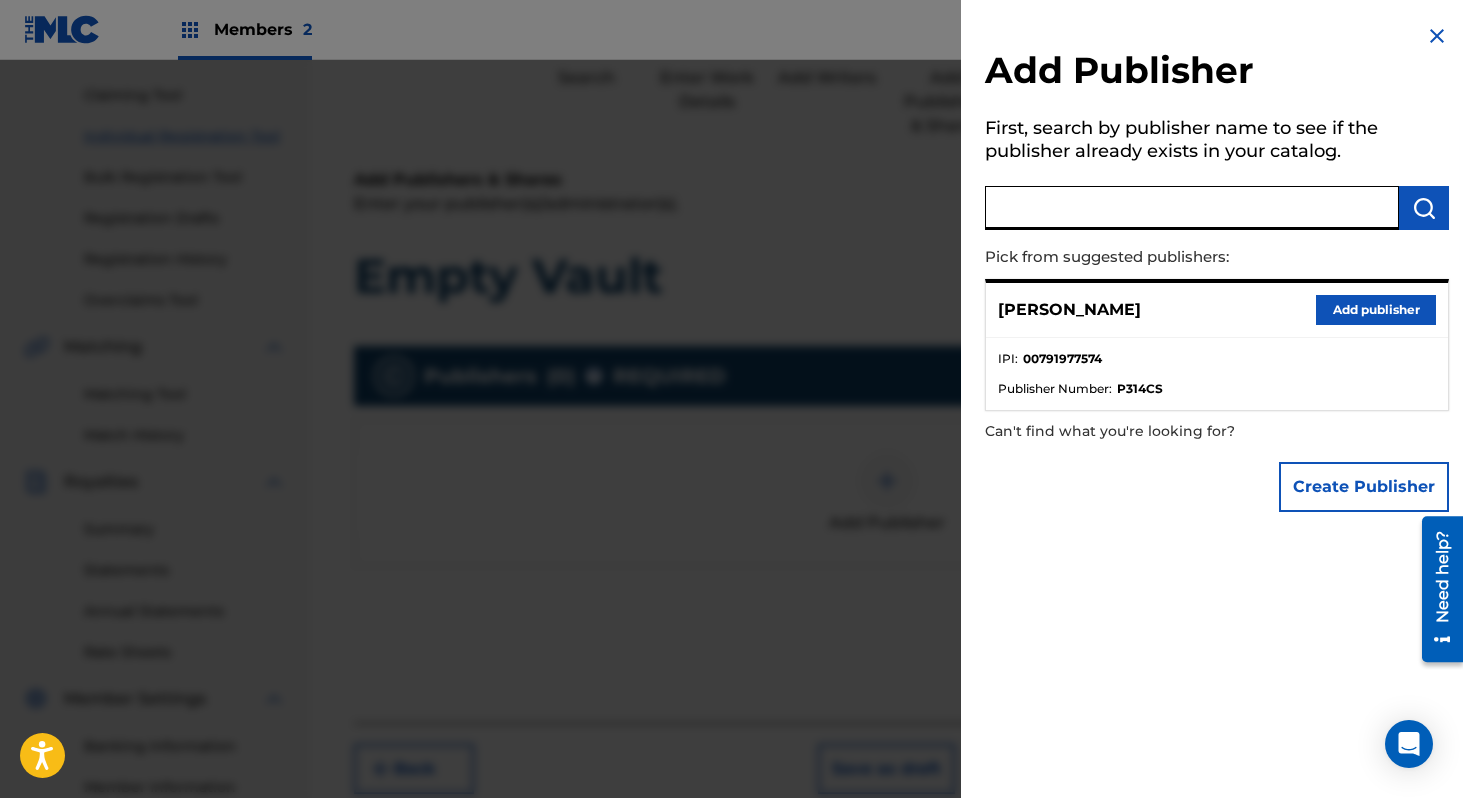click at bounding box center [1192, 208] 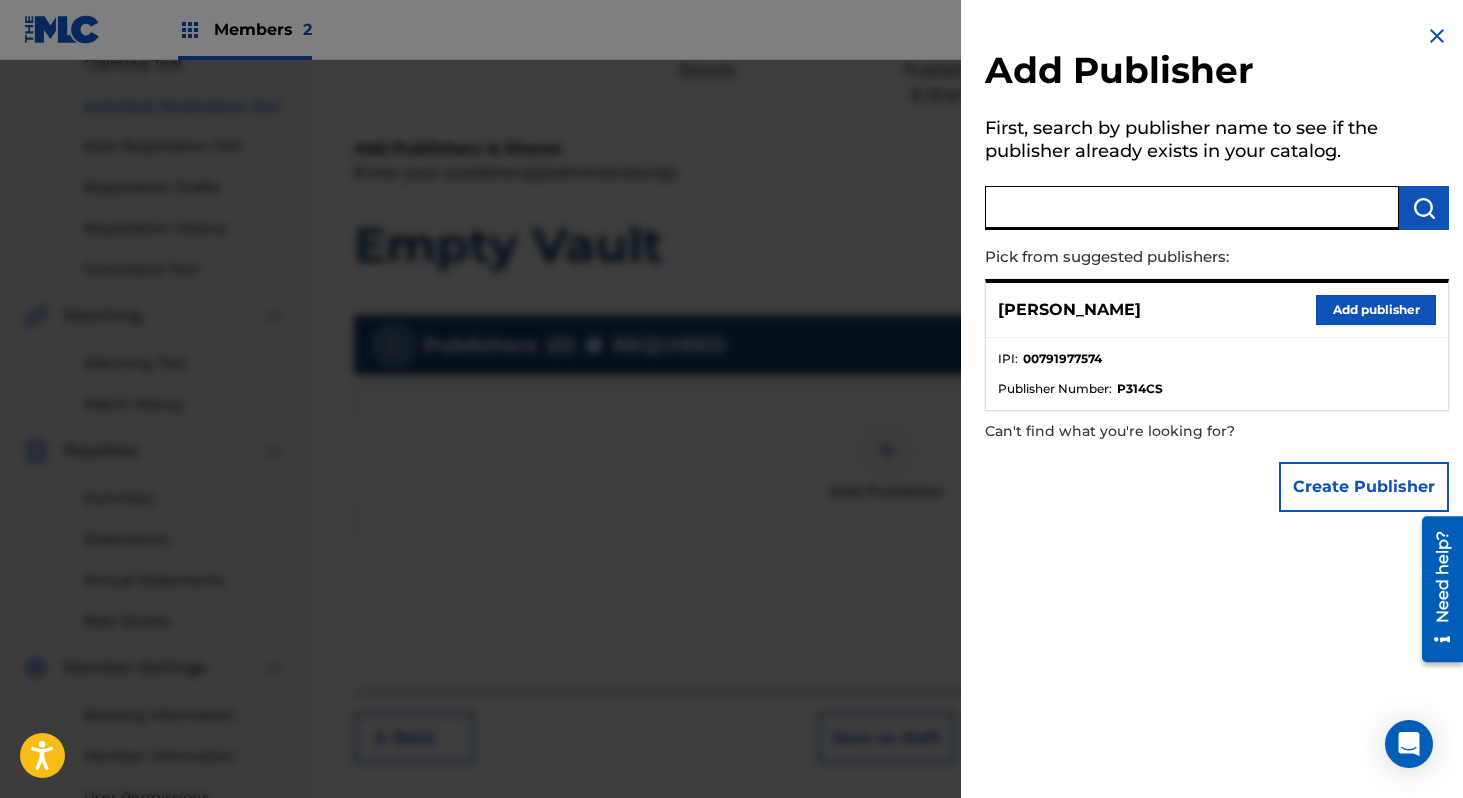 scroll, scrollTop: 218, scrollLeft: 0, axis: vertical 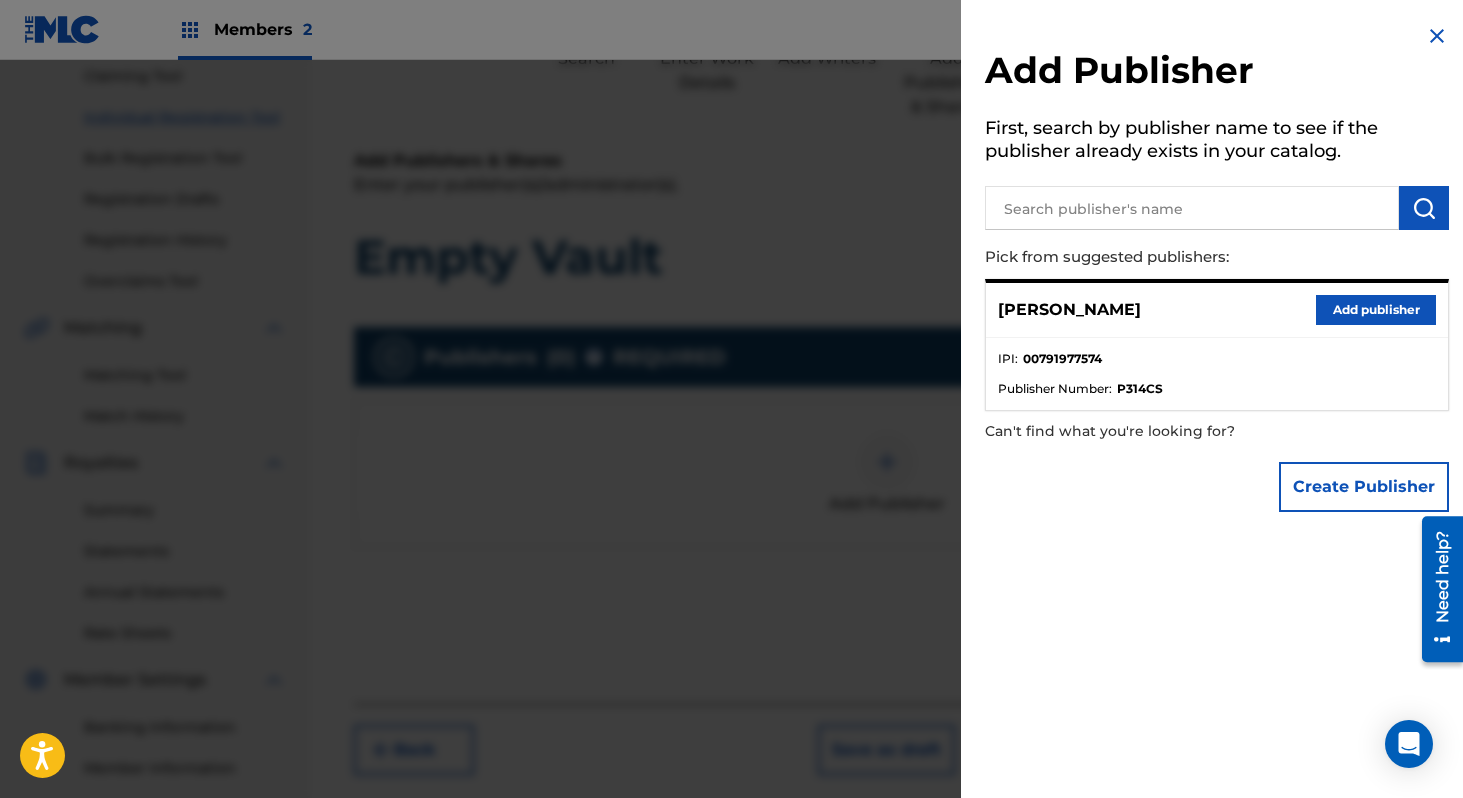 click on "Add publisher" at bounding box center (1376, 310) 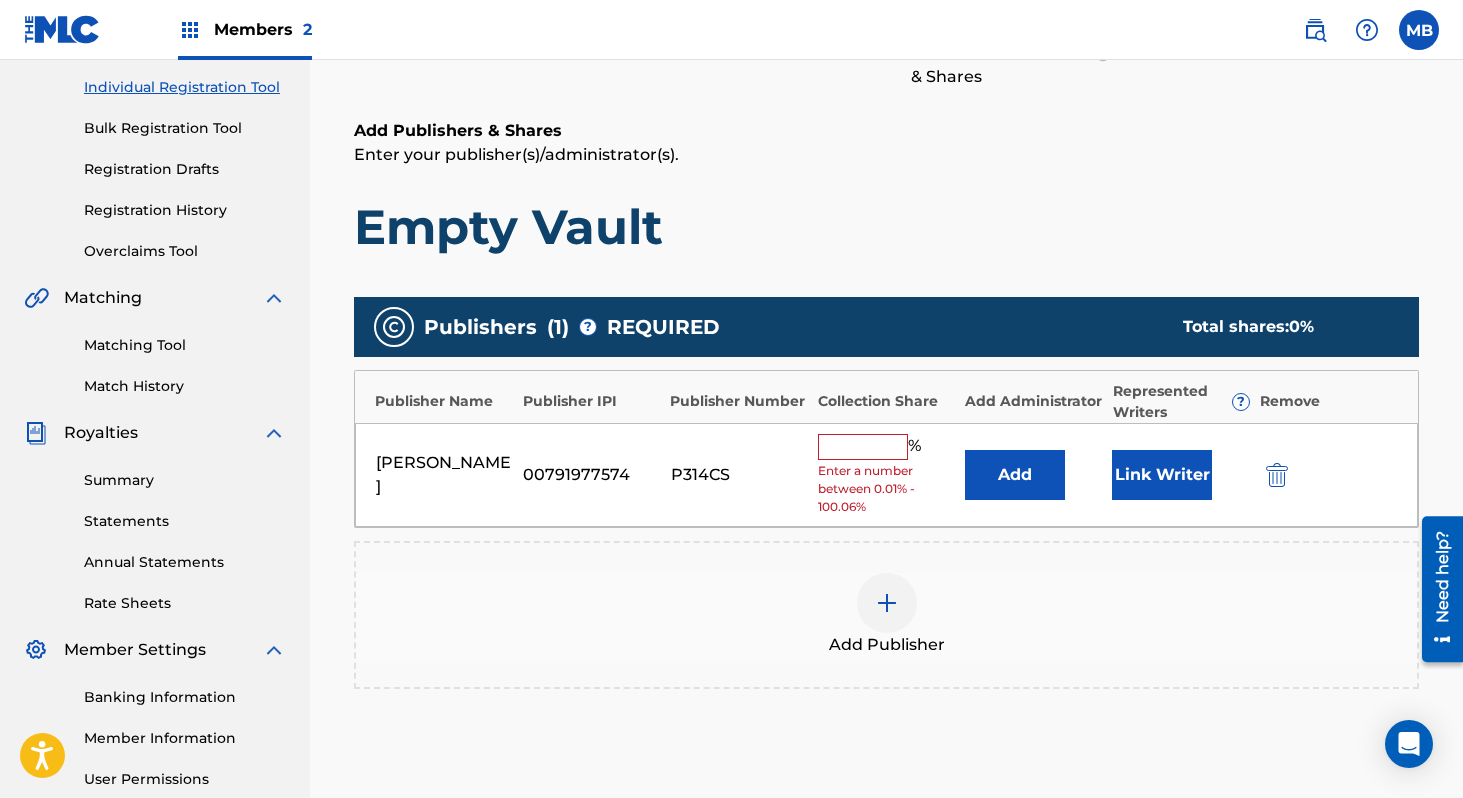 scroll, scrollTop: 259, scrollLeft: 0, axis: vertical 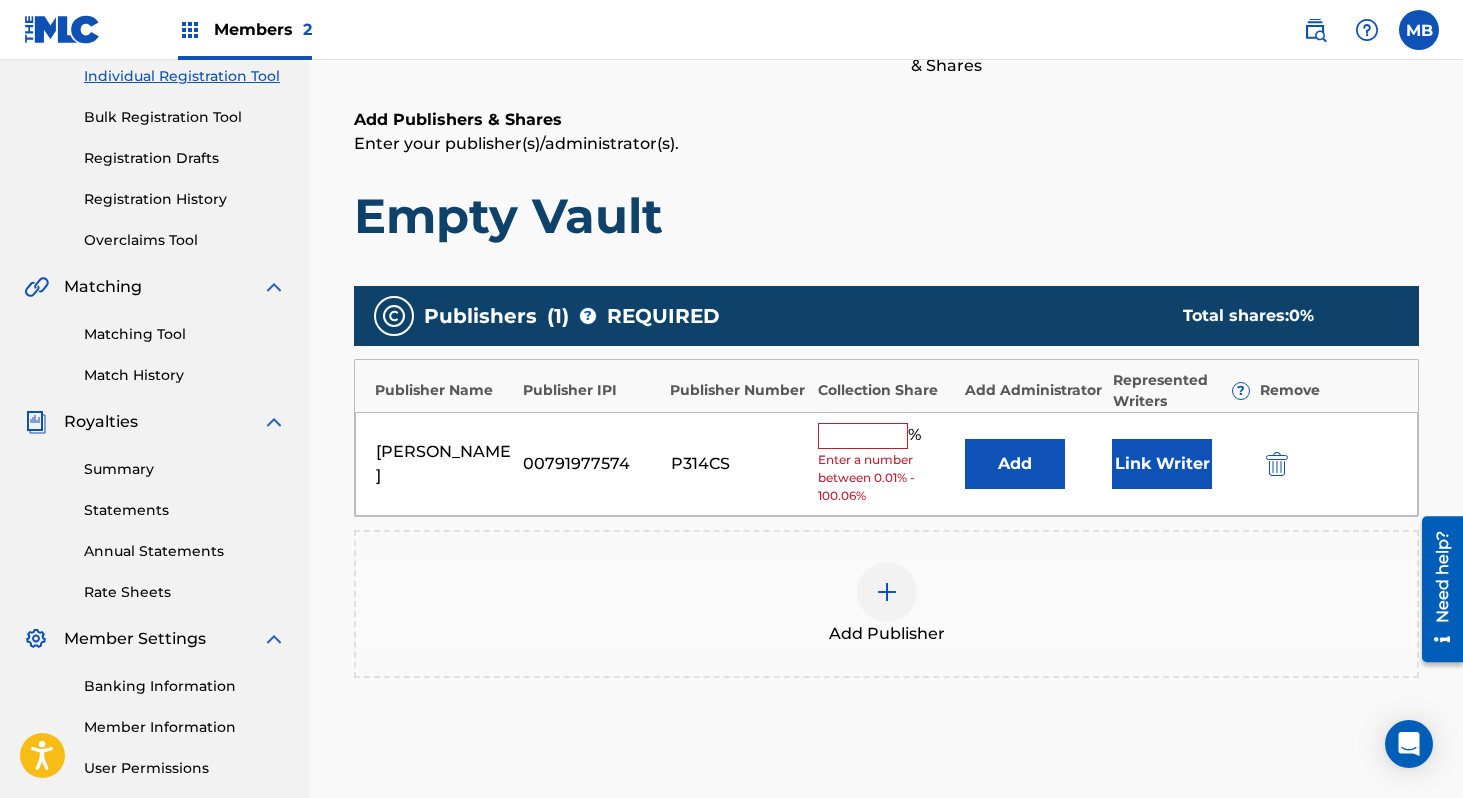 click at bounding box center (863, 436) 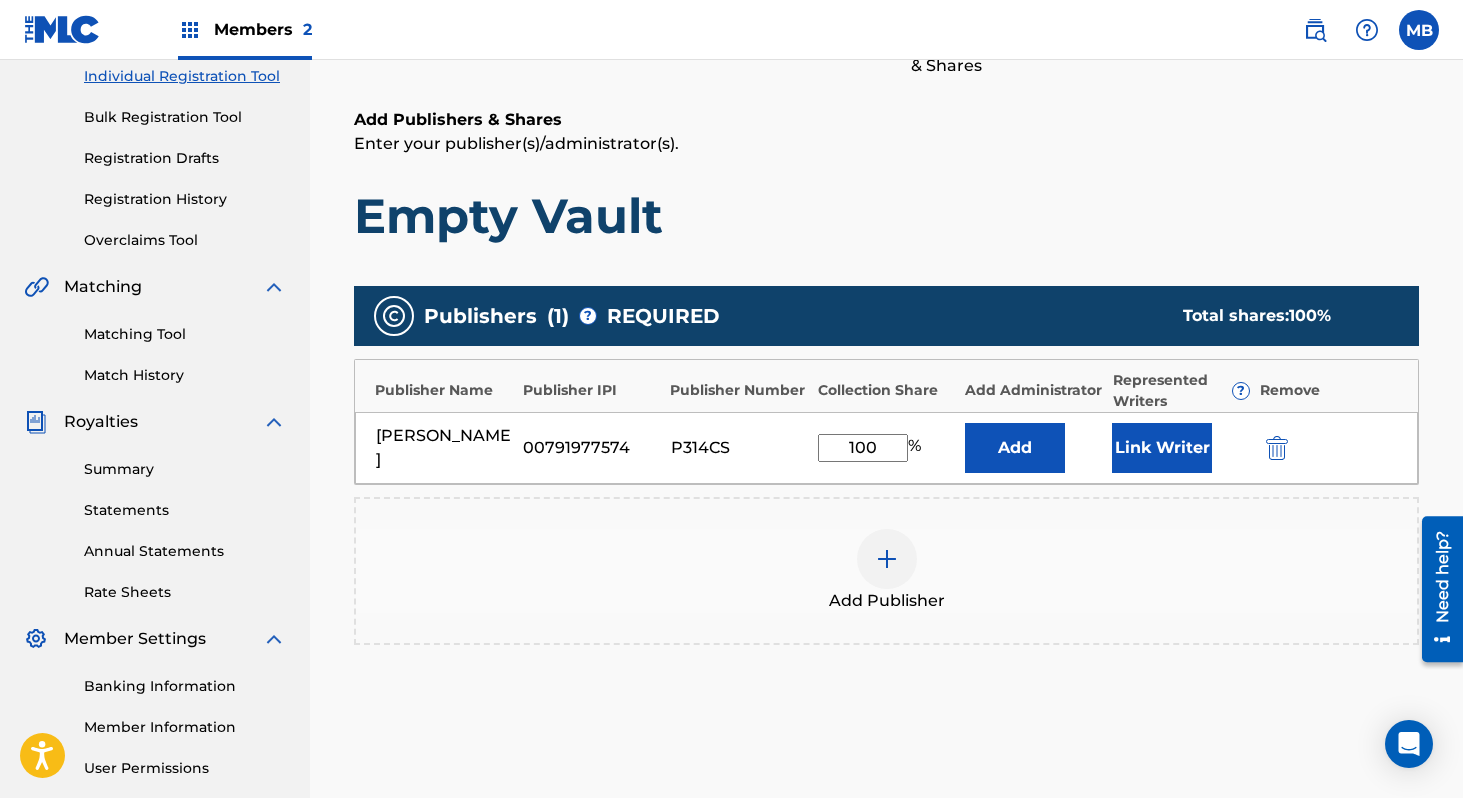 type on "100" 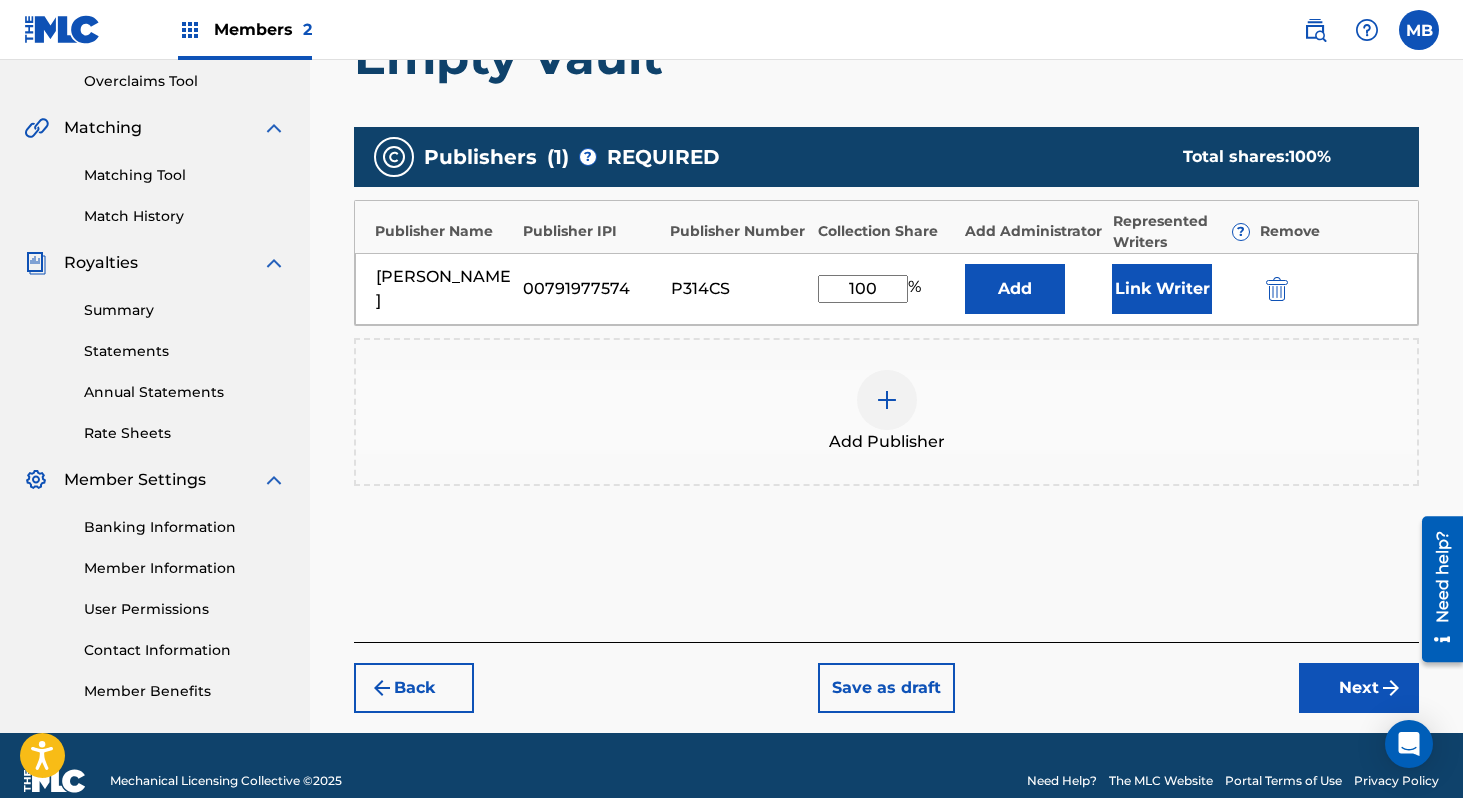 scroll, scrollTop: 449, scrollLeft: 0, axis: vertical 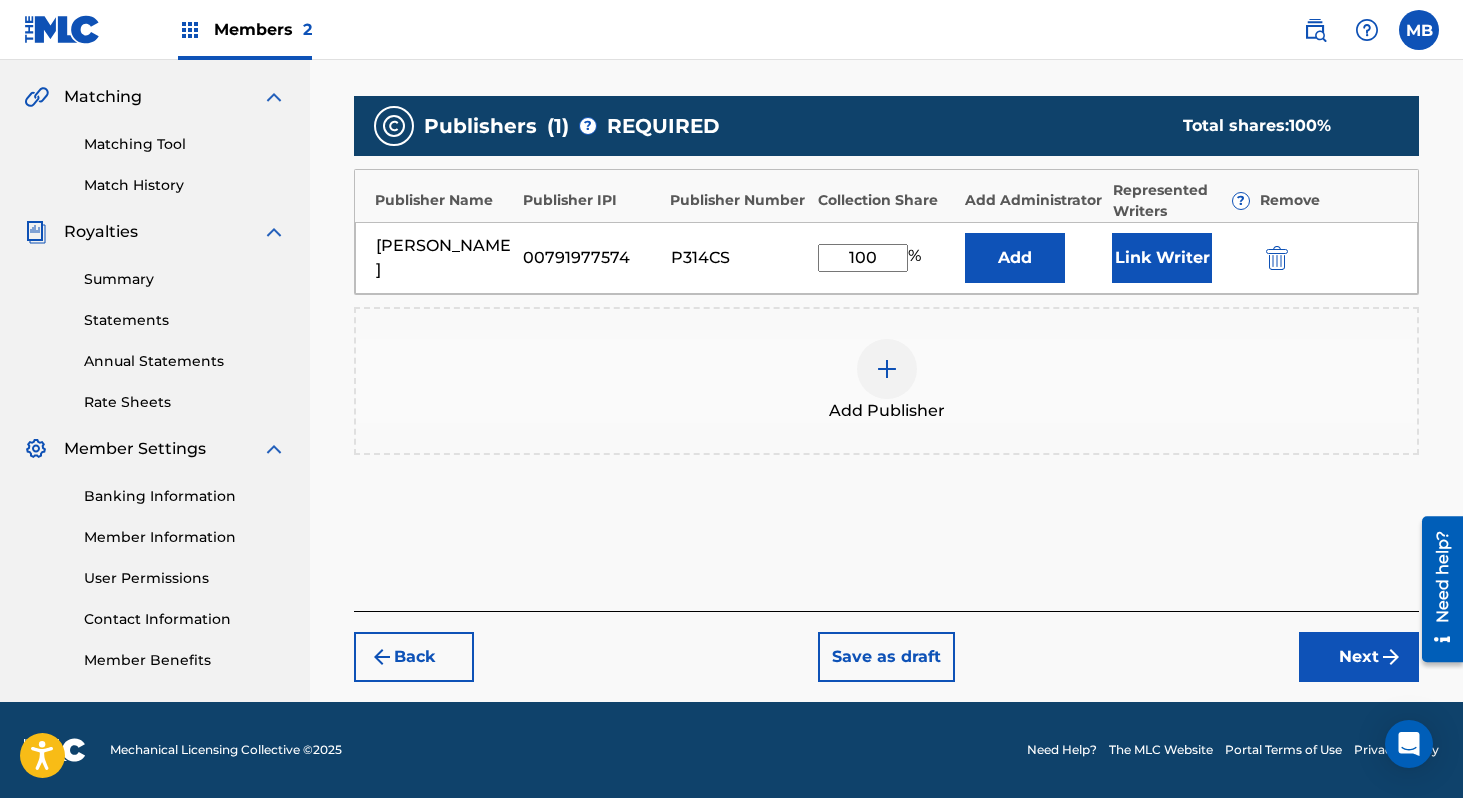 click on "Next" at bounding box center (1359, 657) 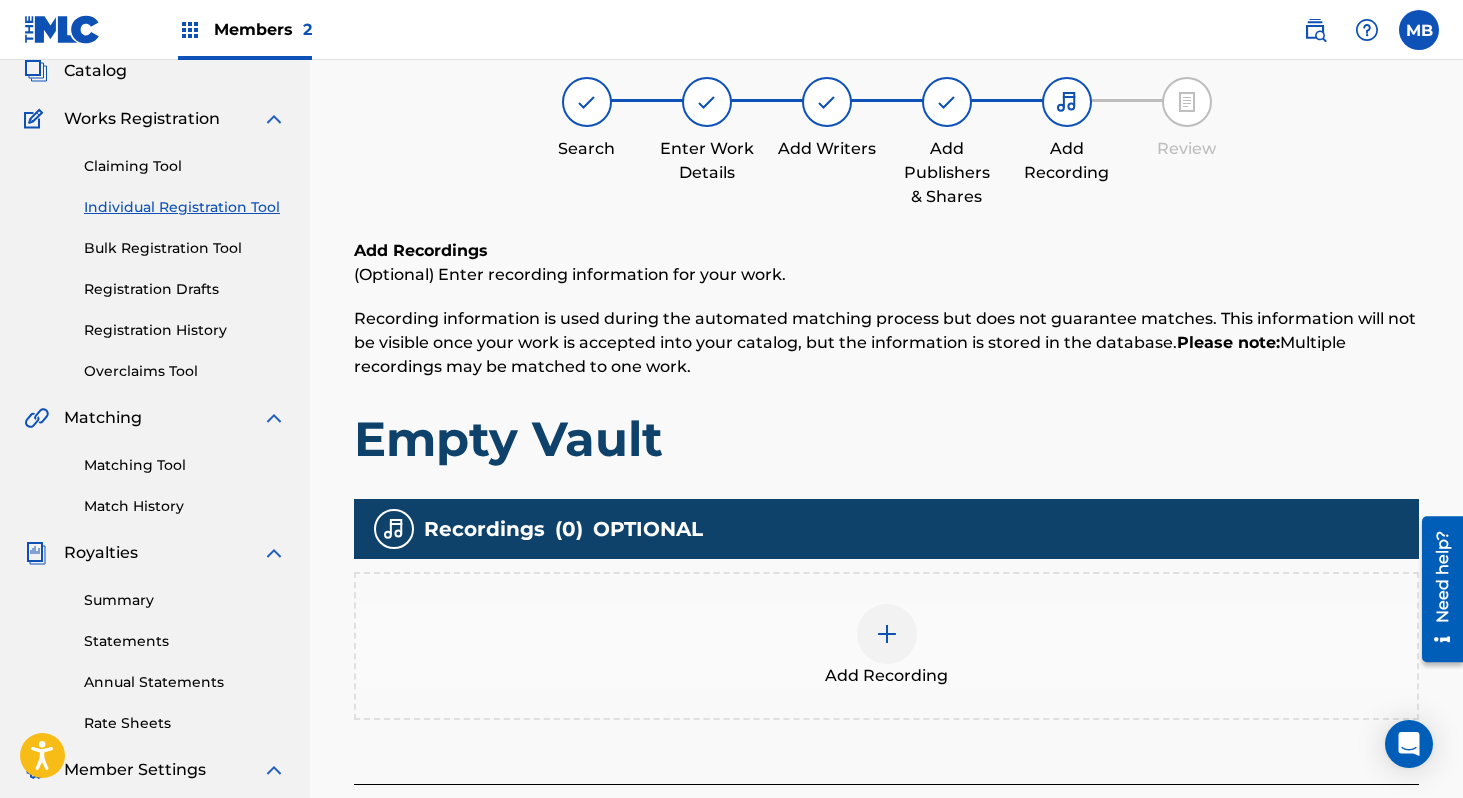 scroll, scrollTop: 116, scrollLeft: 0, axis: vertical 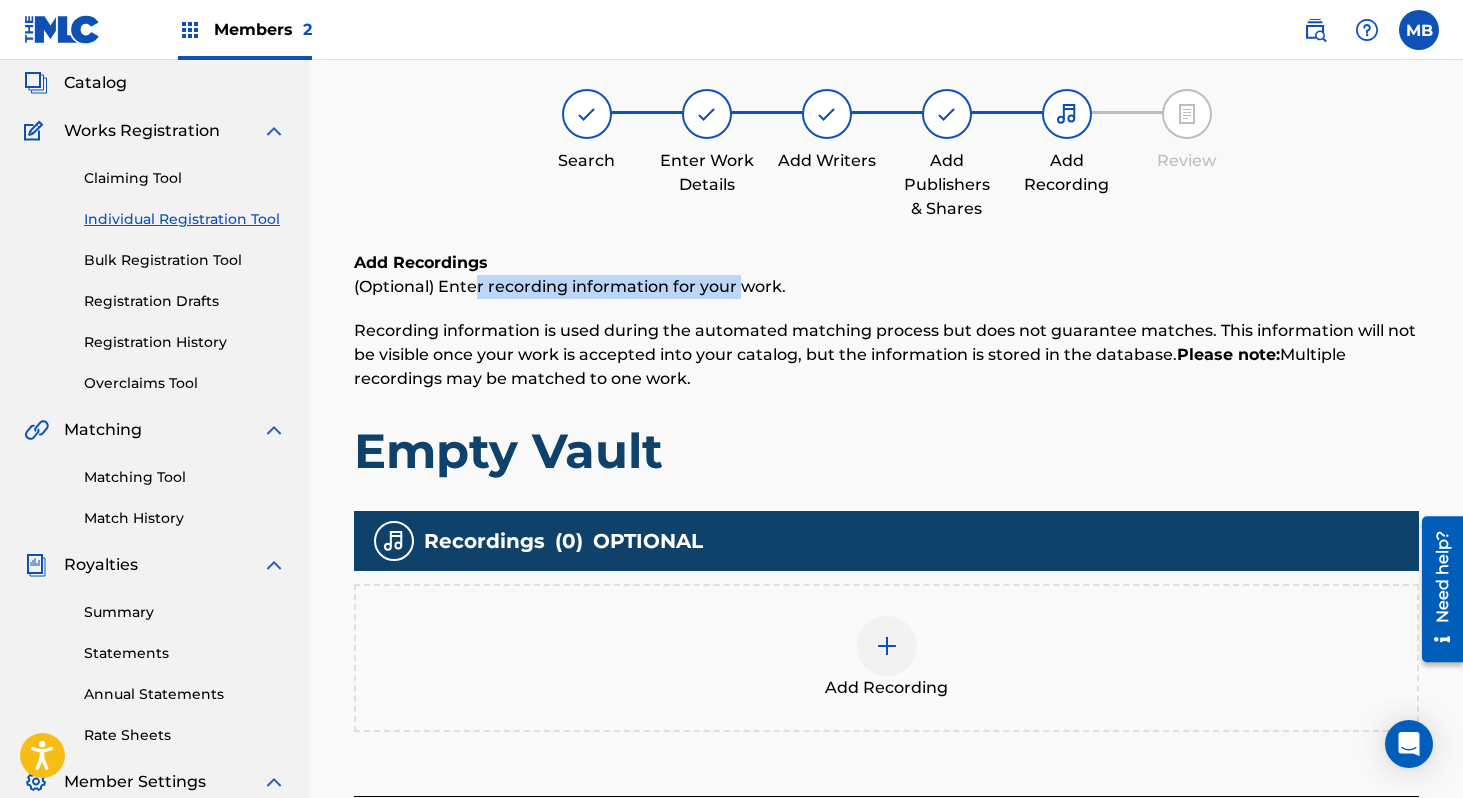 drag, startPoint x: 477, startPoint y: 285, endPoint x: 743, endPoint y: 286, distance: 266.0019 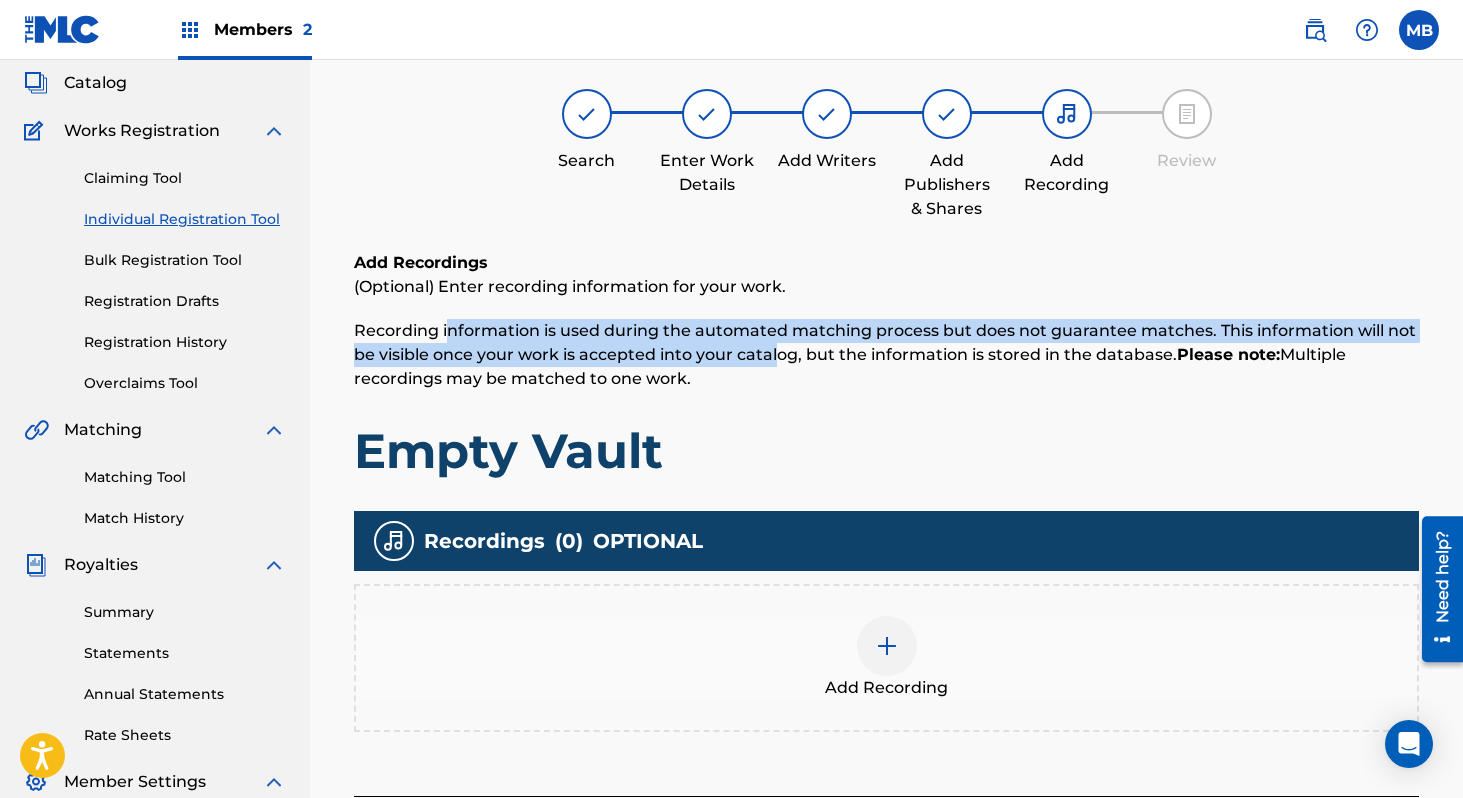 drag, startPoint x: 449, startPoint y: 328, endPoint x: 778, endPoint y: 347, distance: 329.5482 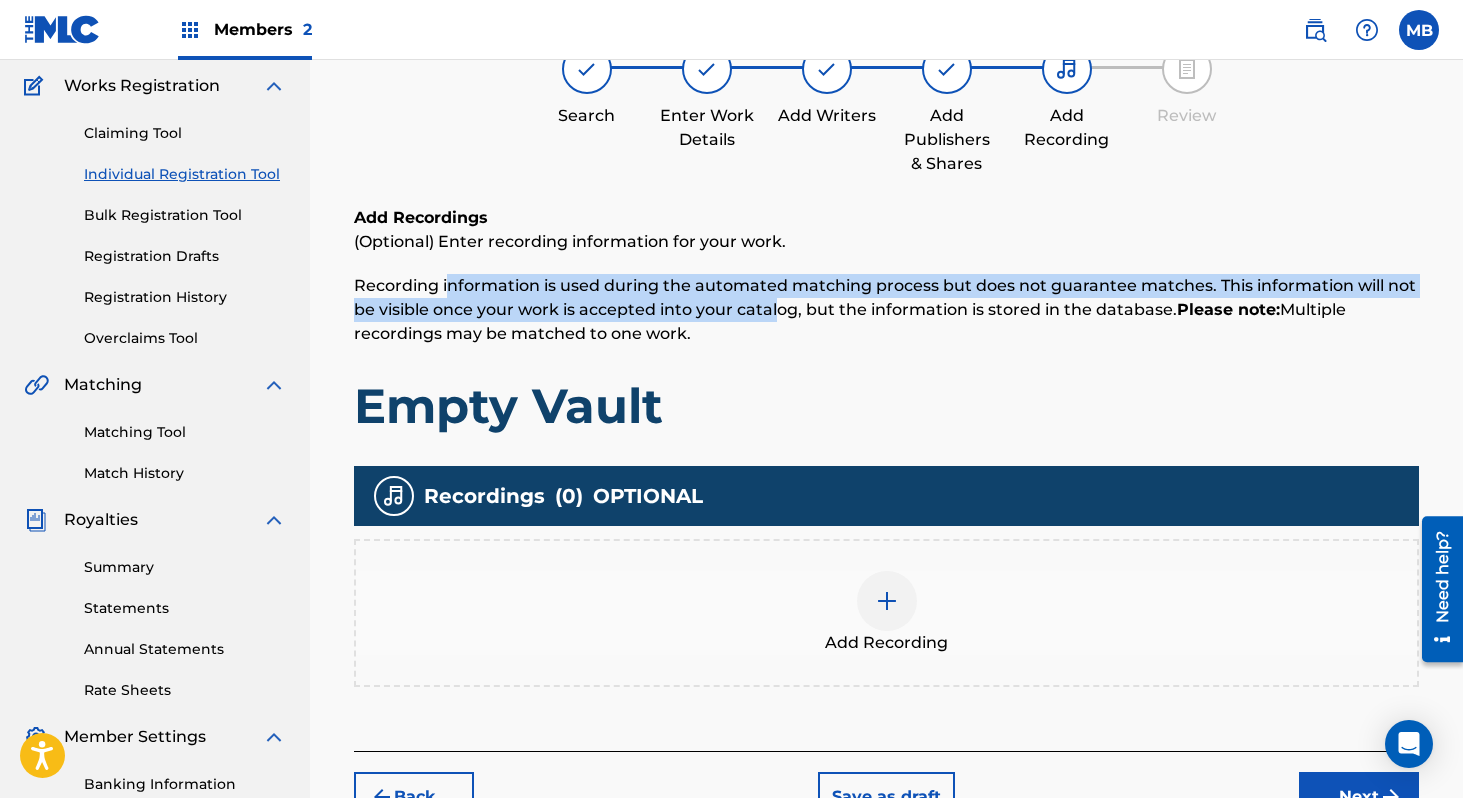 scroll, scrollTop: 165, scrollLeft: 0, axis: vertical 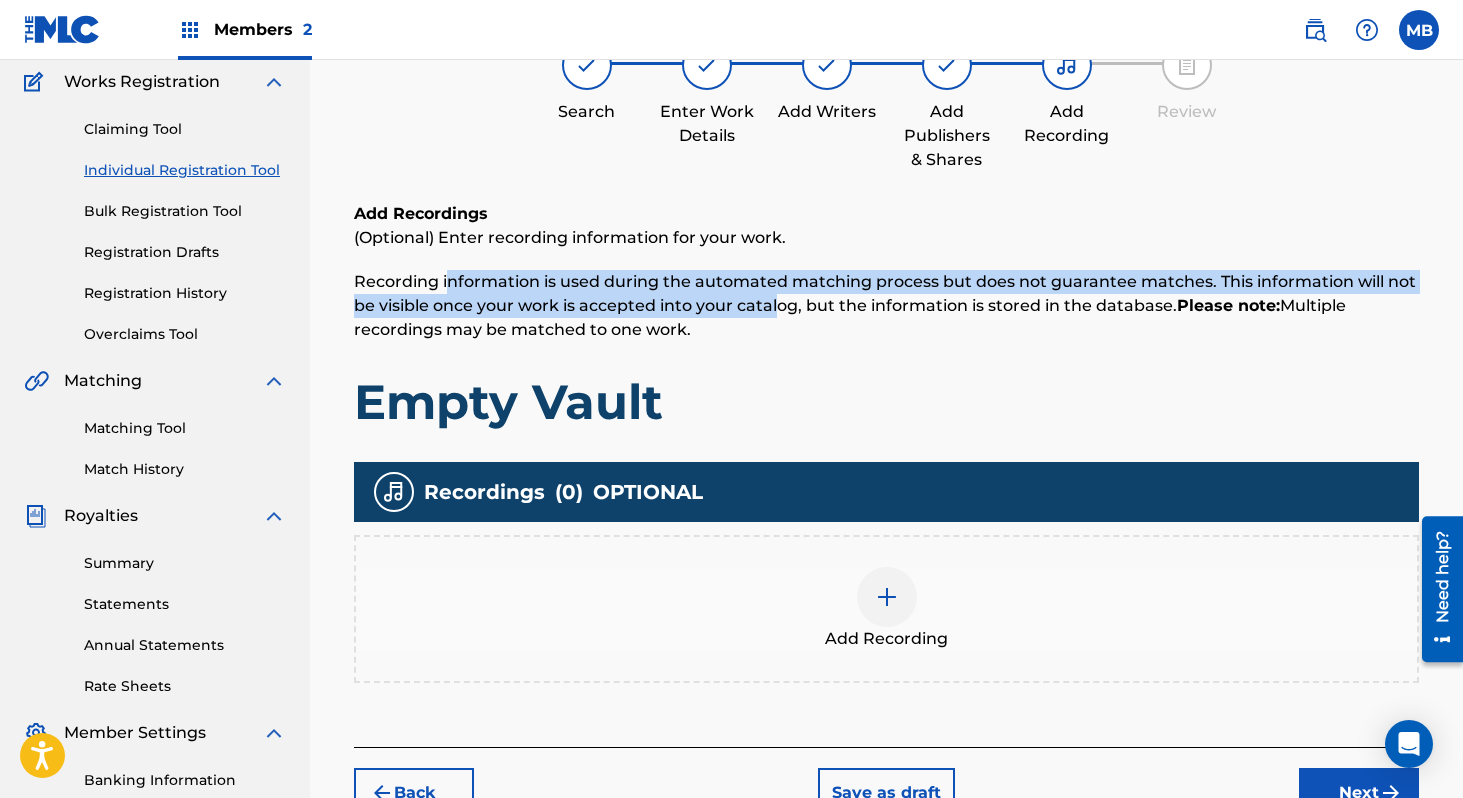 click on "Recording information is used during the automated matching process but does not guarantee matches. This information will not be visible once your work is accepted into your catalog, but the information is stored in the database.  Please note:  Multiple recordings may be matched to one work." at bounding box center (885, 305) 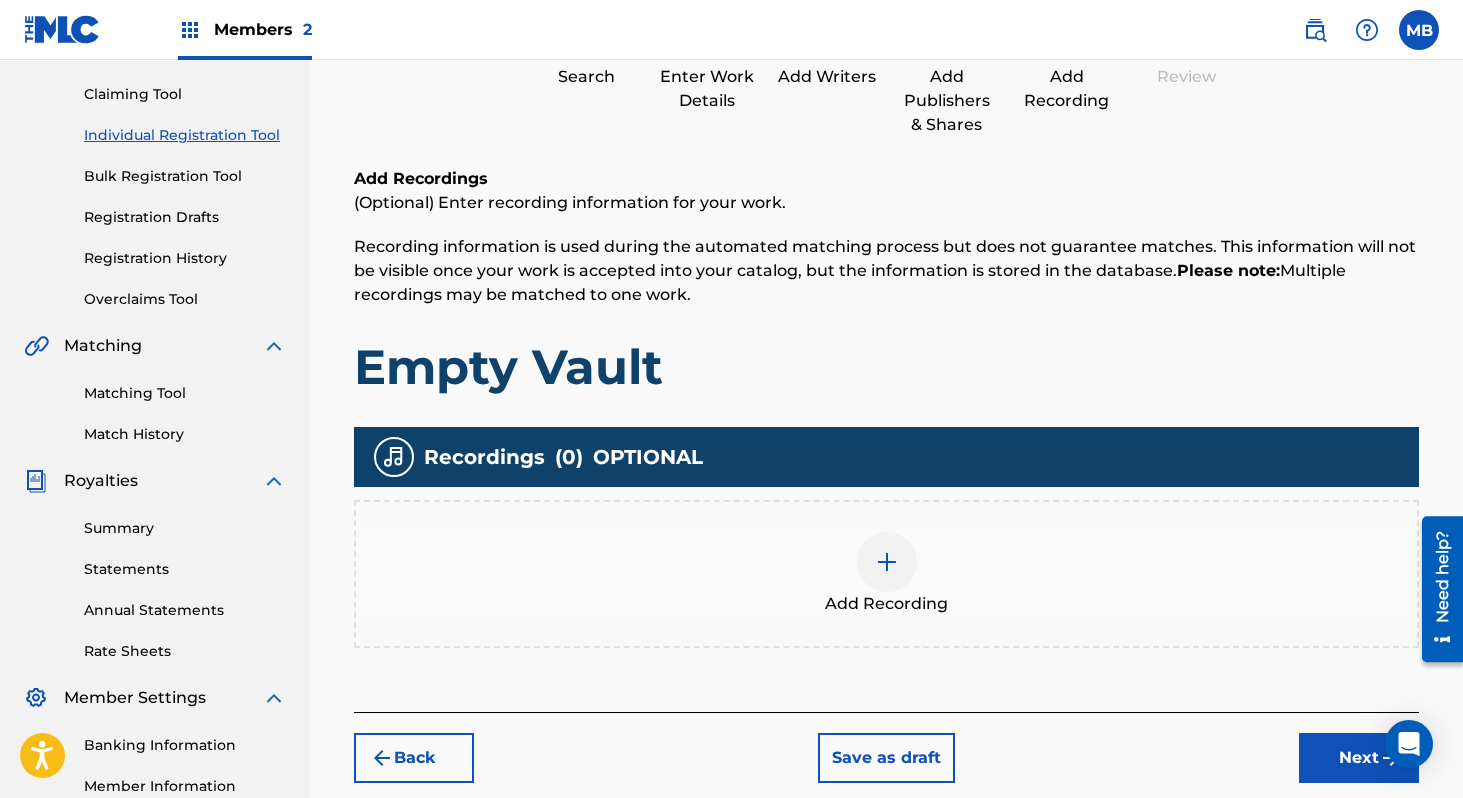 scroll, scrollTop: 203, scrollLeft: 0, axis: vertical 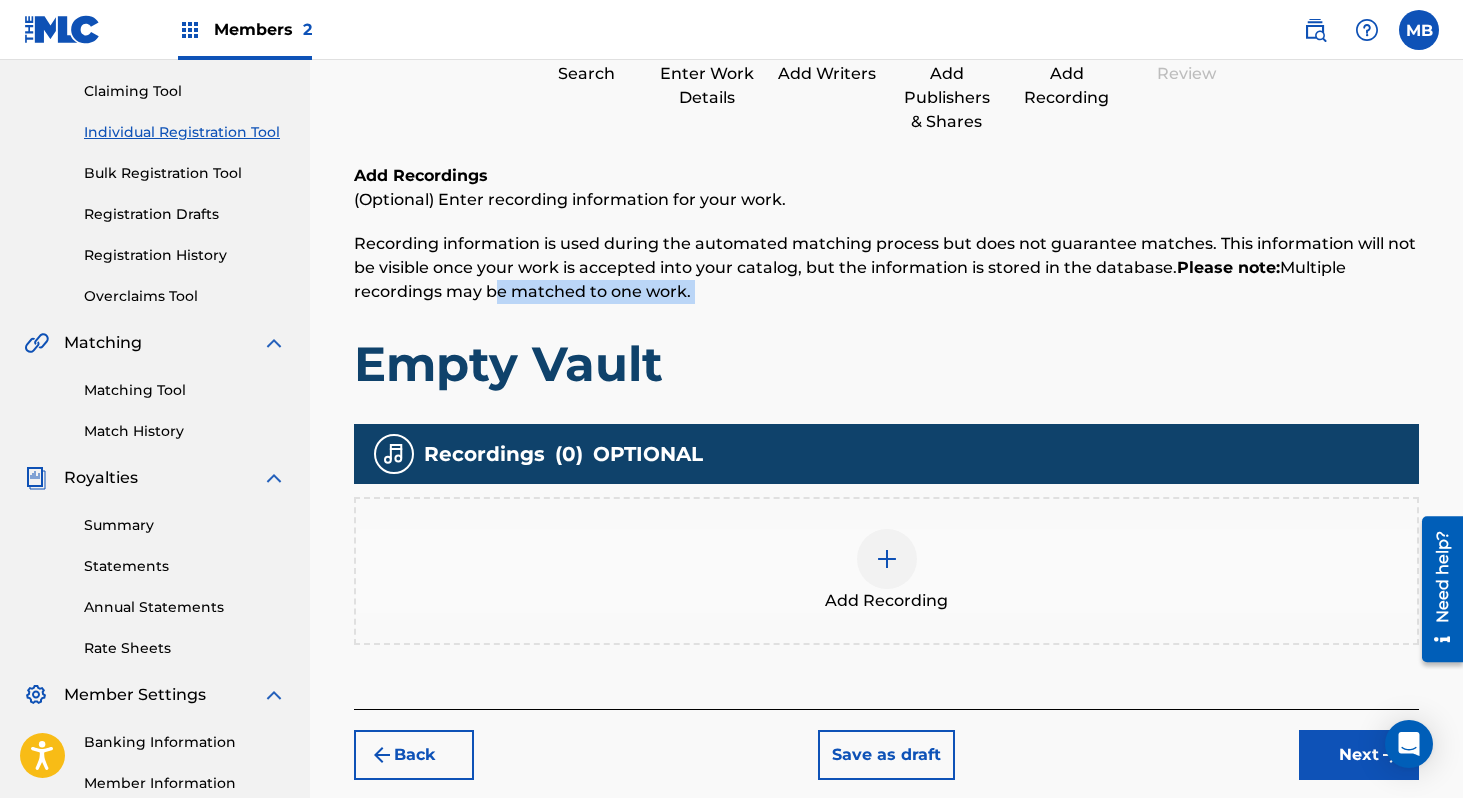drag, startPoint x: 489, startPoint y: 291, endPoint x: 719, endPoint y: 336, distance: 234.36084 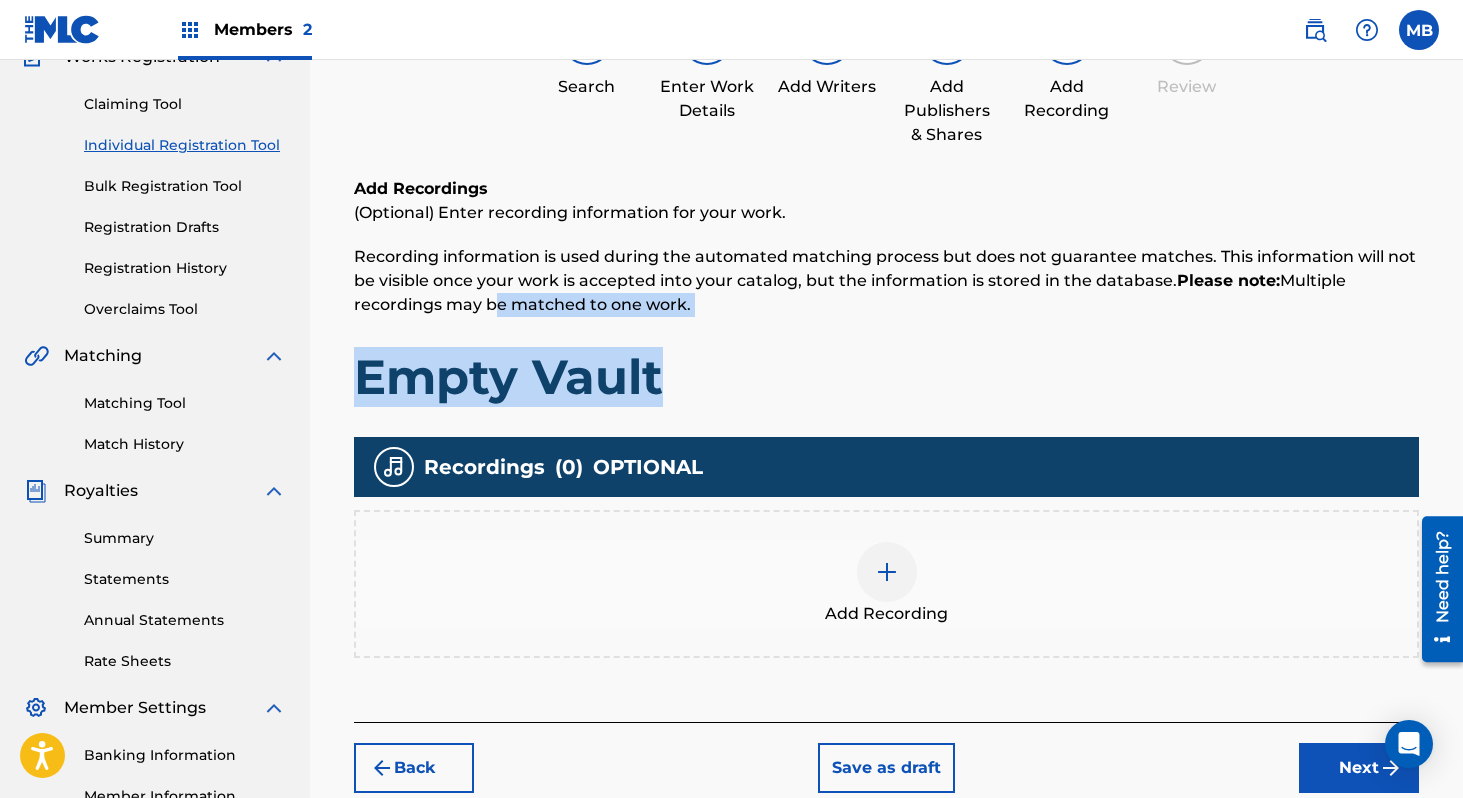scroll, scrollTop: 205, scrollLeft: 0, axis: vertical 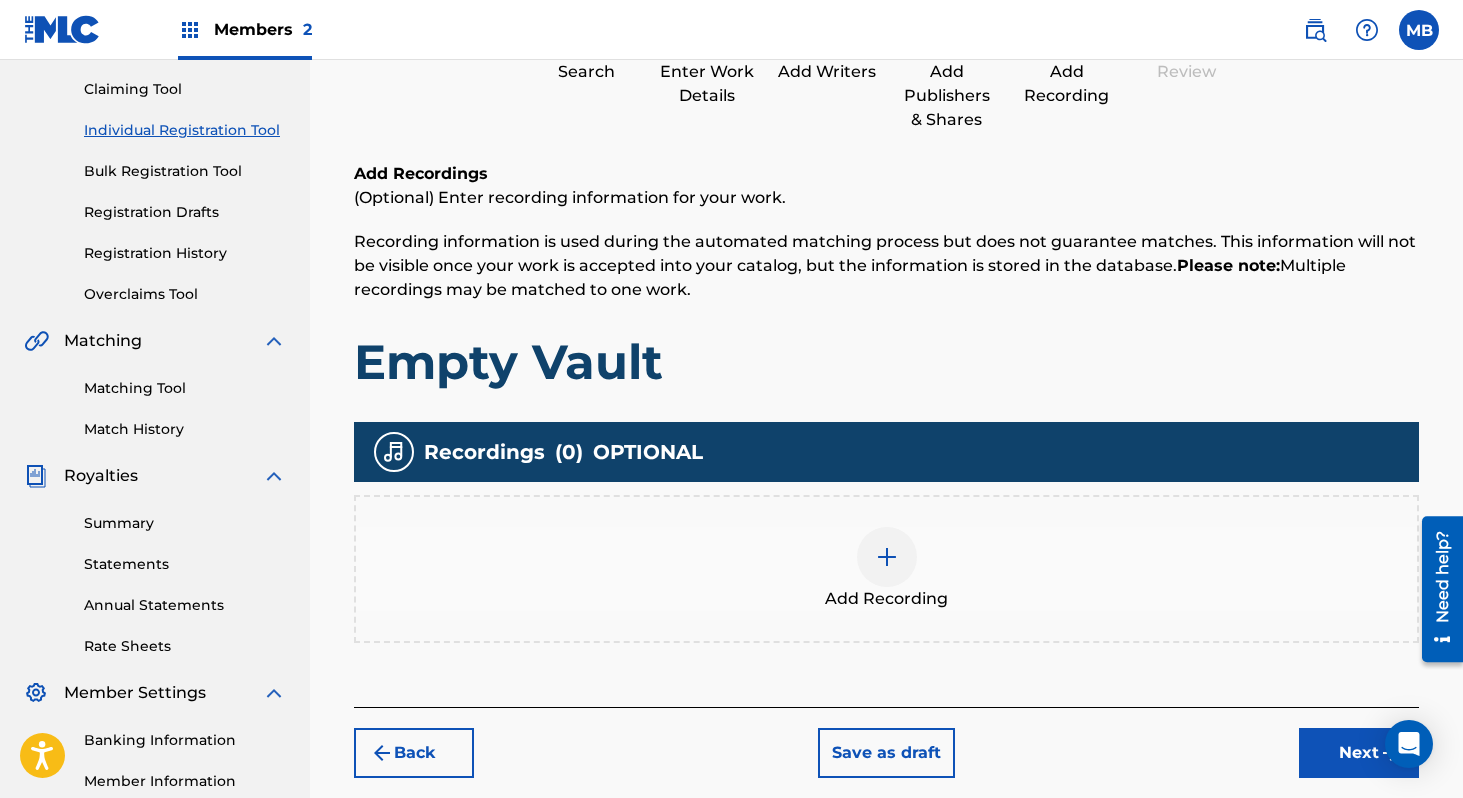 click on "Recording information is used during the automated matching process but does not guarantee matches. This information will not be visible once your work is accepted into your catalog, but the information is stored in the database.  Please note:  Multiple recordings may be matched to one work." at bounding box center [885, 265] 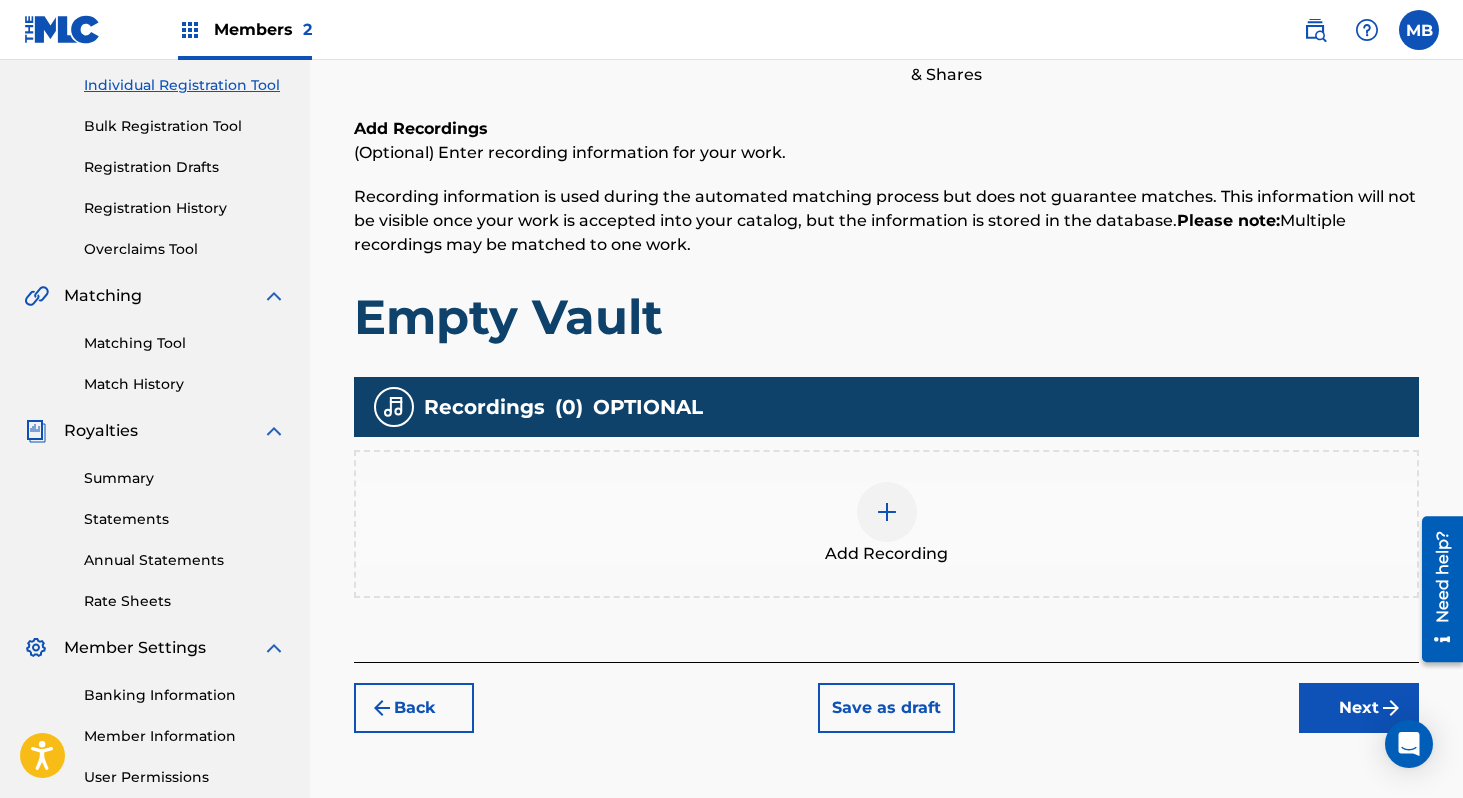 scroll, scrollTop: 248, scrollLeft: 0, axis: vertical 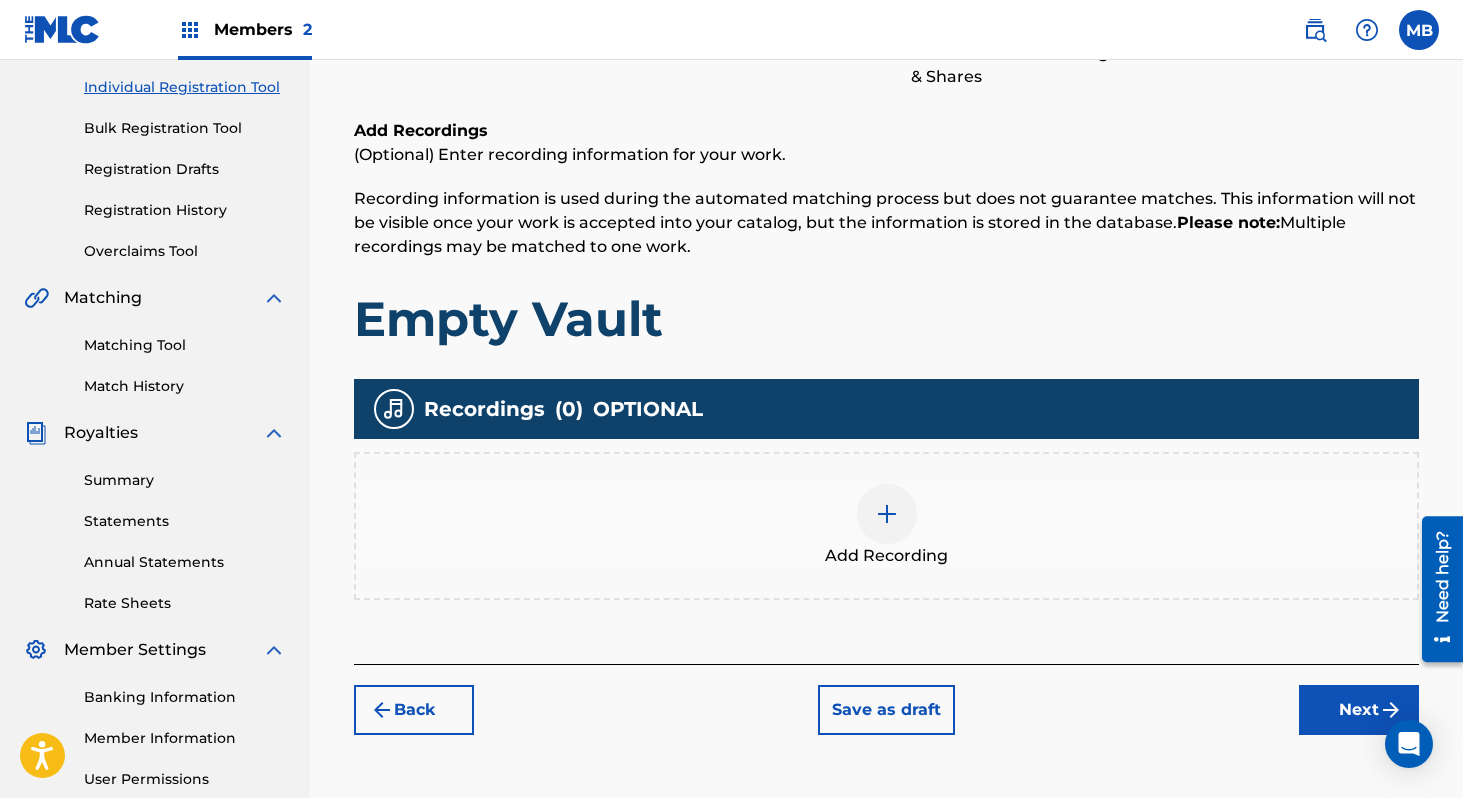 click at bounding box center (887, 514) 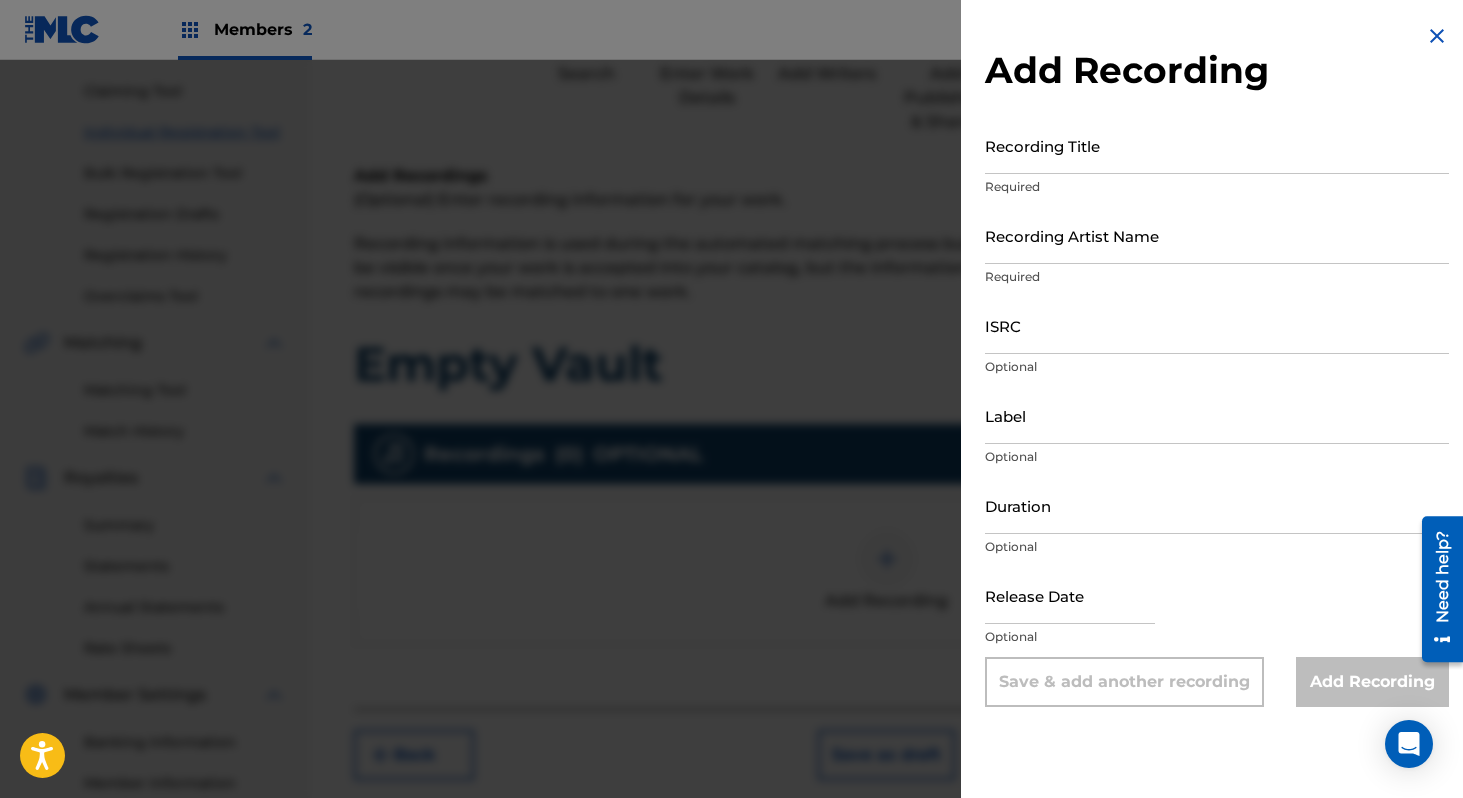 scroll, scrollTop: 181, scrollLeft: 0, axis: vertical 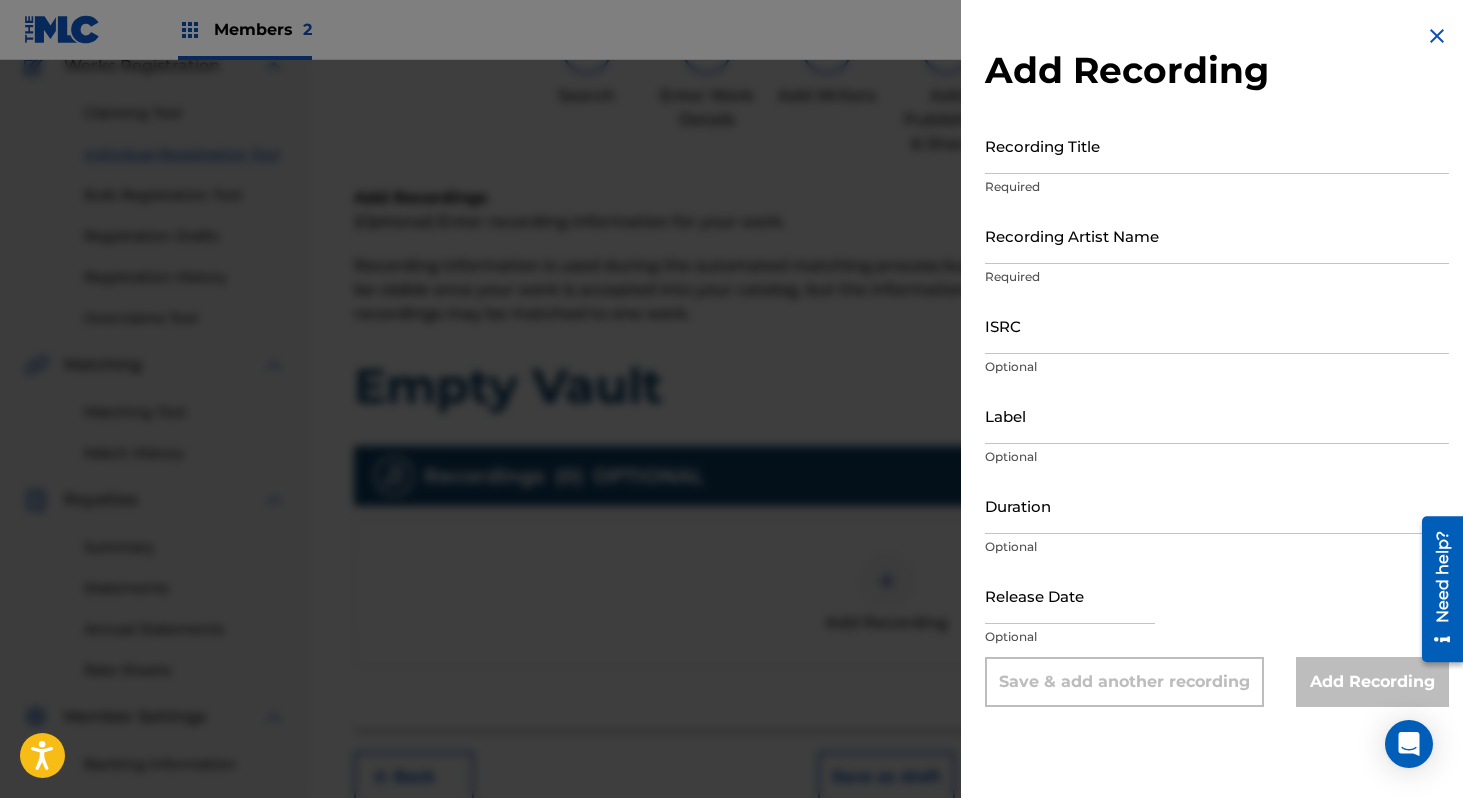 click on "Recording Title Required" at bounding box center (1217, 162) 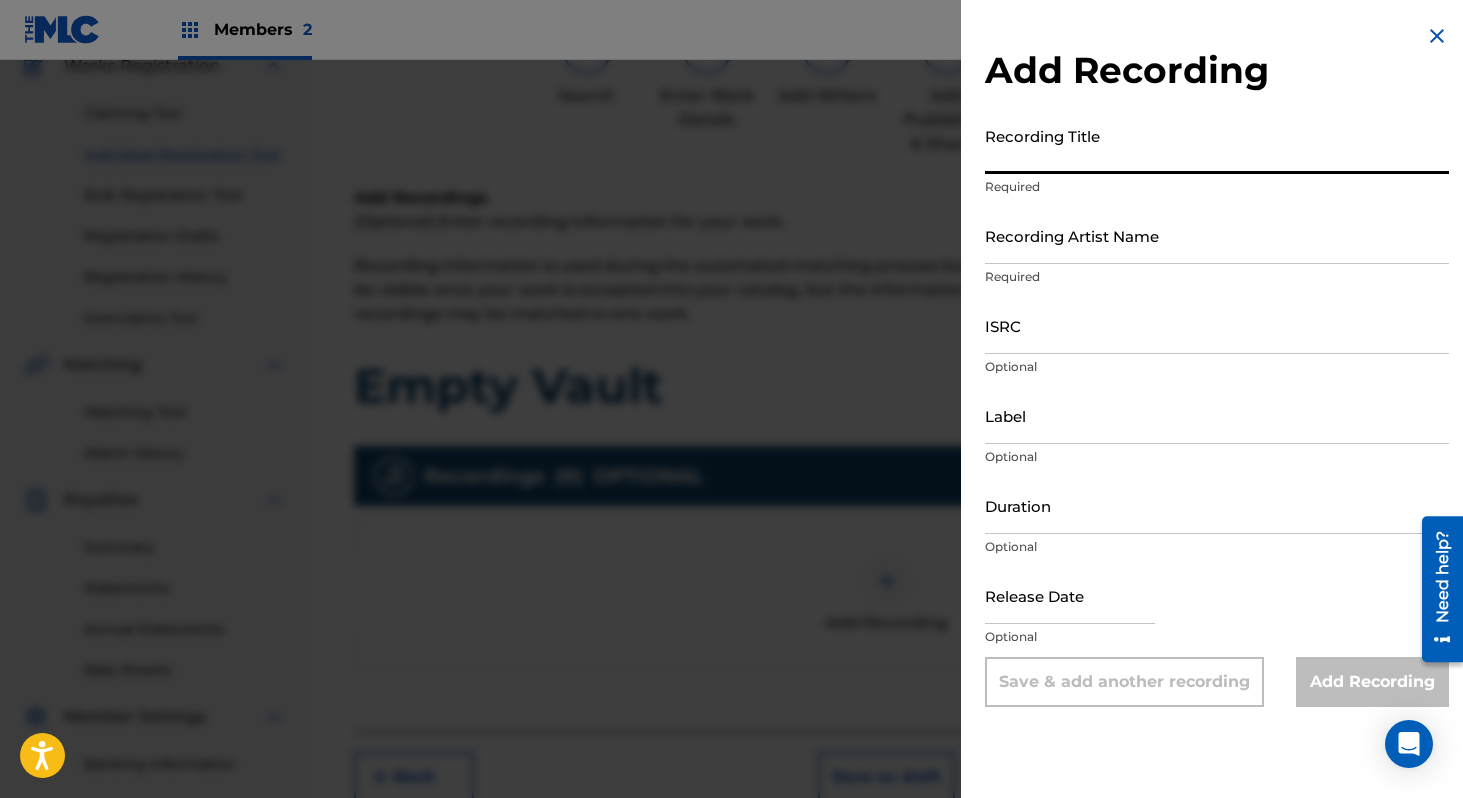 click at bounding box center [731, 459] 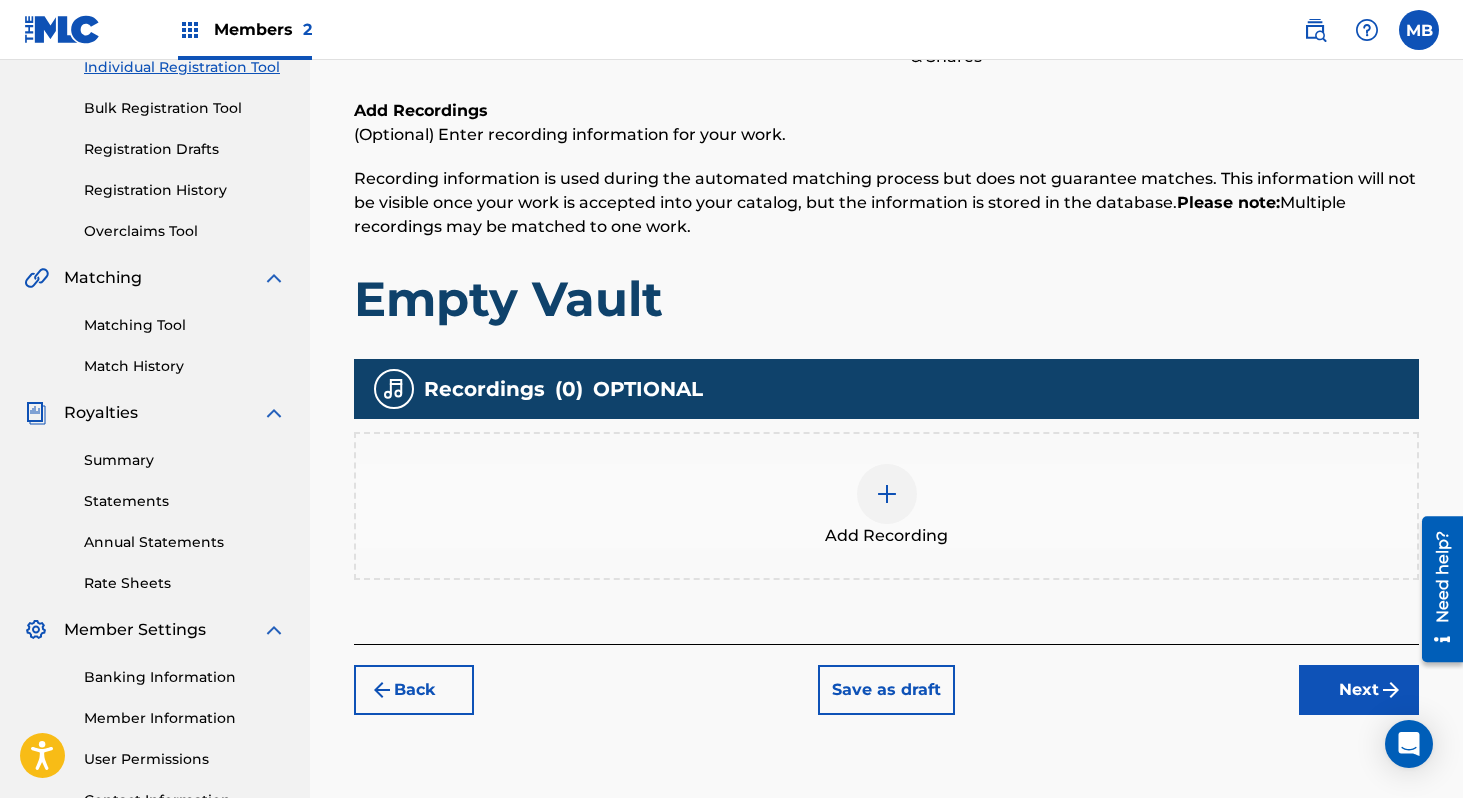 scroll, scrollTop: 304, scrollLeft: 0, axis: vertical 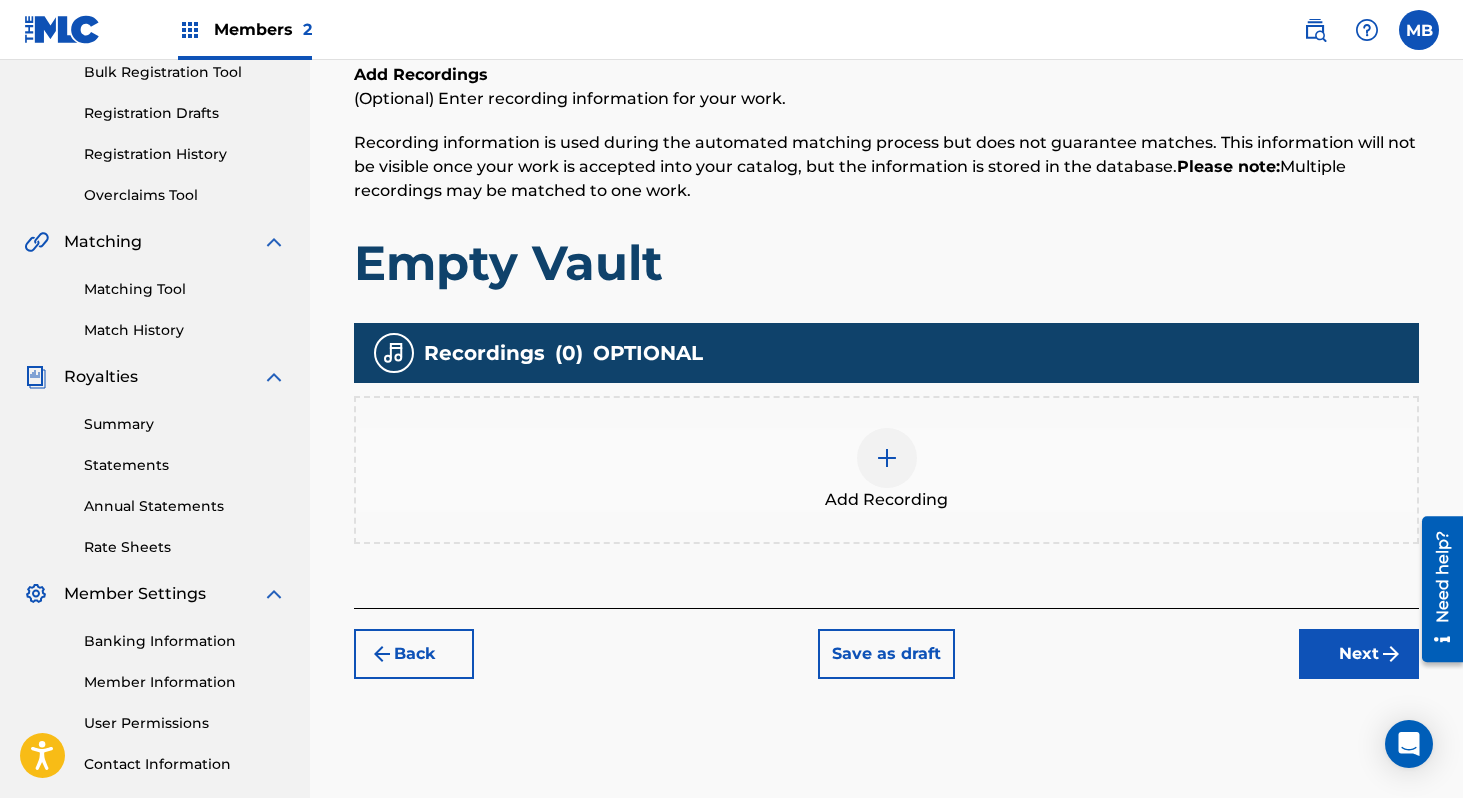 click at bounding box center (887, 458) 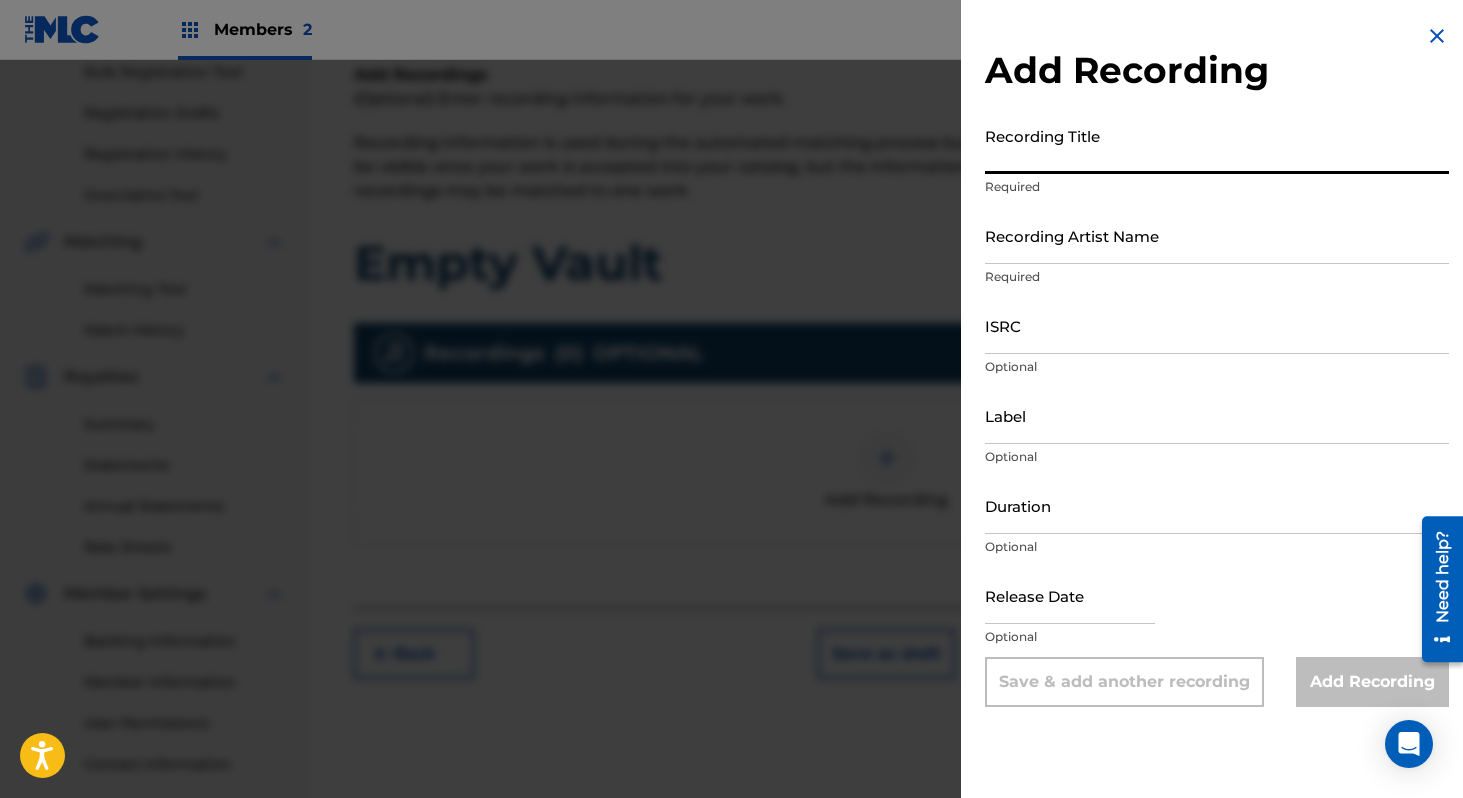 click on "Recording Title" at bounding box center [1217, 145] 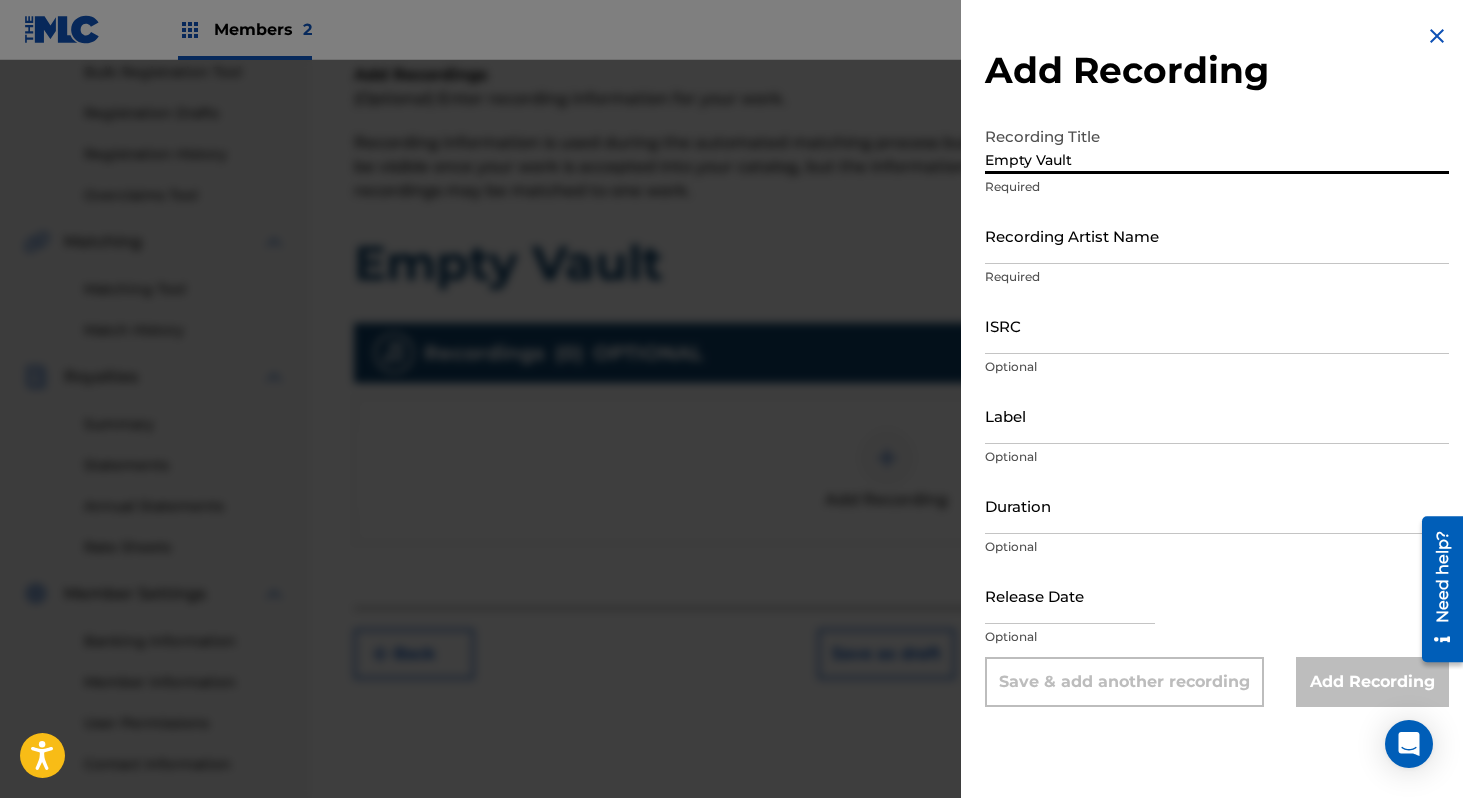 type on "Empty Vault" 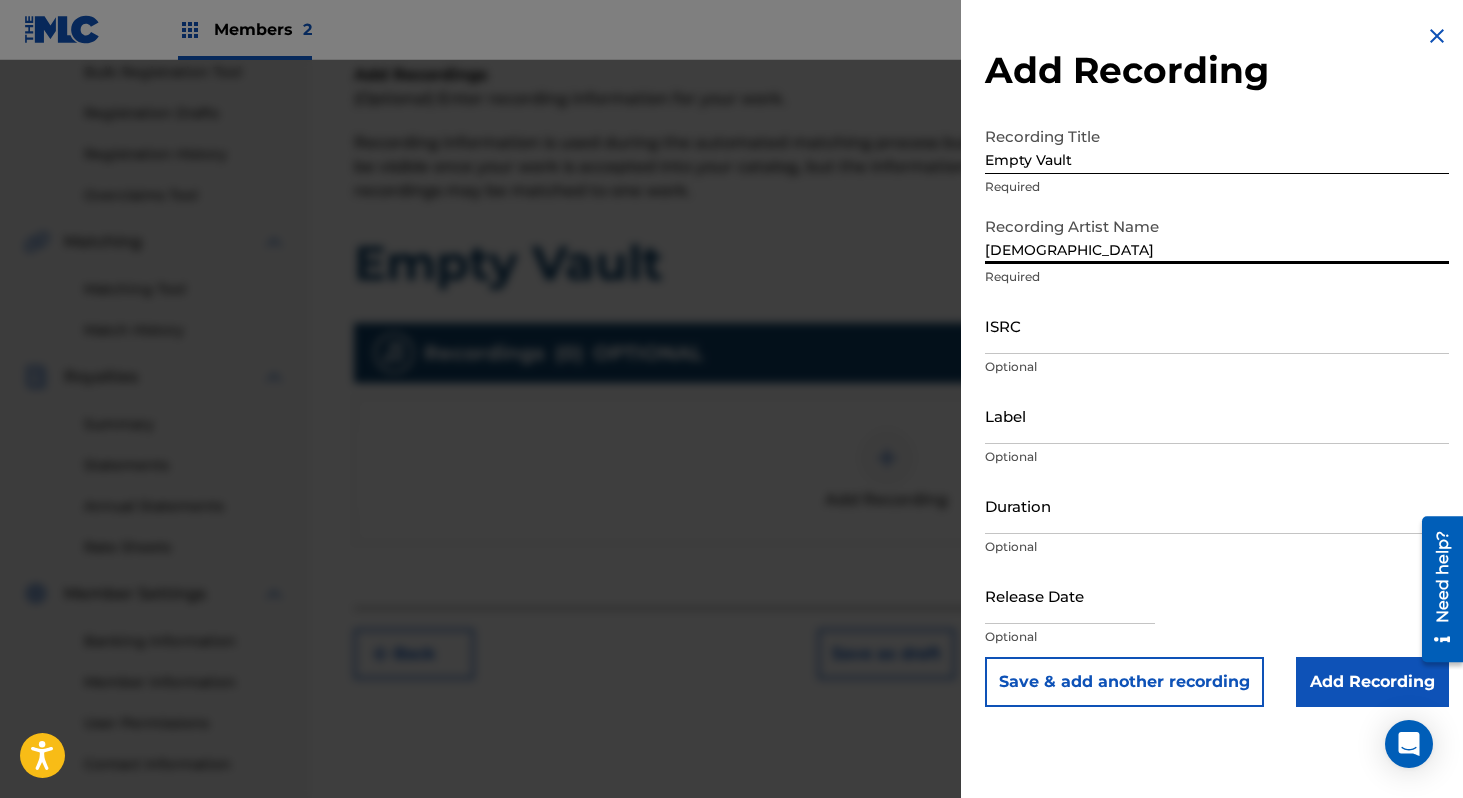 type on "[DEMOGRAPHIC_DATA]" 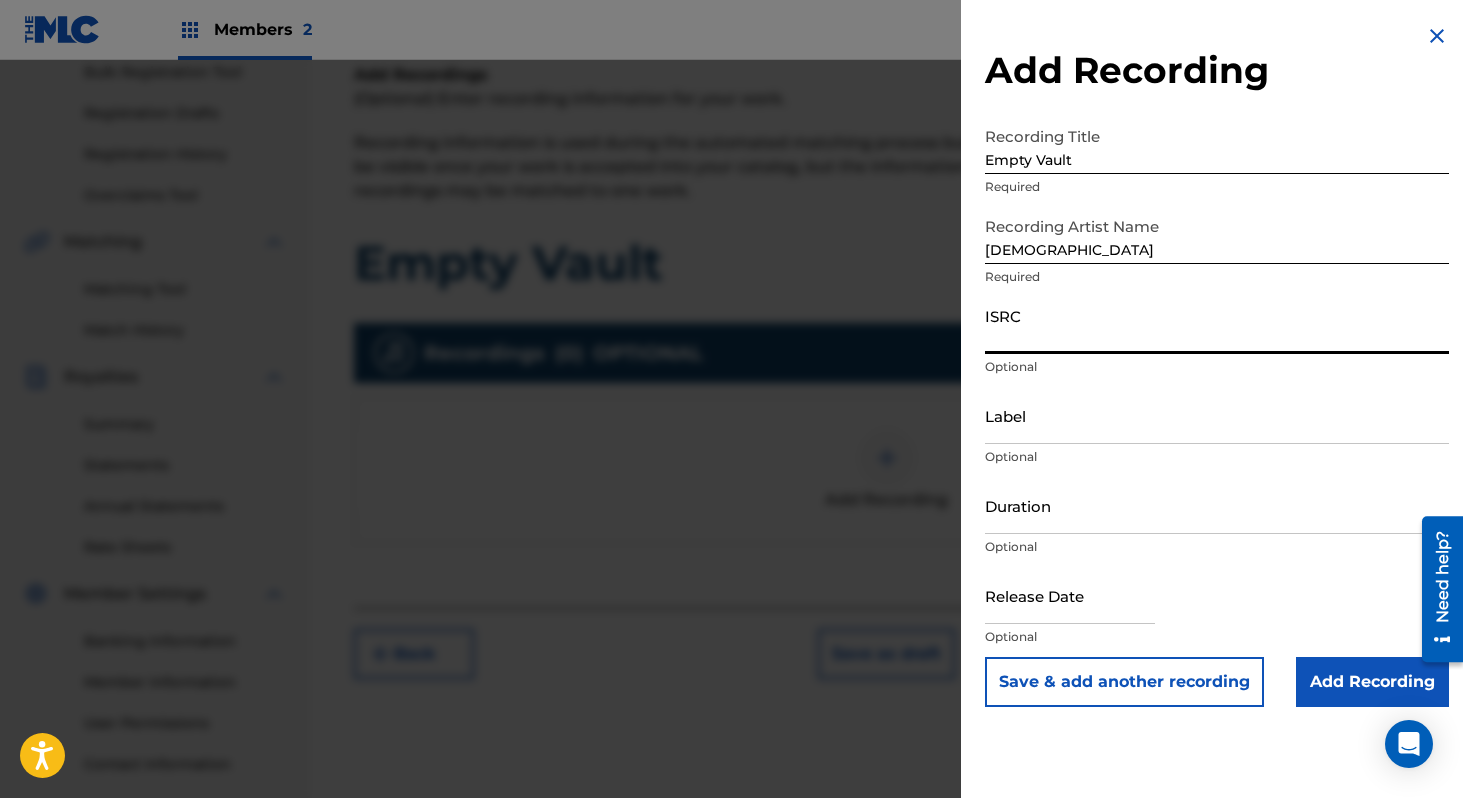 click on "ISRC" at bounding box center [1217, 325] 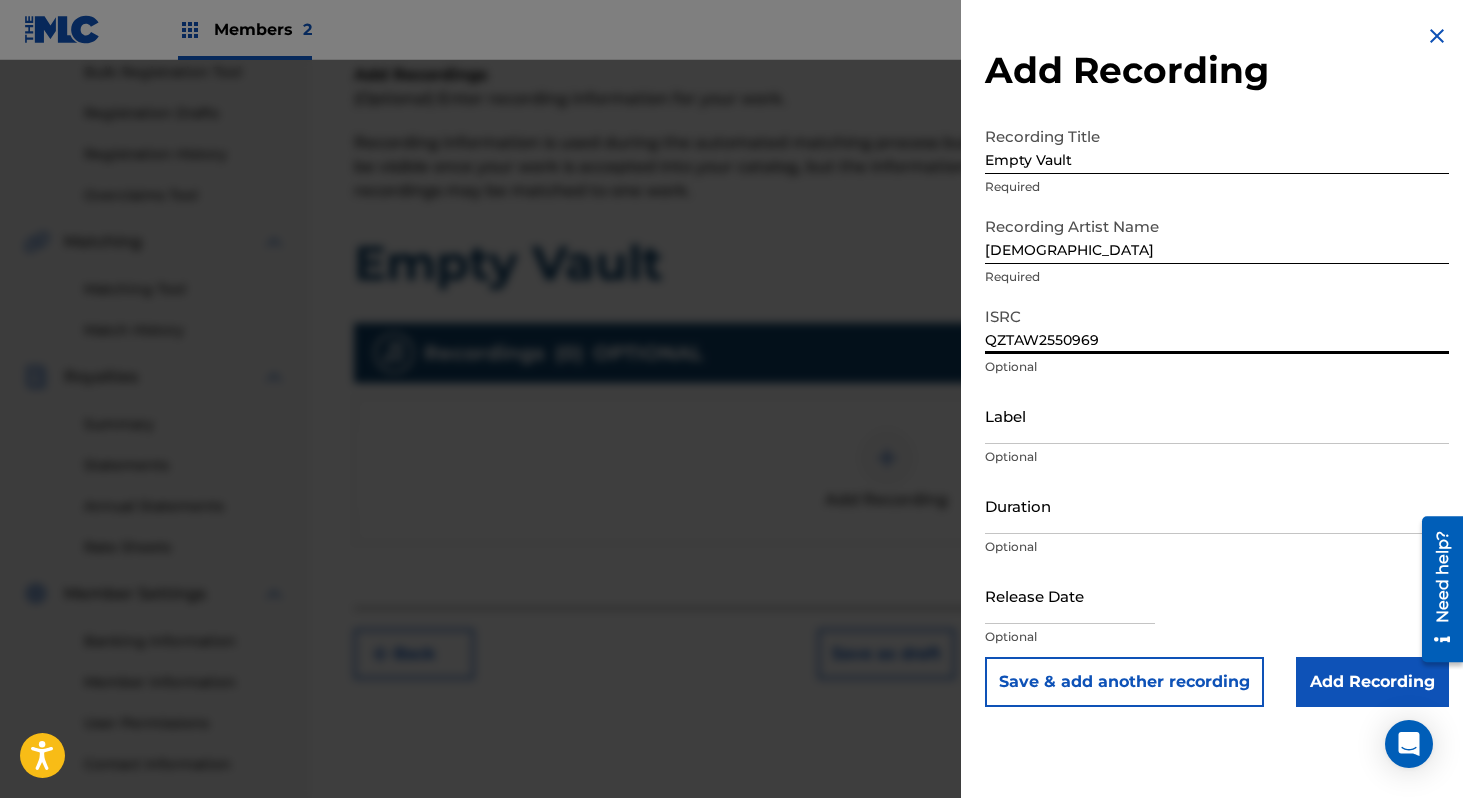 type on "QZTAW2550969" 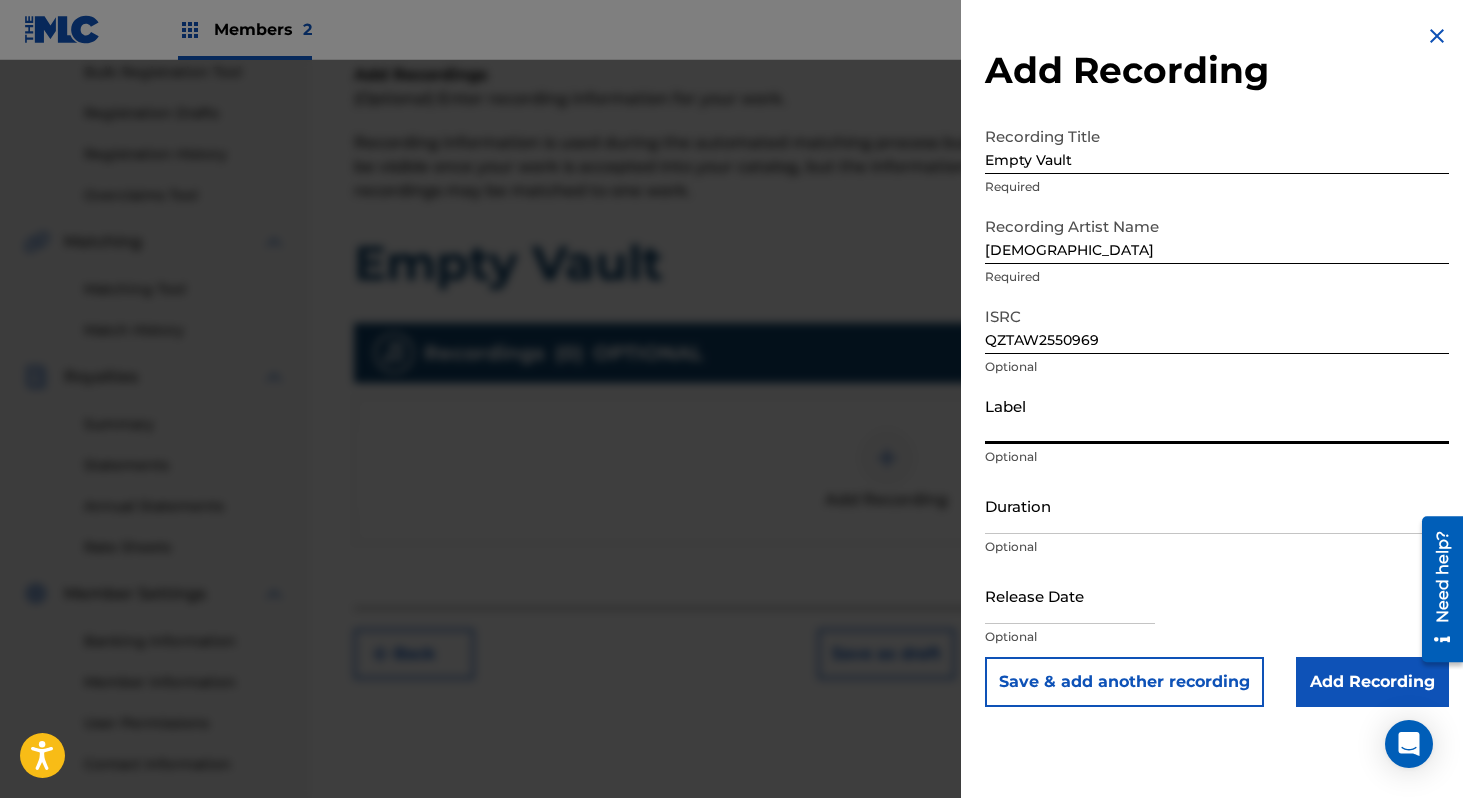 click on "Label" at bounding box center (1217, 415) 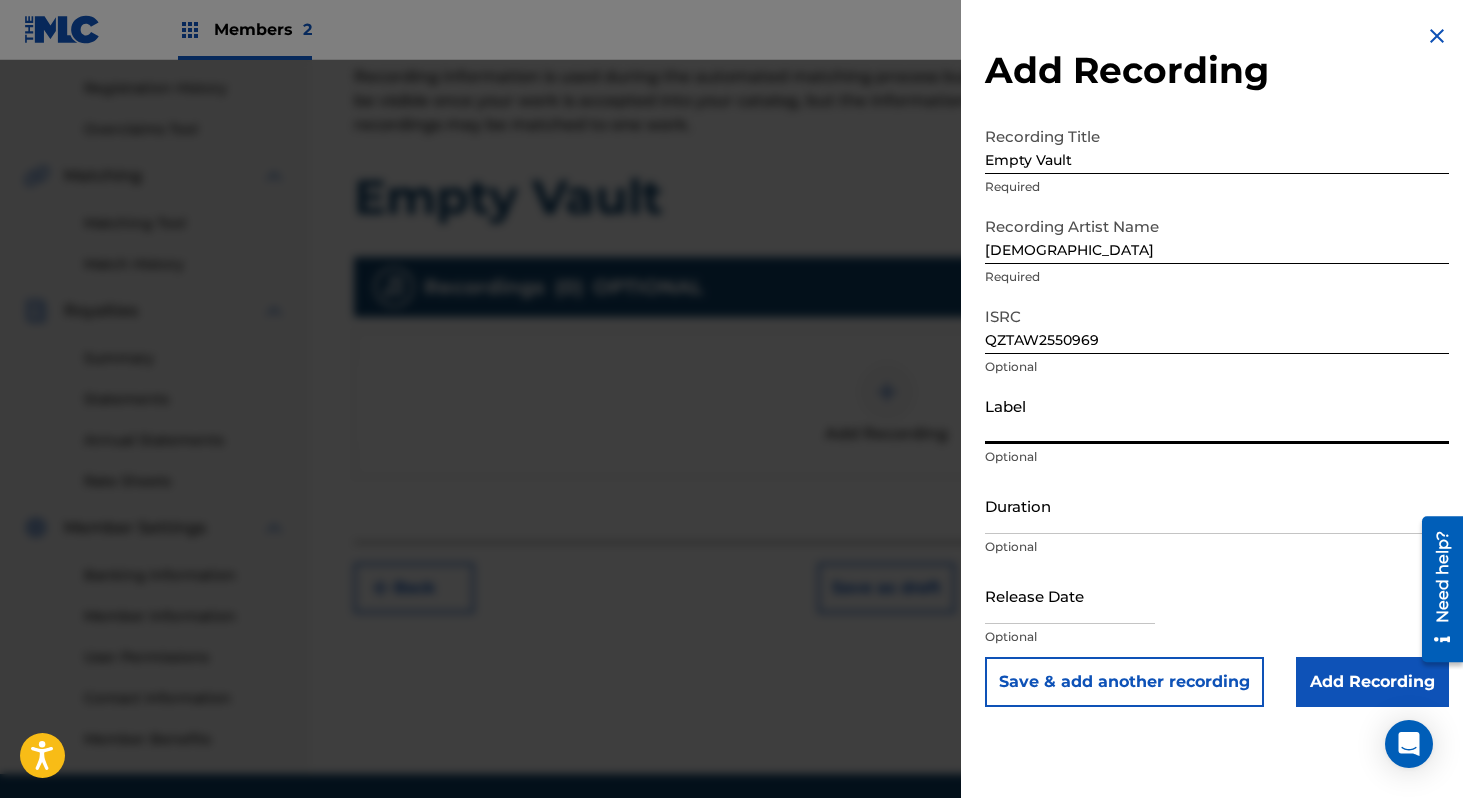 scroll, scrollTop: 442, scrollLeft: 0, axis: vertical 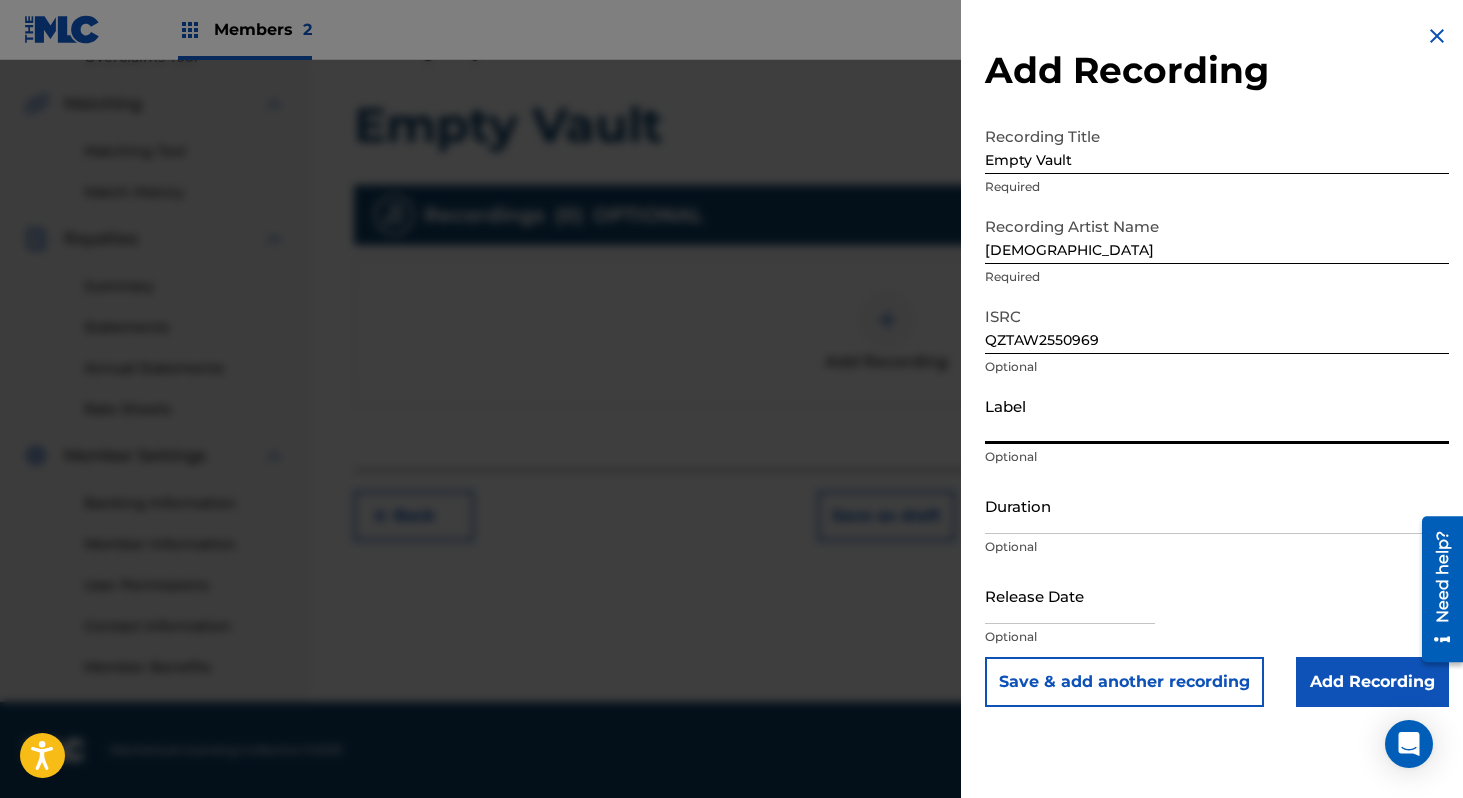 click on "Optional" at bounding box center (1217, 547) 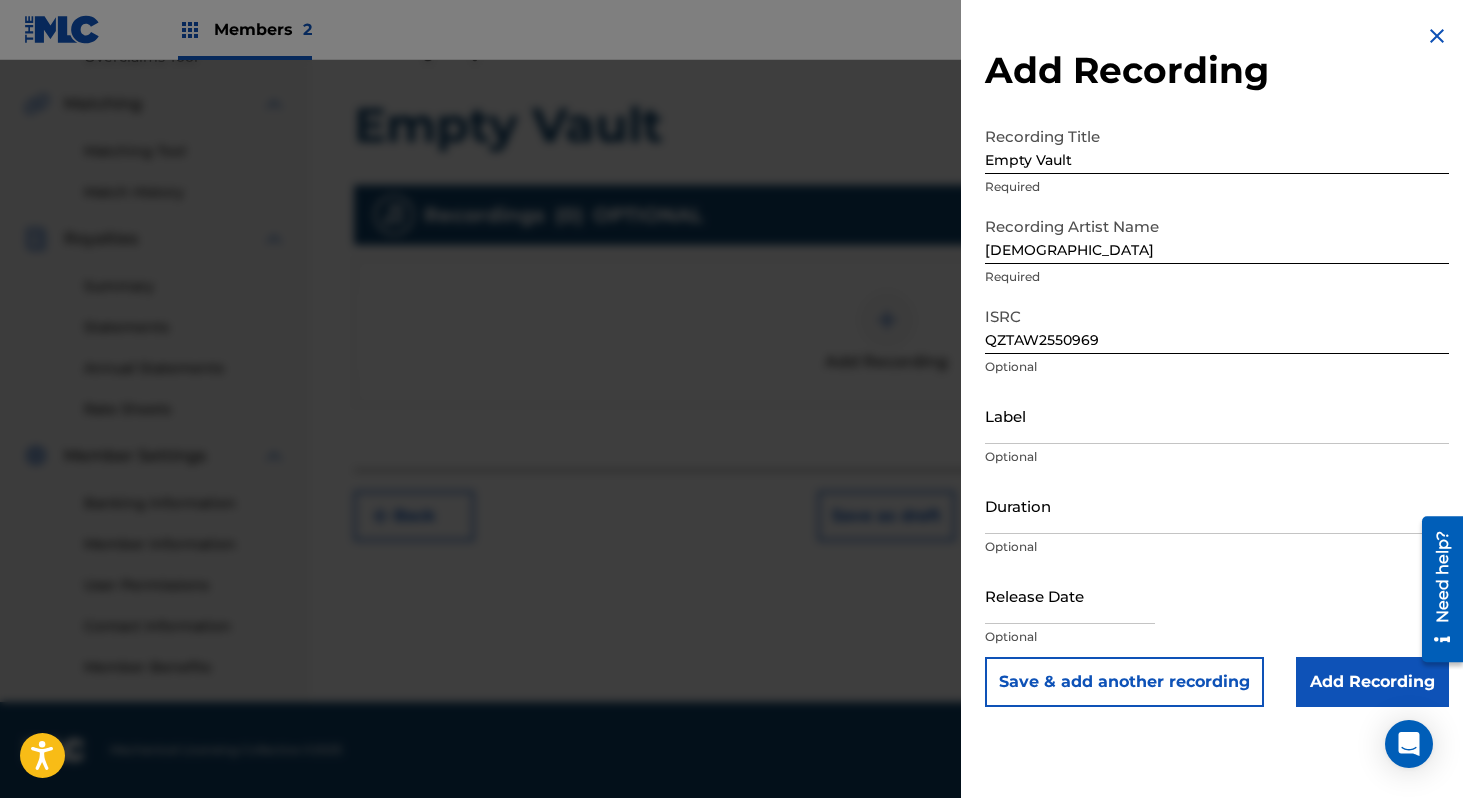 click on "Duration" at bounding box center (1217, 505) 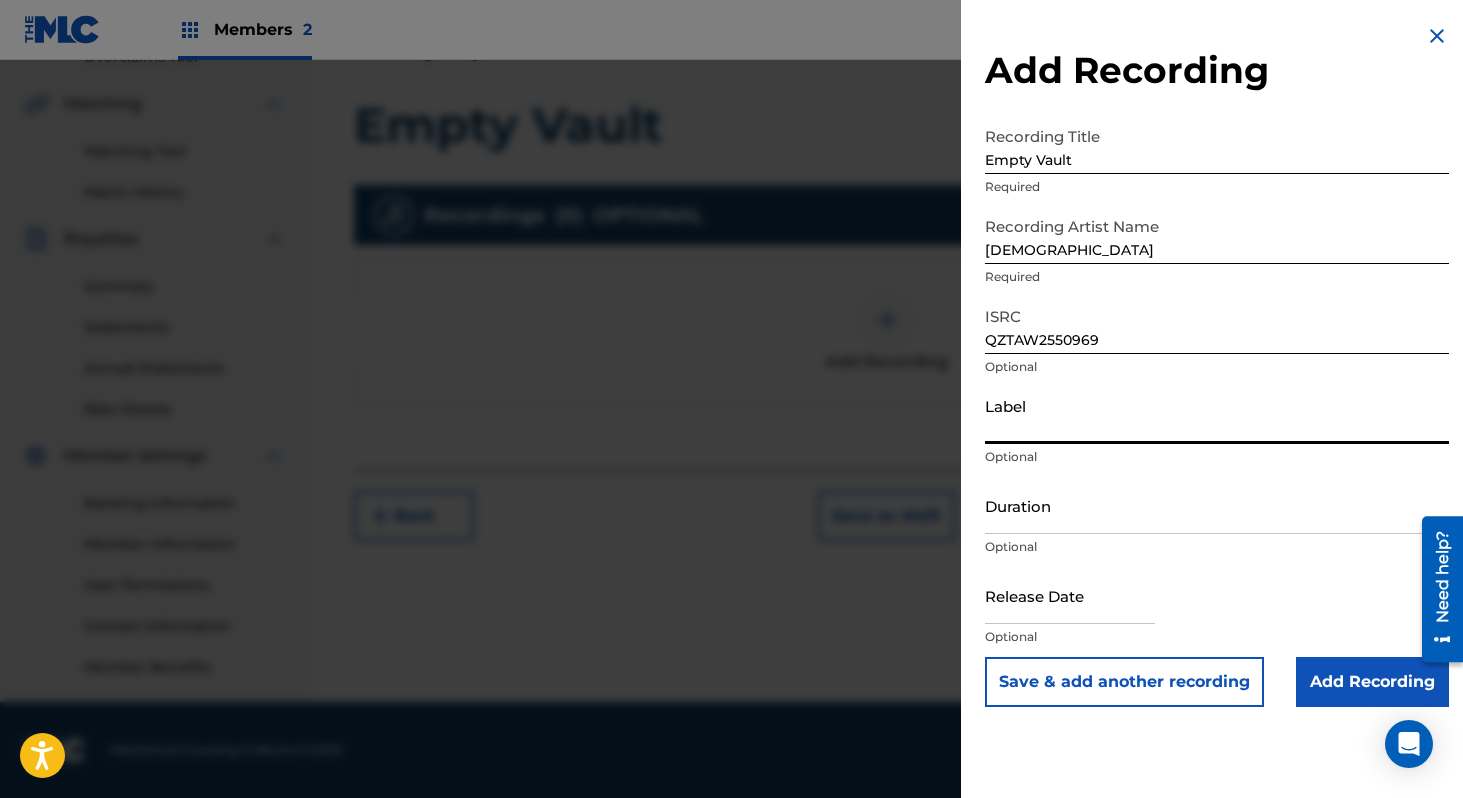 click on "Label" at bounding box center (1217, 415) 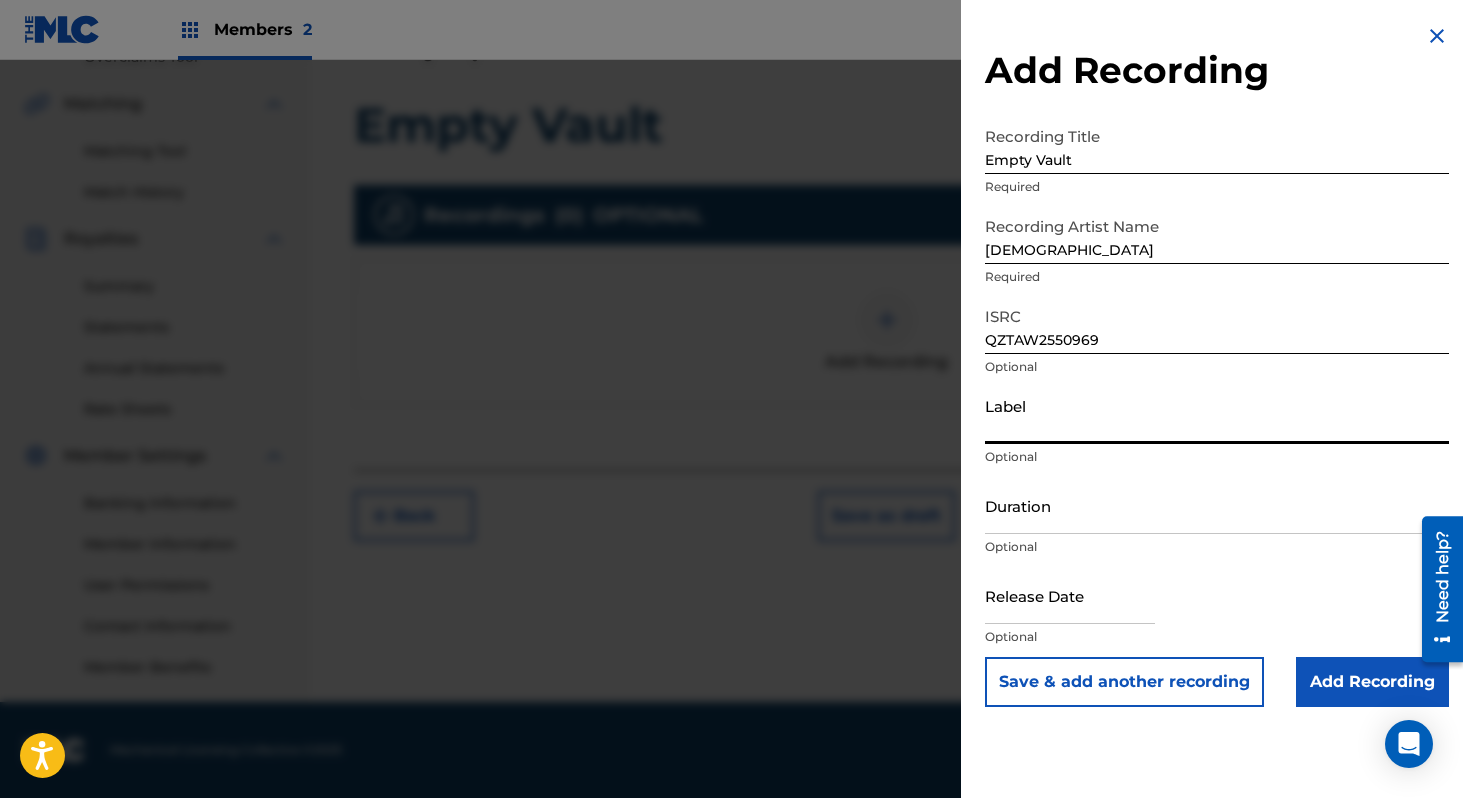 click on "Duration" at bounding box center (1217, 505) 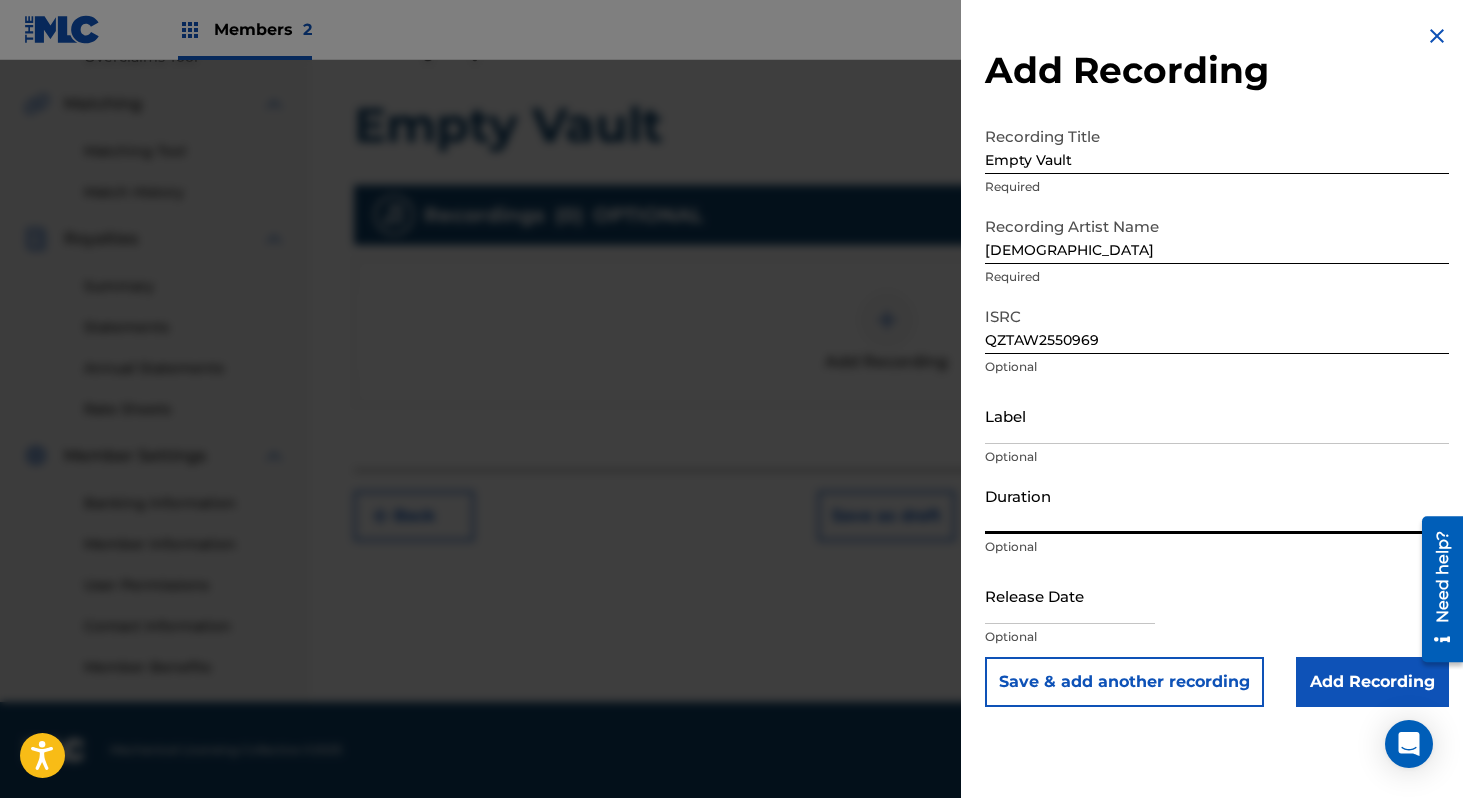 paste on "2:50" 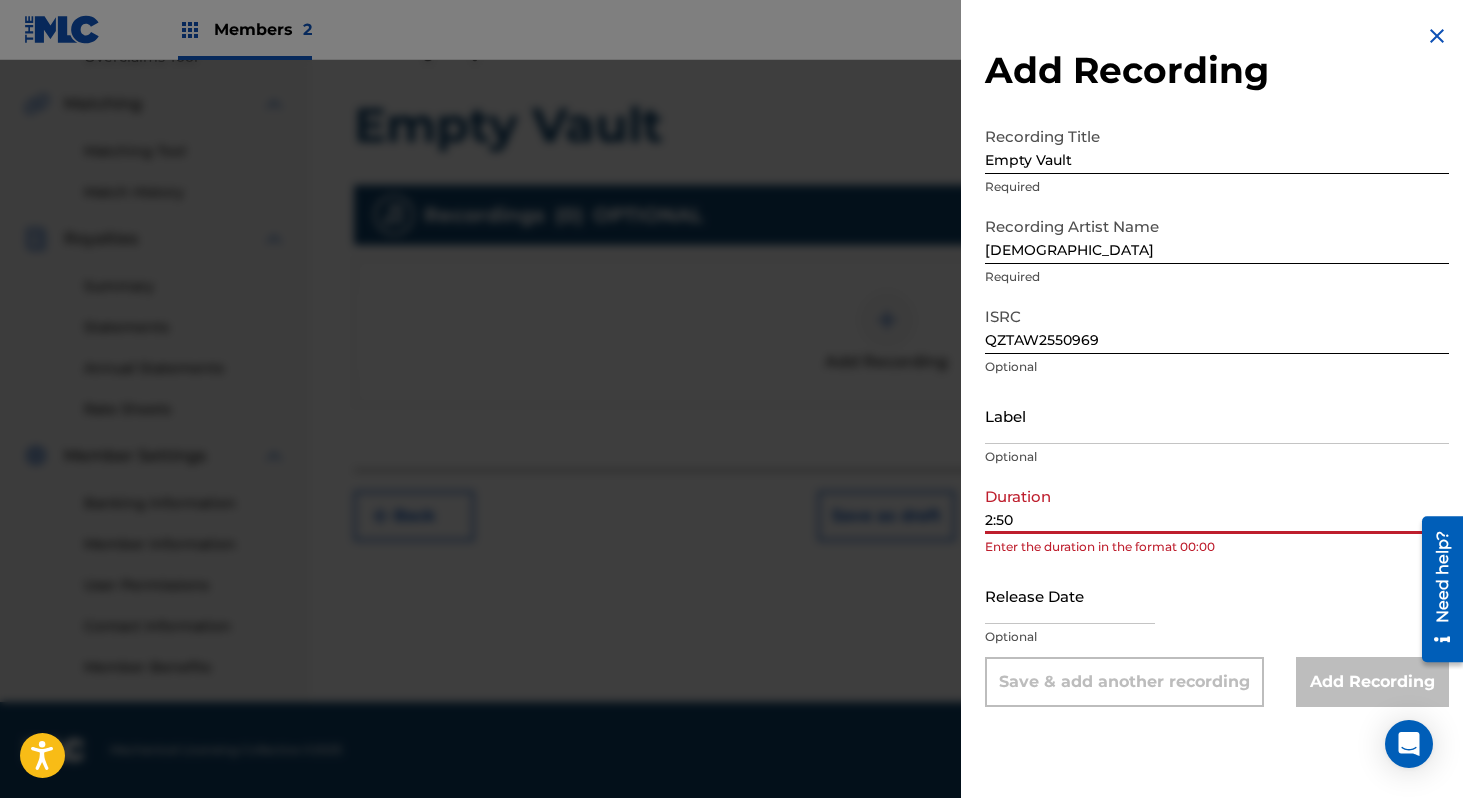 click on "2:50" at bounding box center [1217, 505] 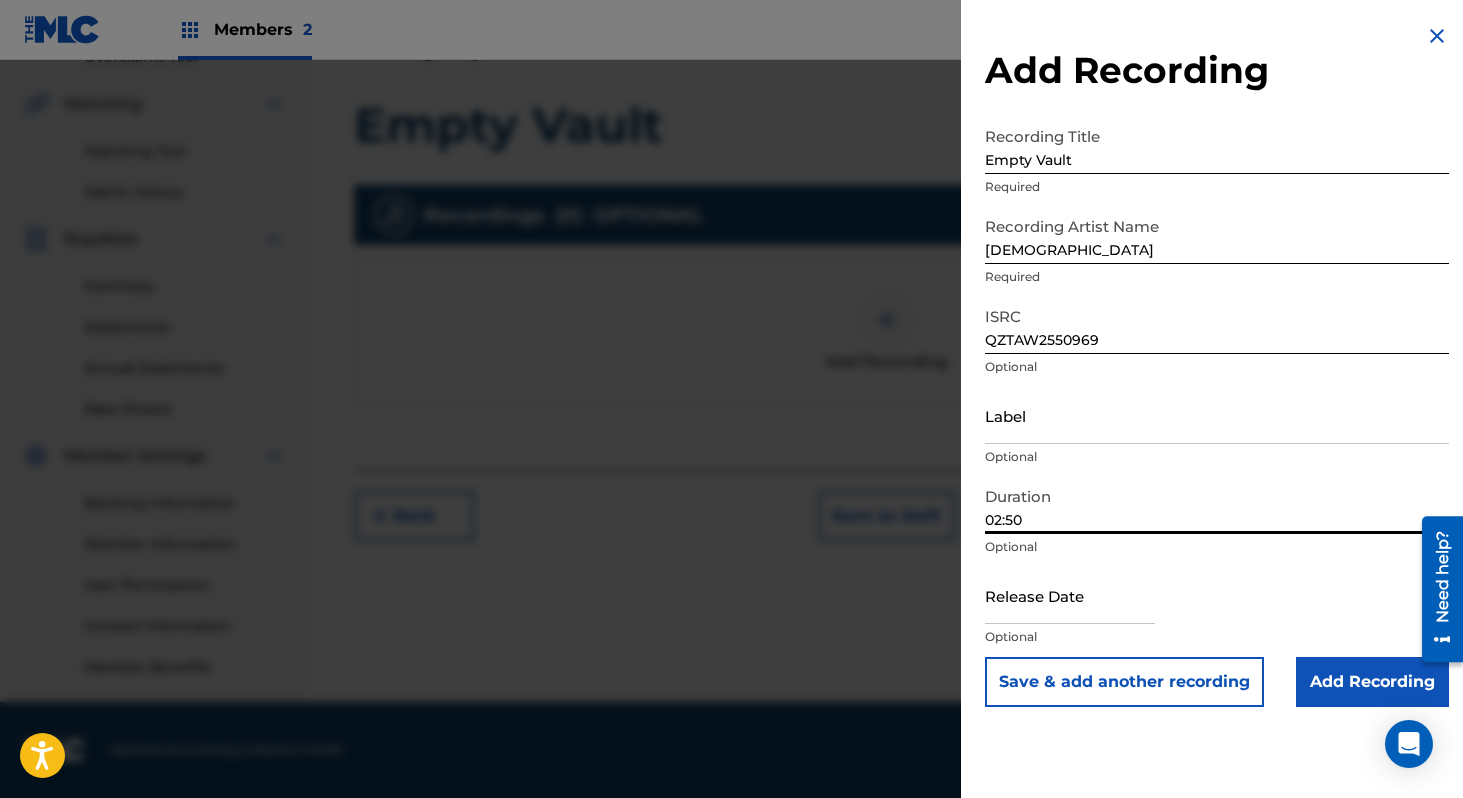 type on "02:50" 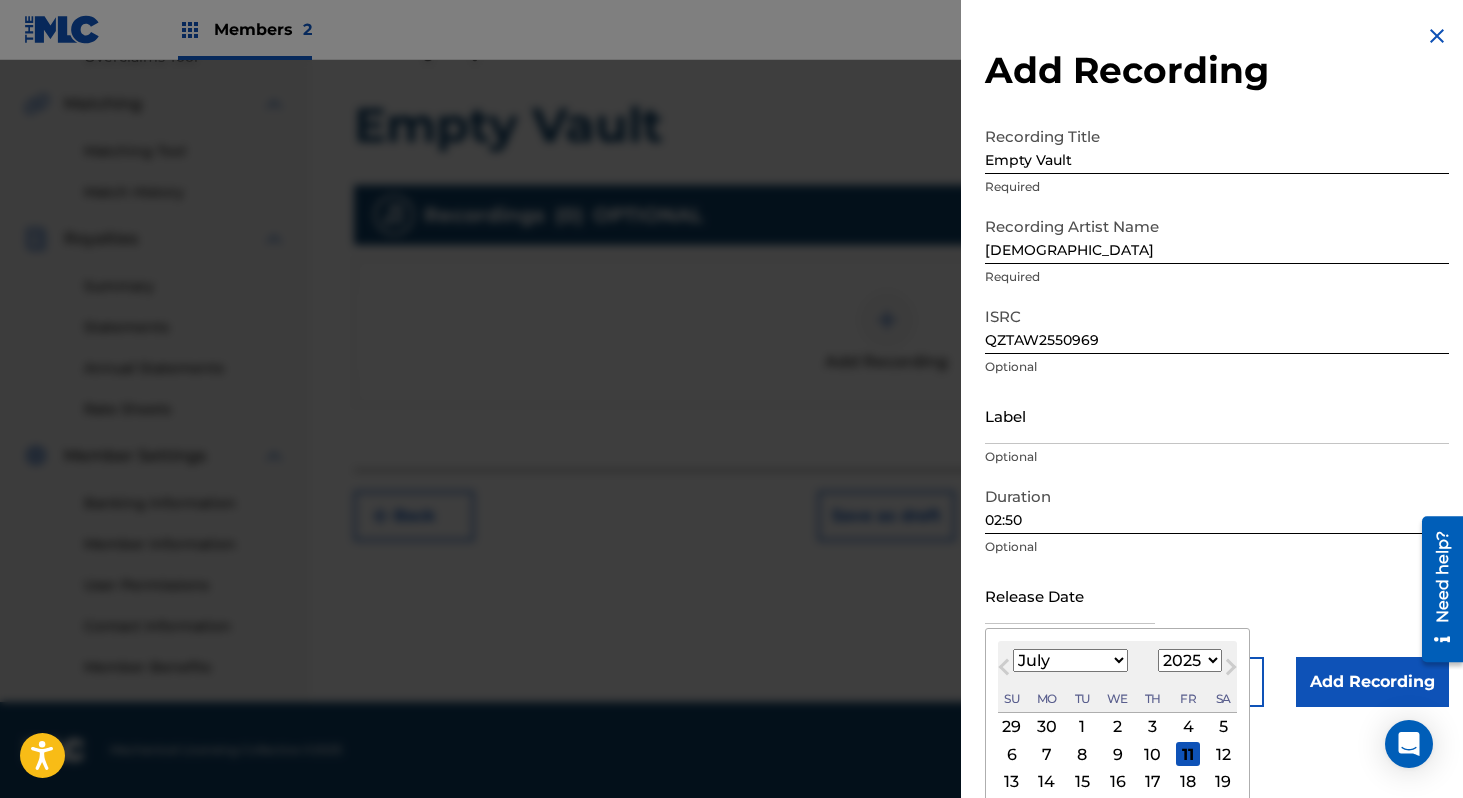 scroll, scrollTop: 92, scrollLeft: 0, axis: vertical 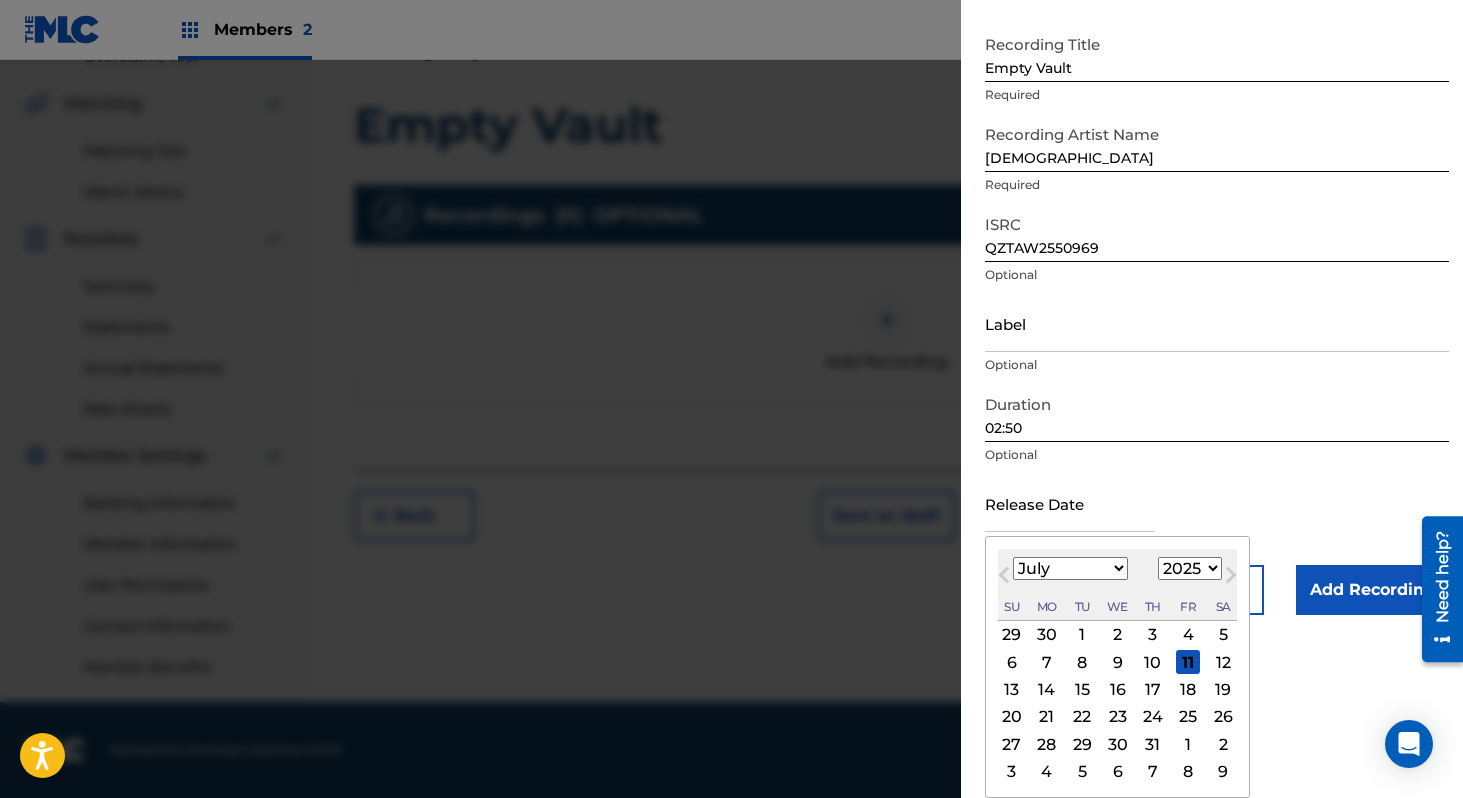 click on "January February March April May June July August September October November December" at bounding box center [1070, 568] 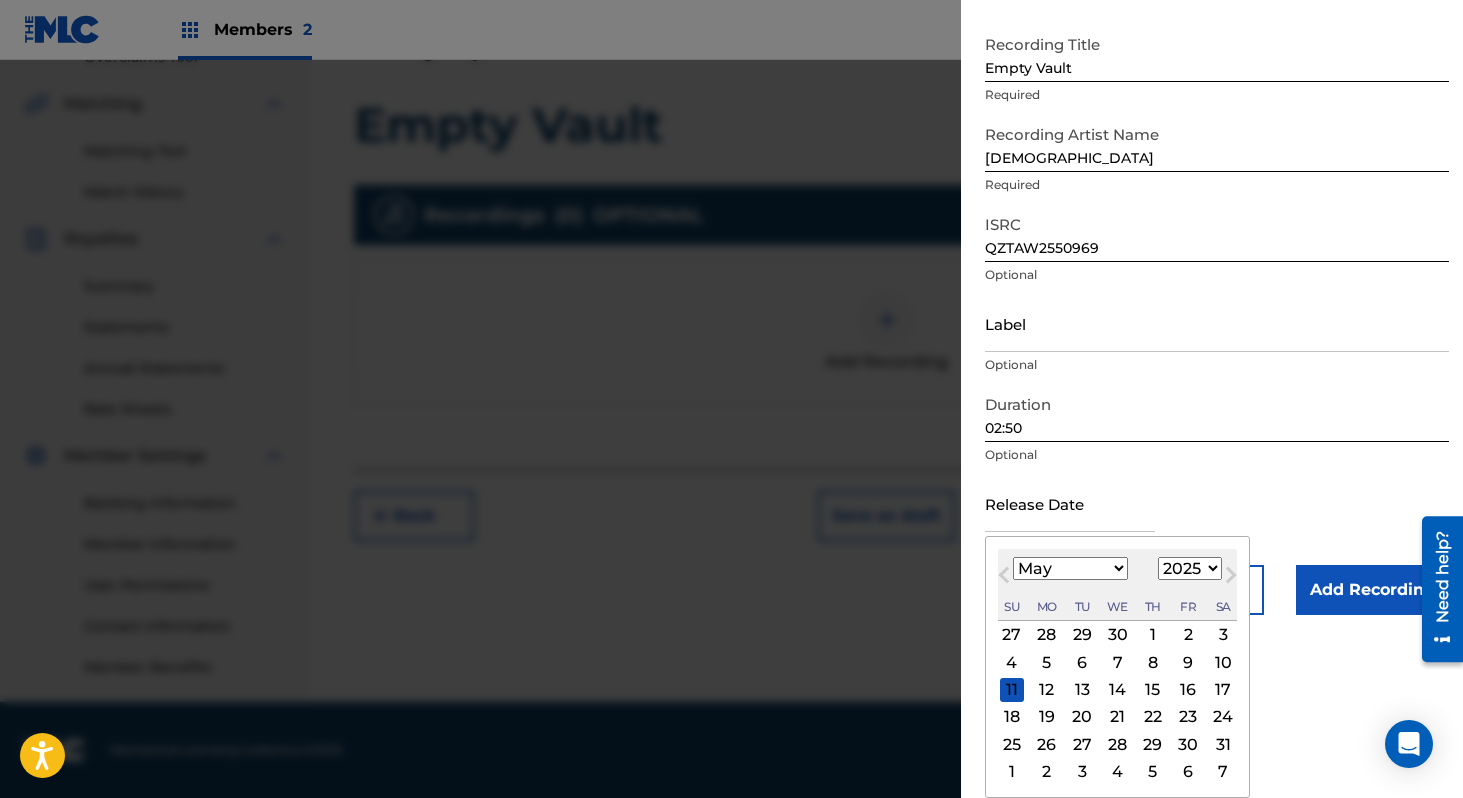 click on "31" at bounding box center [1223, 744] 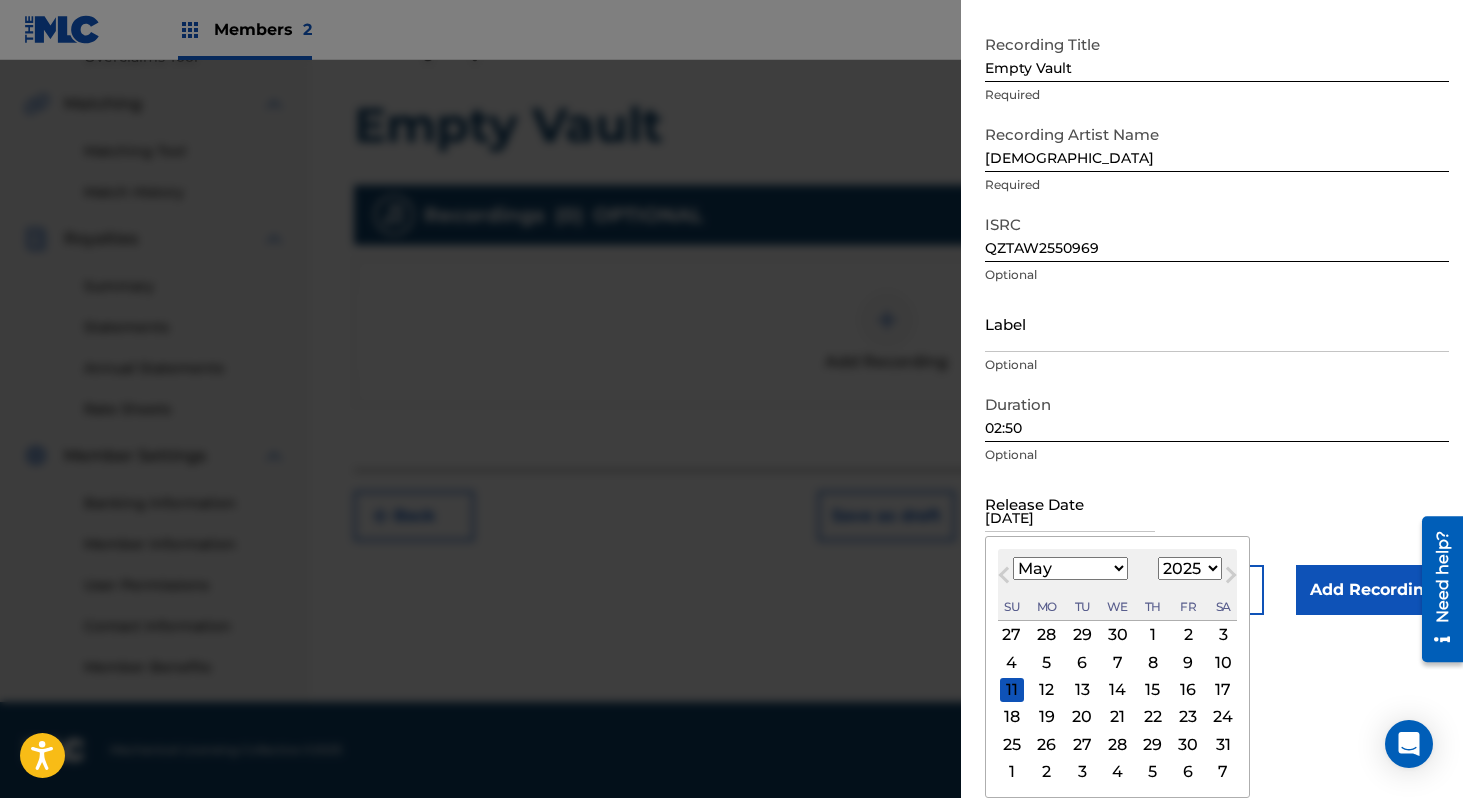 scroll, scrollTop: 0, scrollLeft: 0, axis: both 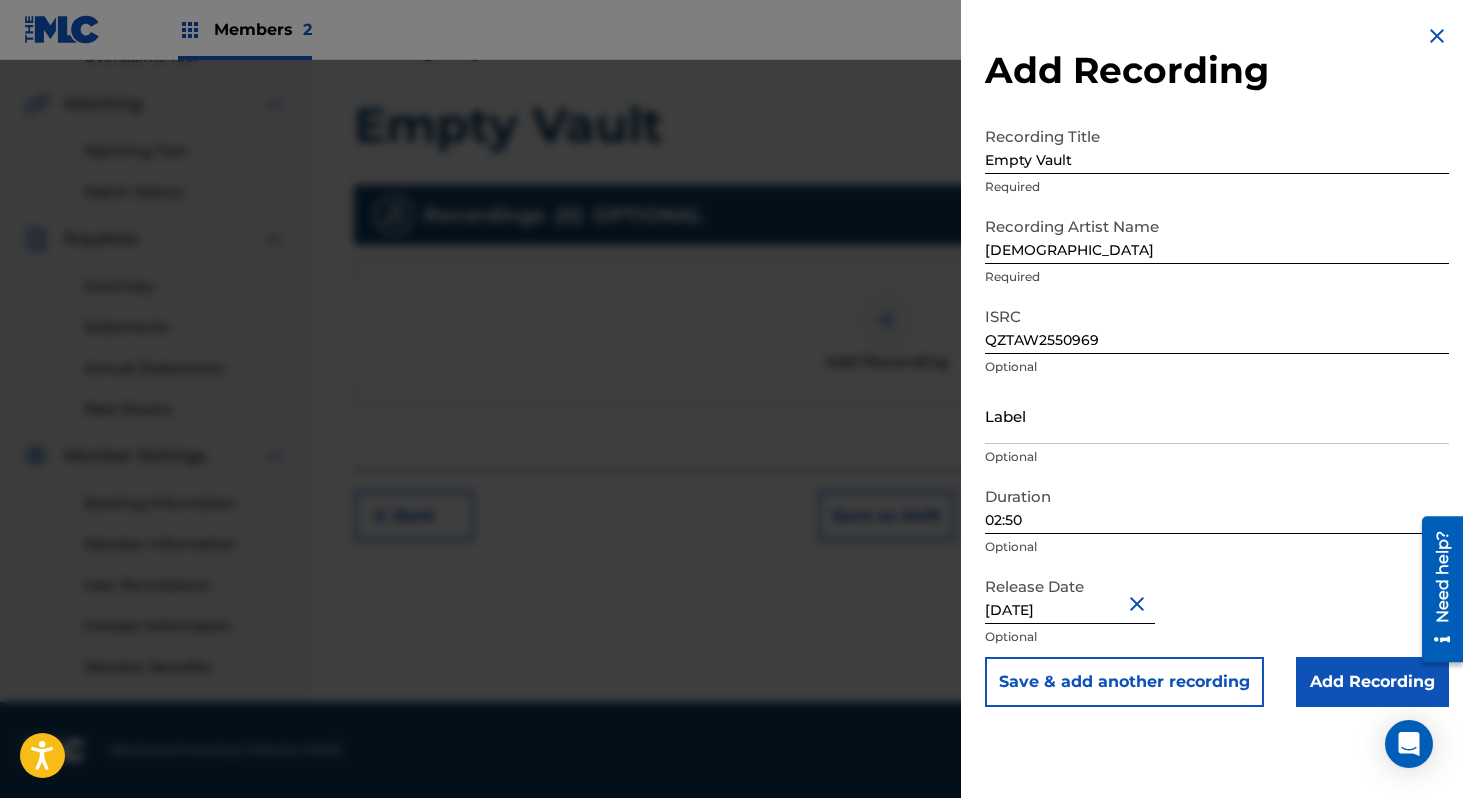 click on "Add Recording" at bounding box center (1372, 682) 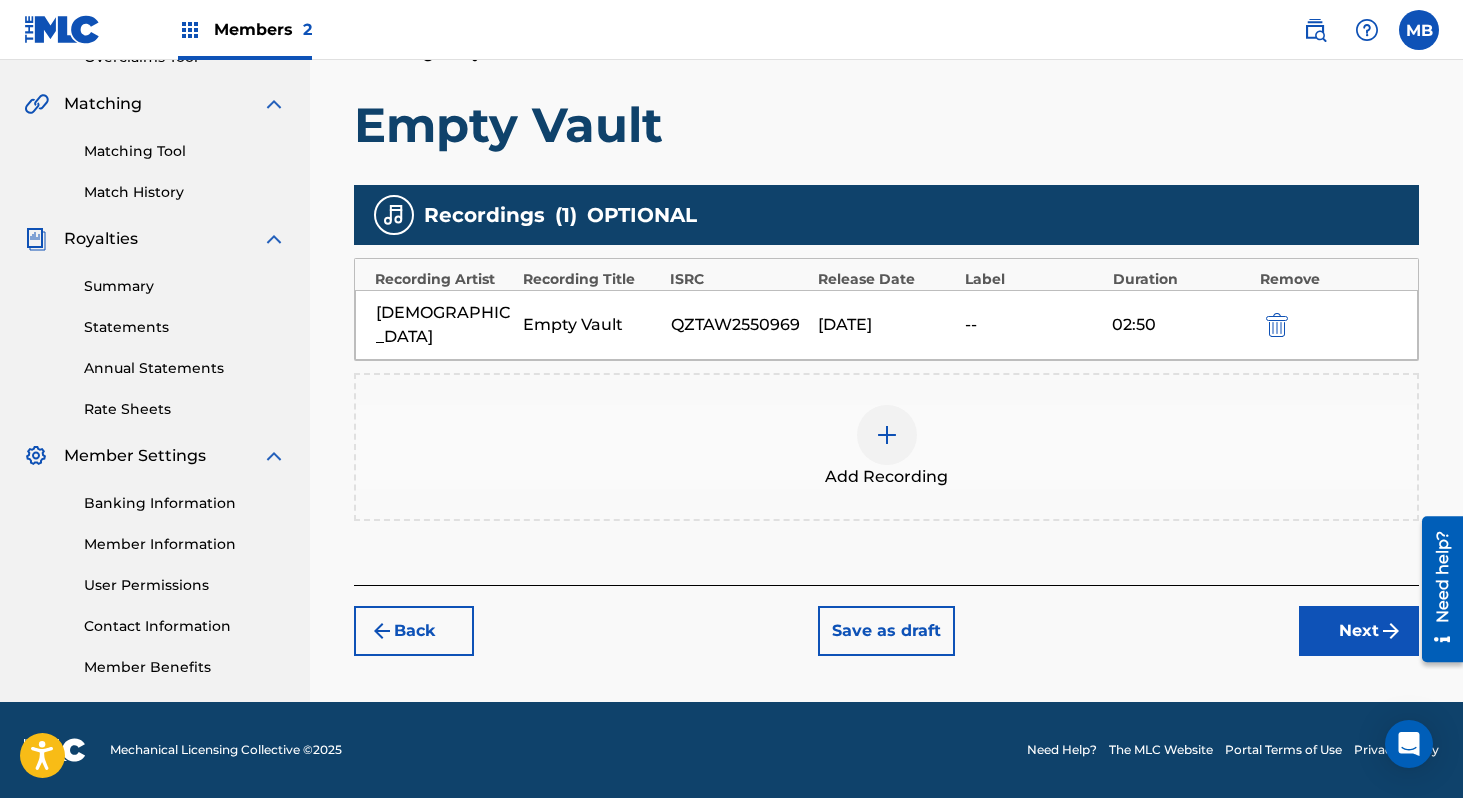 click on "Next" at bounding box center (1359, 631) 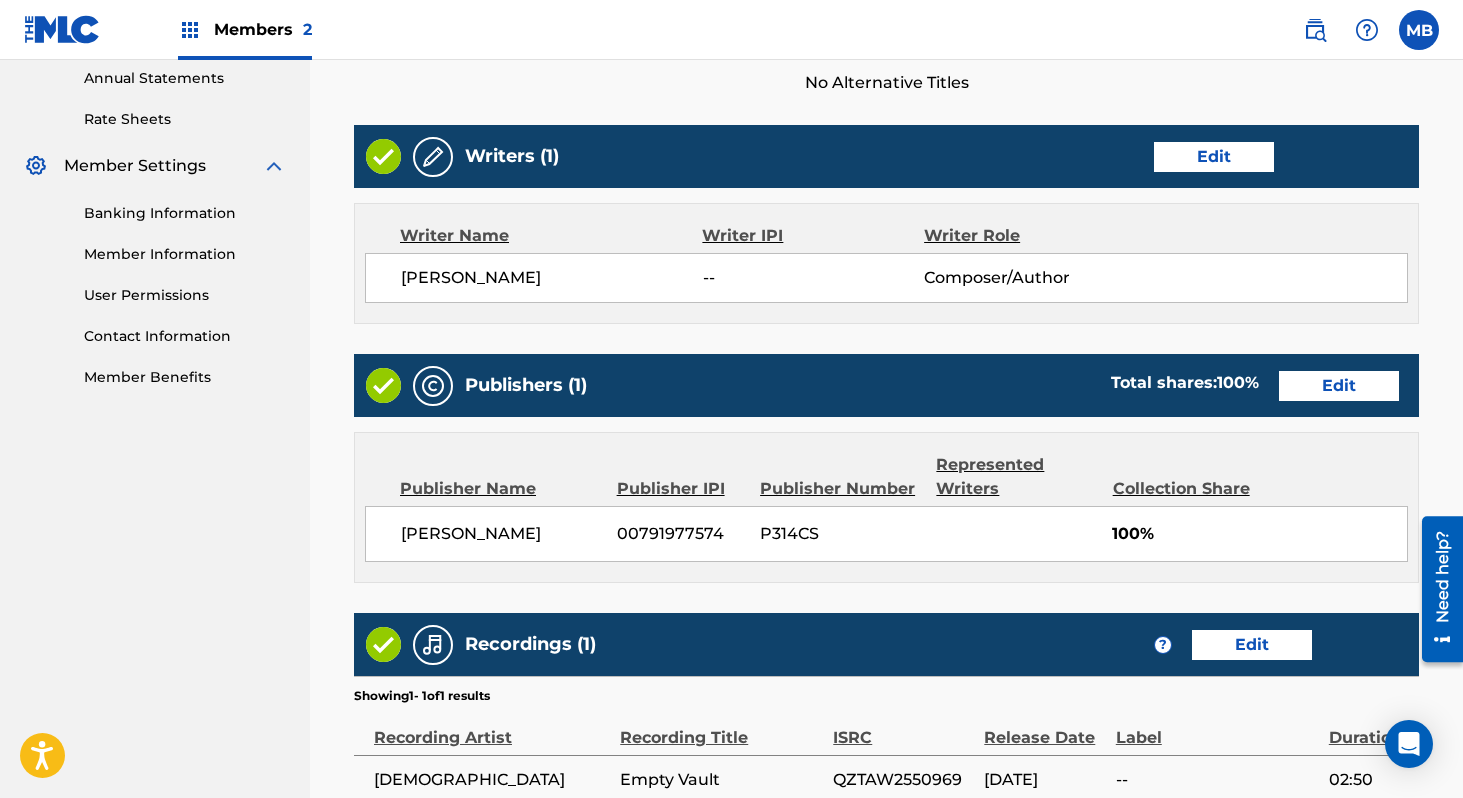 scroll, scrollTop: 742, scrollLeft: 0, axis: vertical 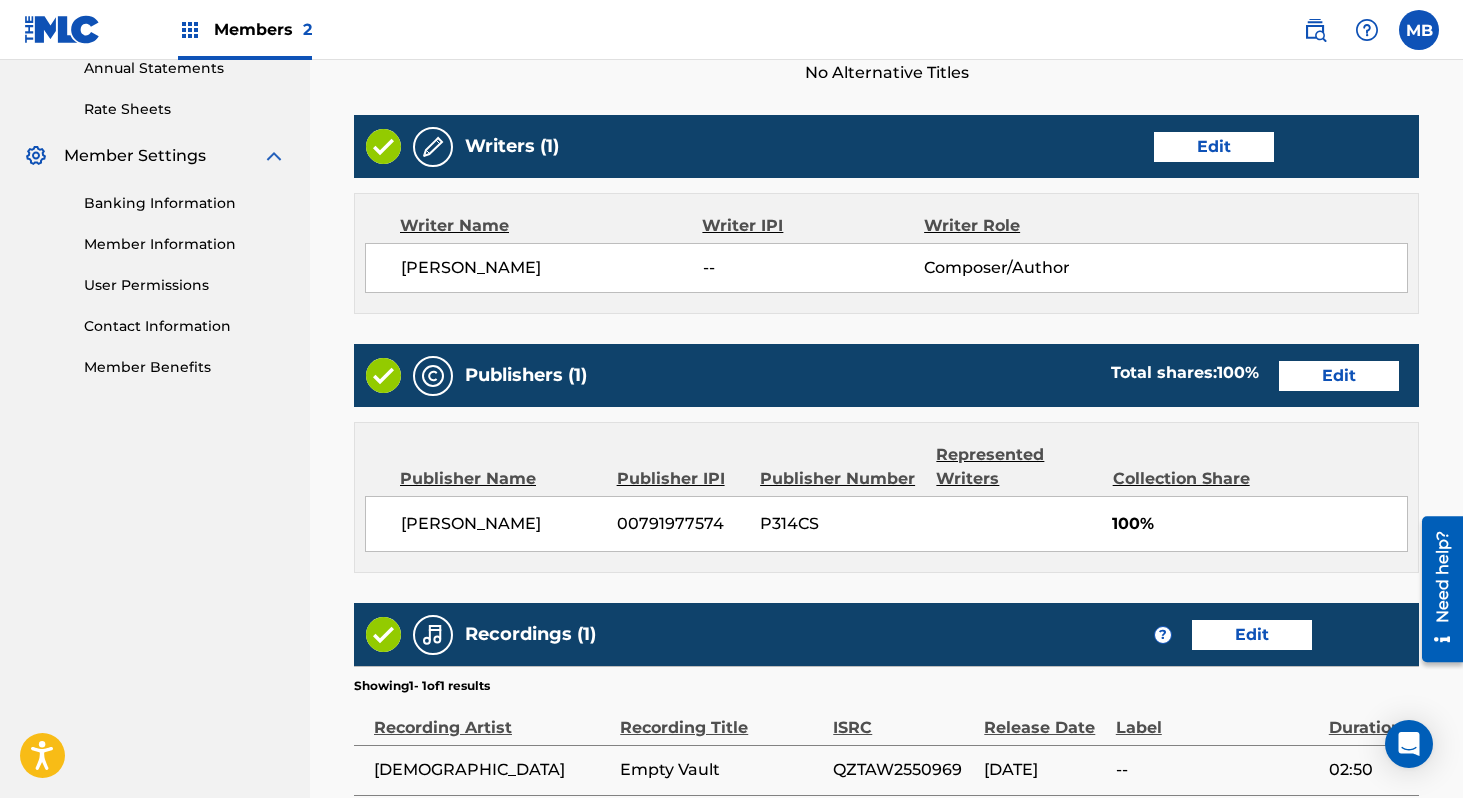 click on "Edit" at bounding box center [1214, 147] 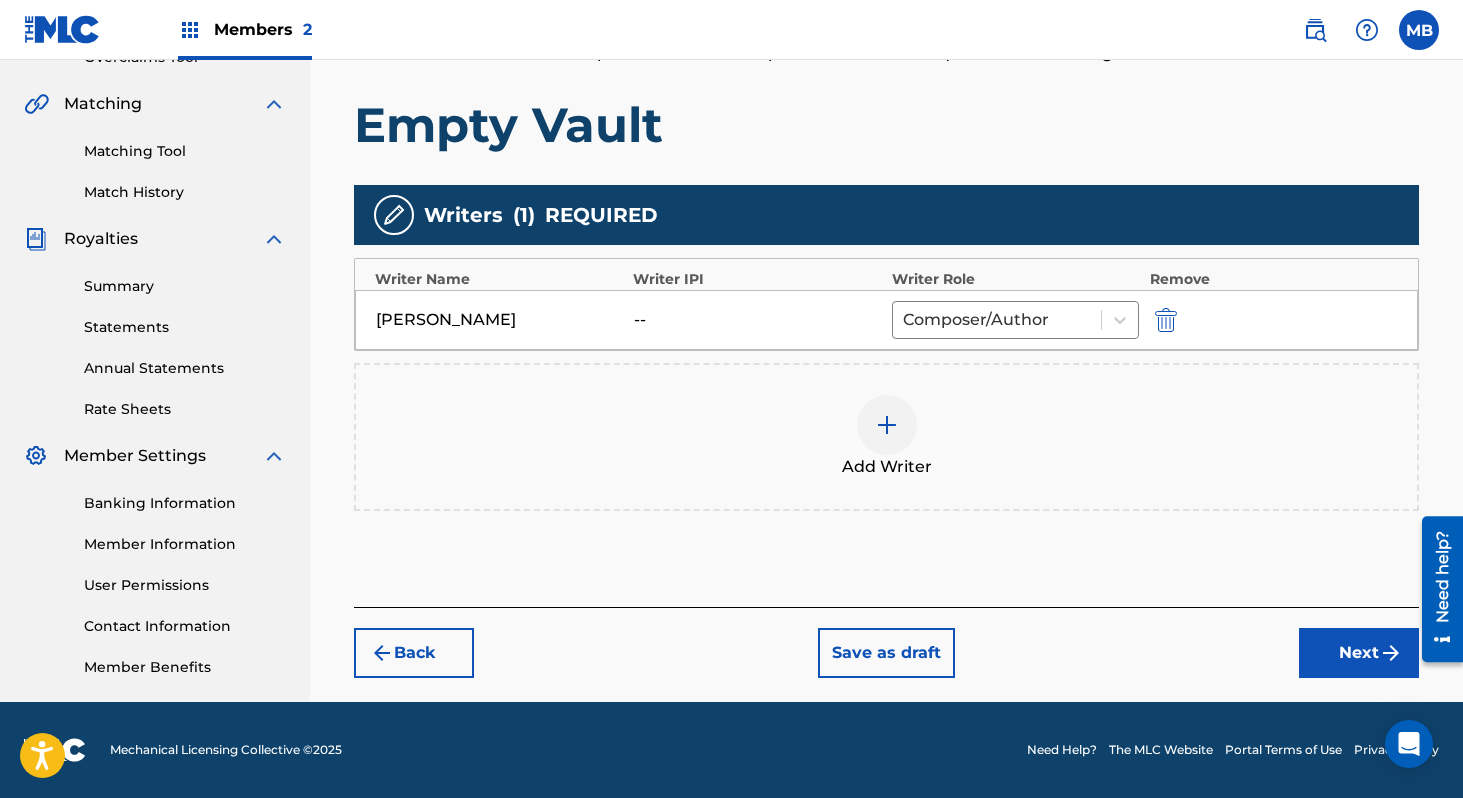 scroll, scrollTop: 442, scrollLeft: 0, axis: vertical 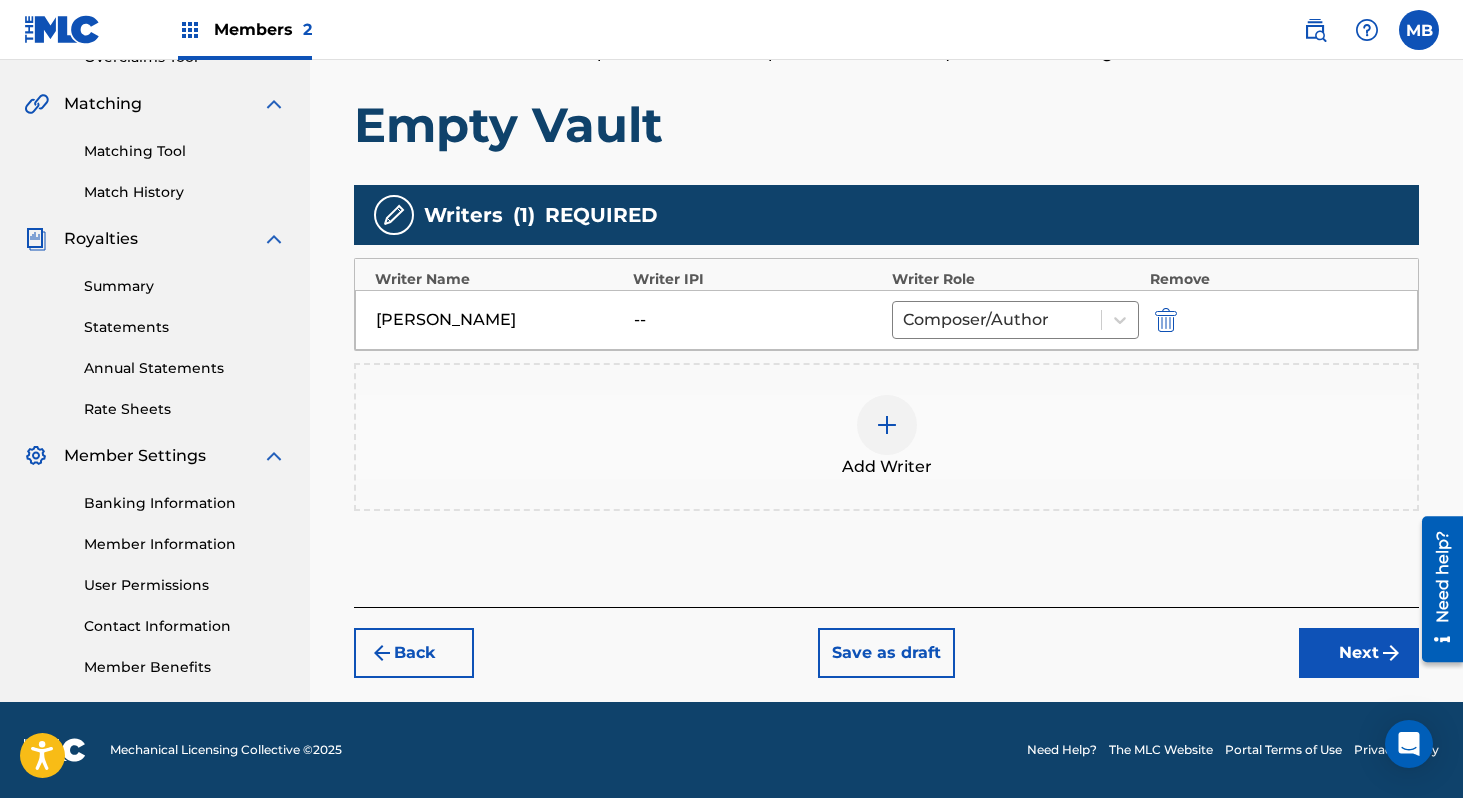 click at bounding box center [1166, 320] 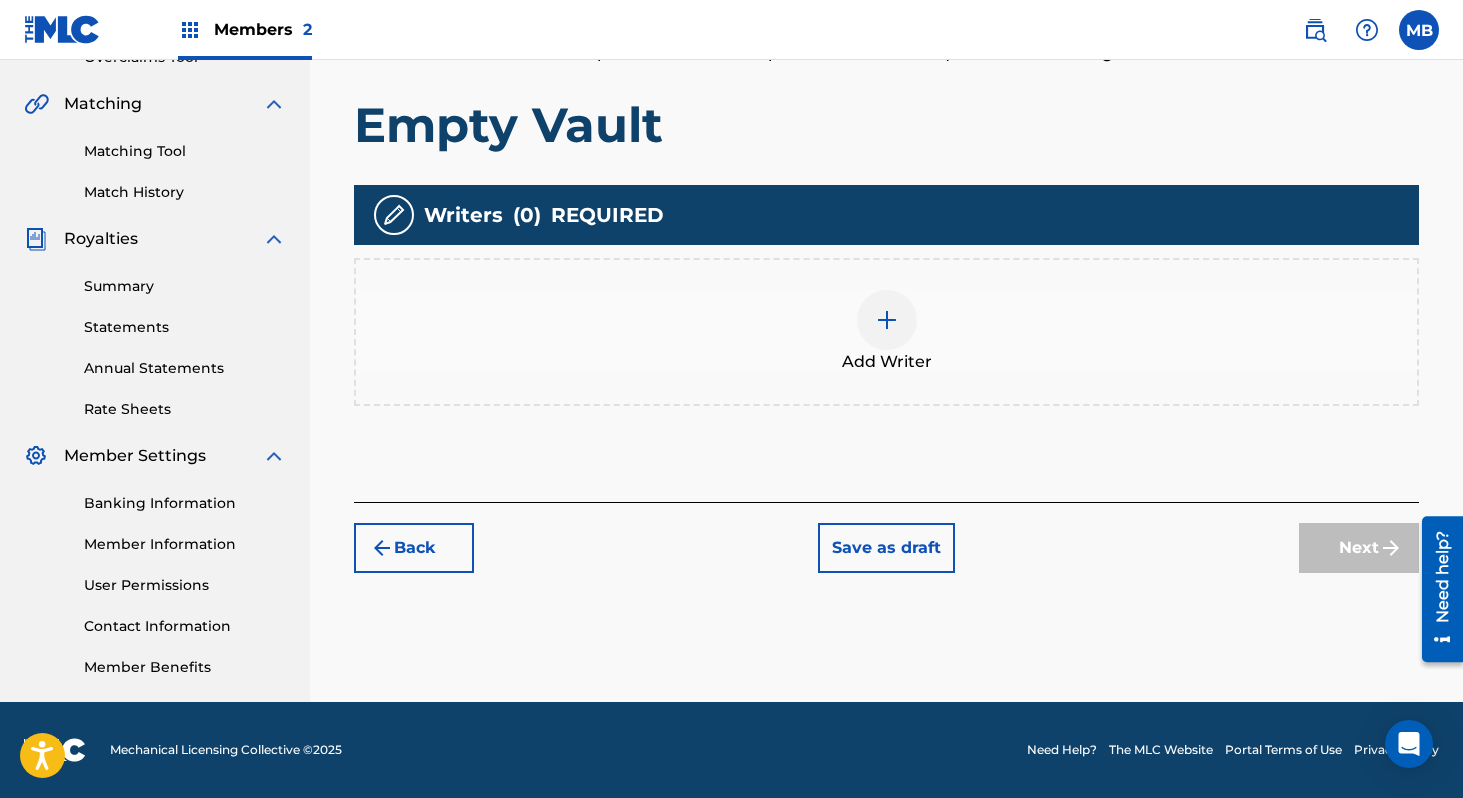 click at bounding box center (887, 320) 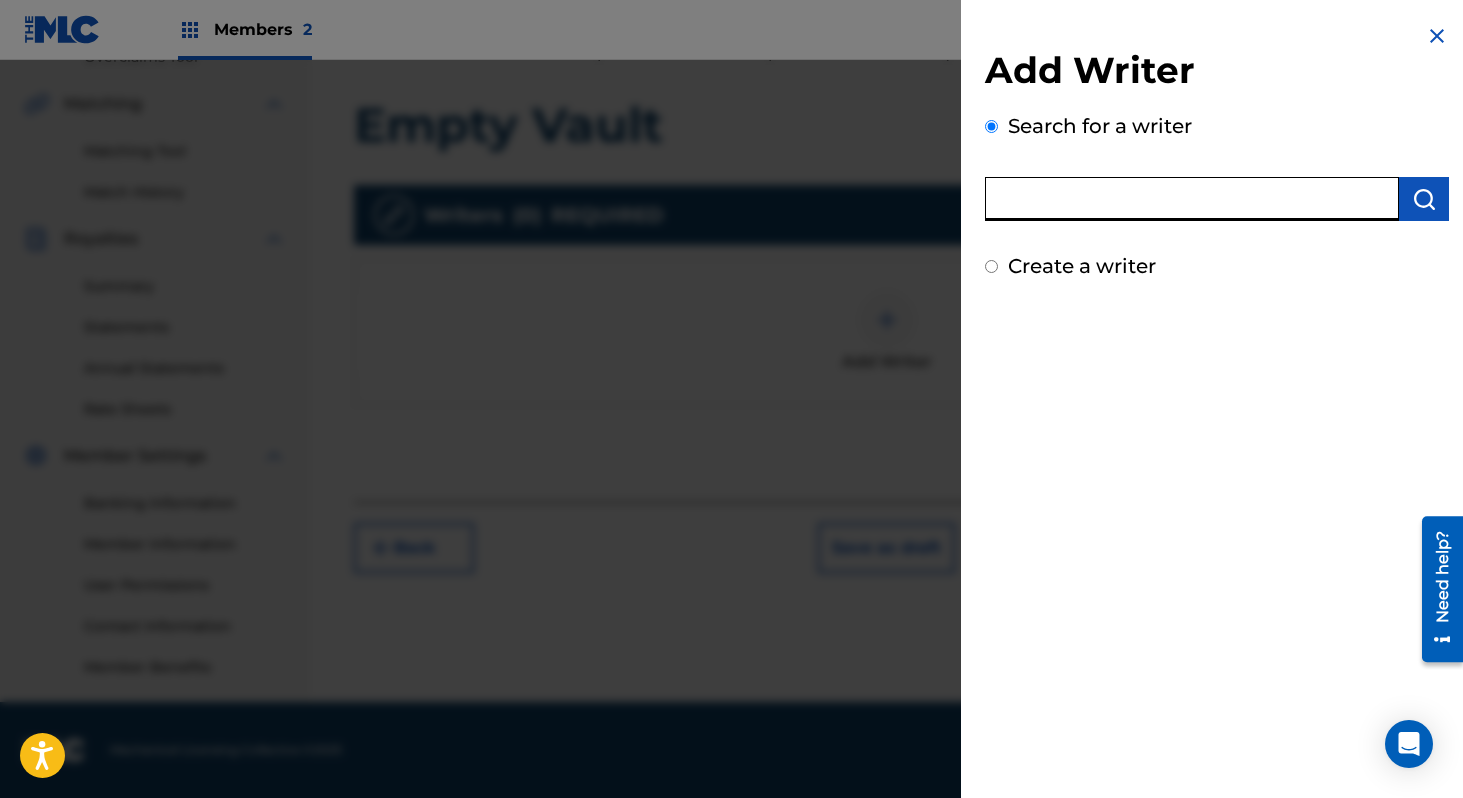 click at bounding box center [1192, 199] 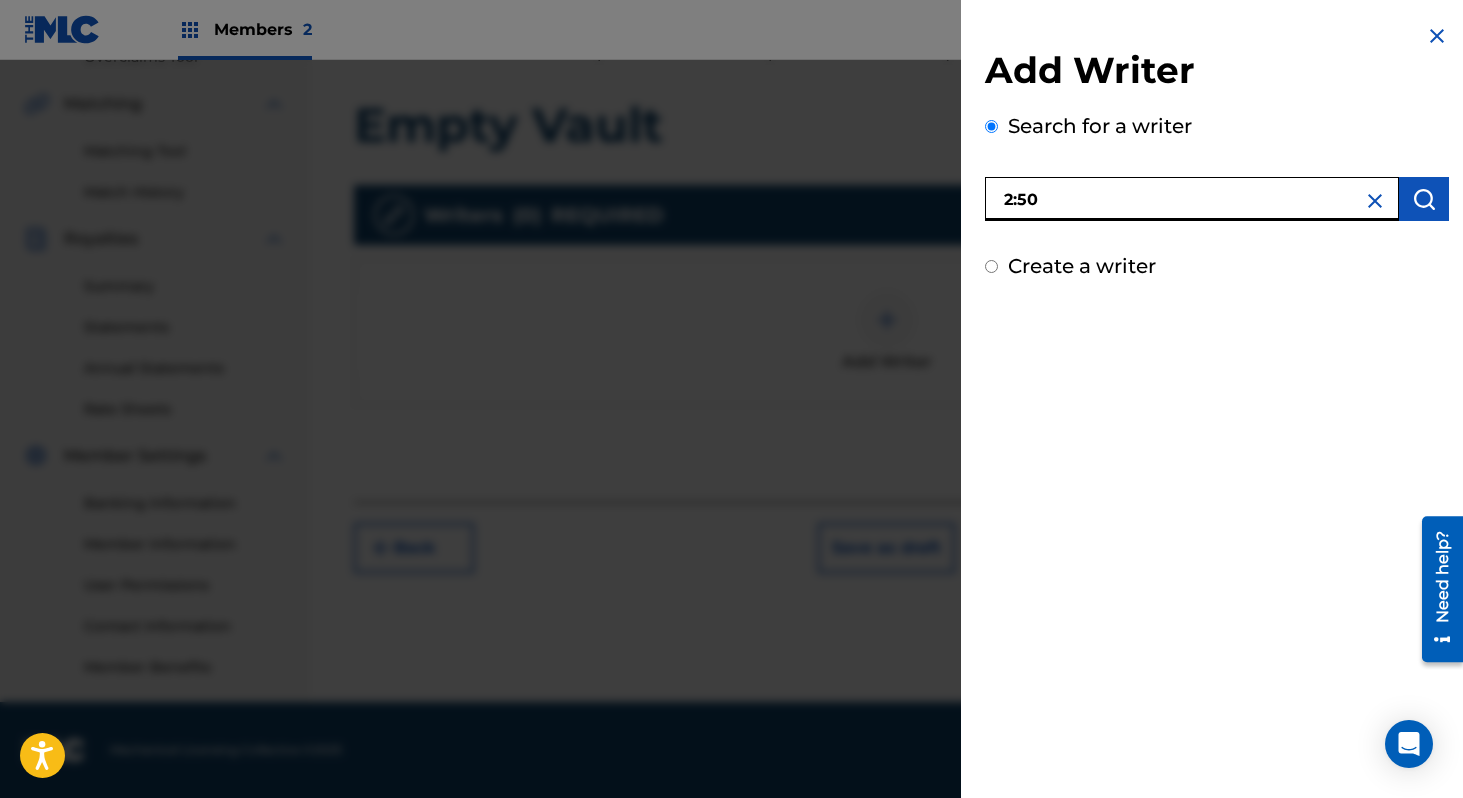 drag, startPoint x: 1070, startPoint y: 204, endPoint x: 905, endPoint y: 204, distance: 165 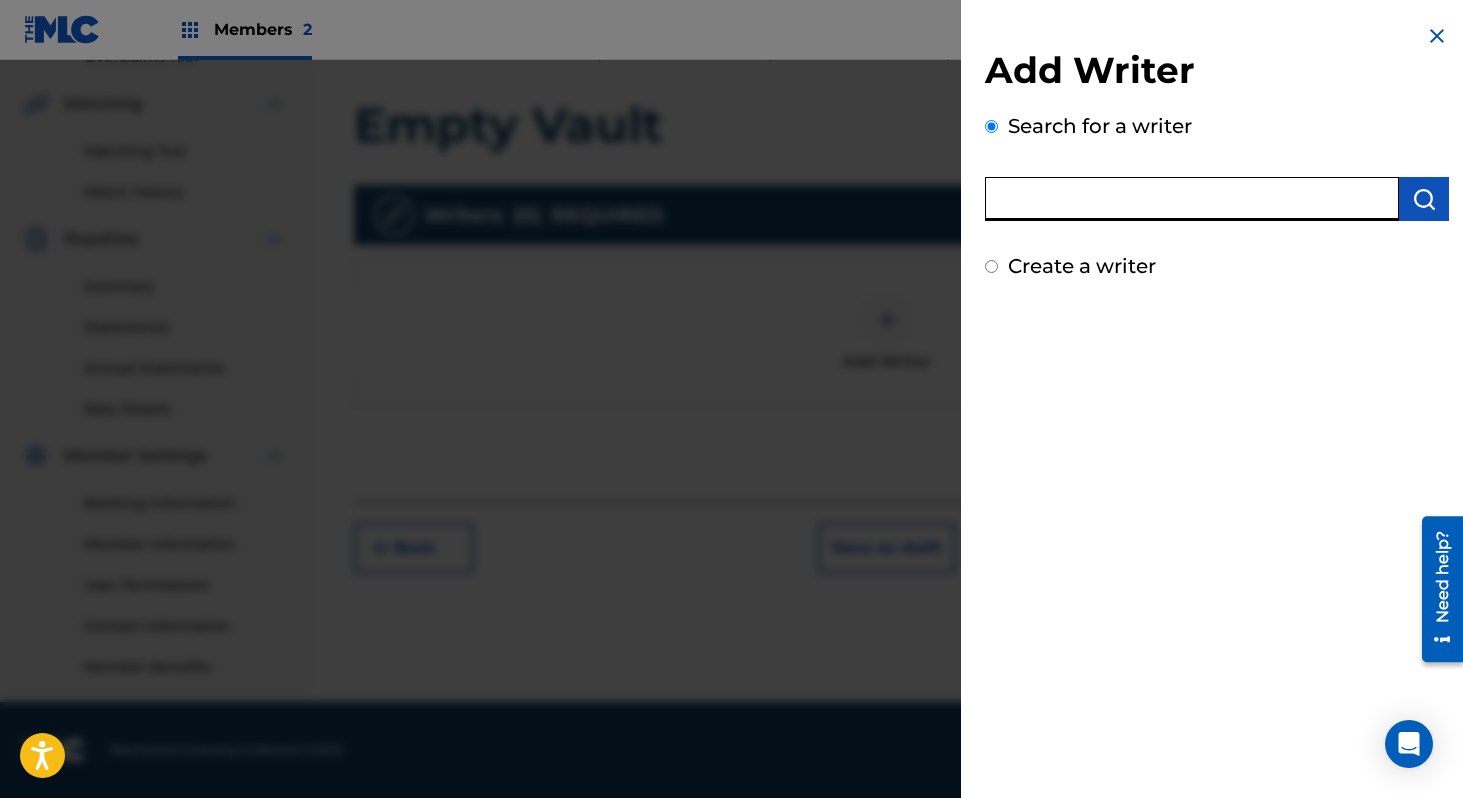 click at bounding box center (1192, 199) 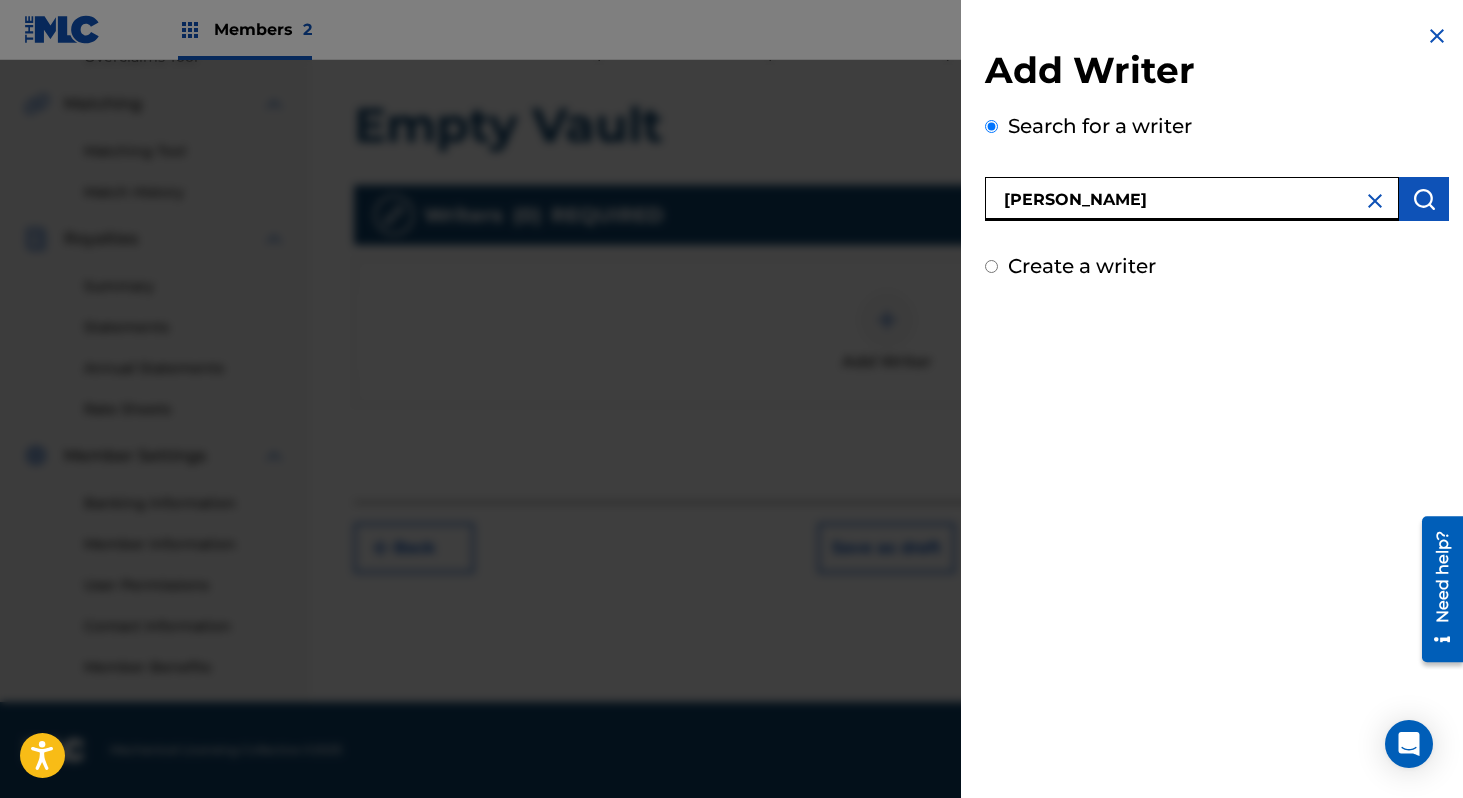 type on "[PERSON_NAME]" 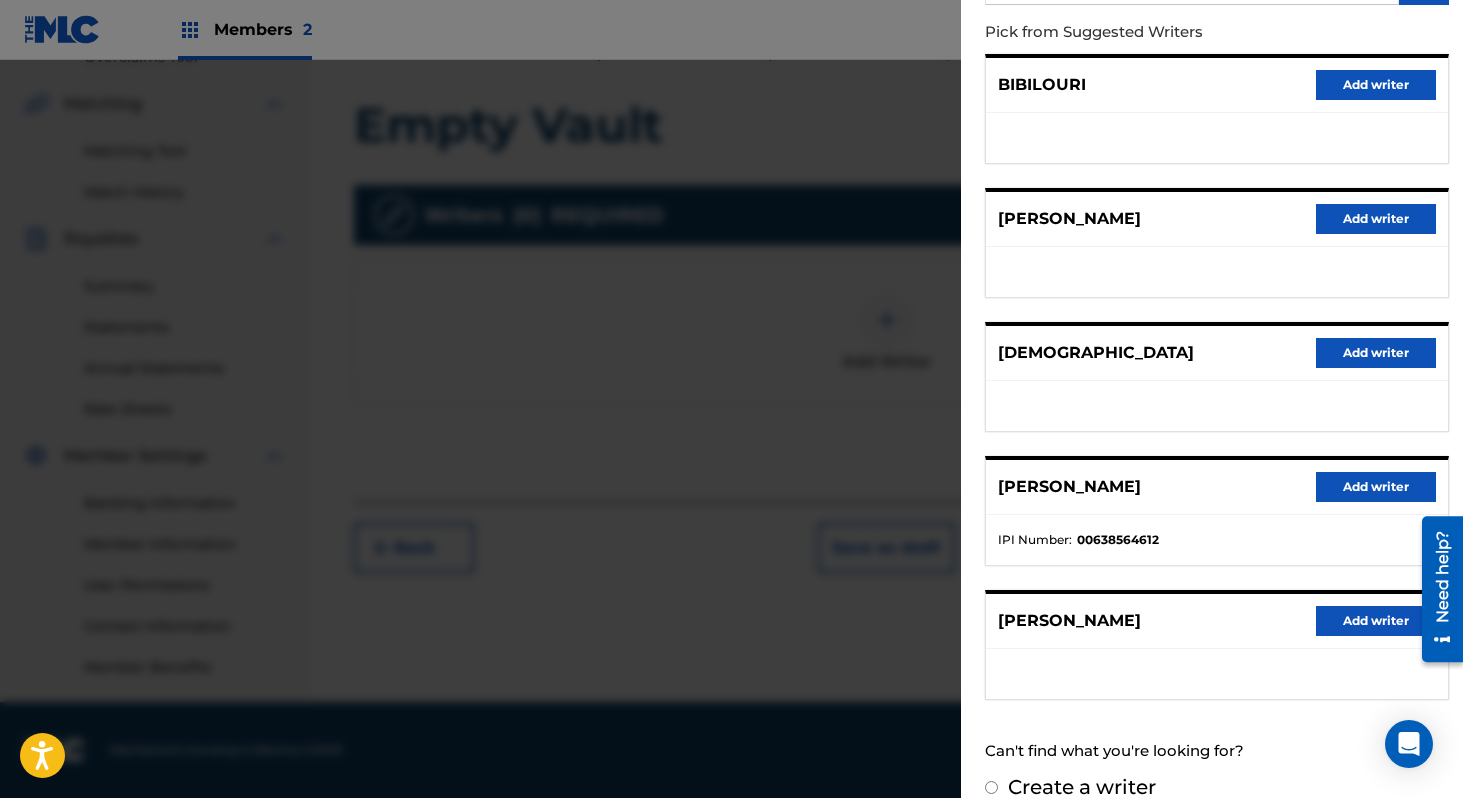 scroll, scrollTop: 224, scrollLeft: 0, axis: vertical 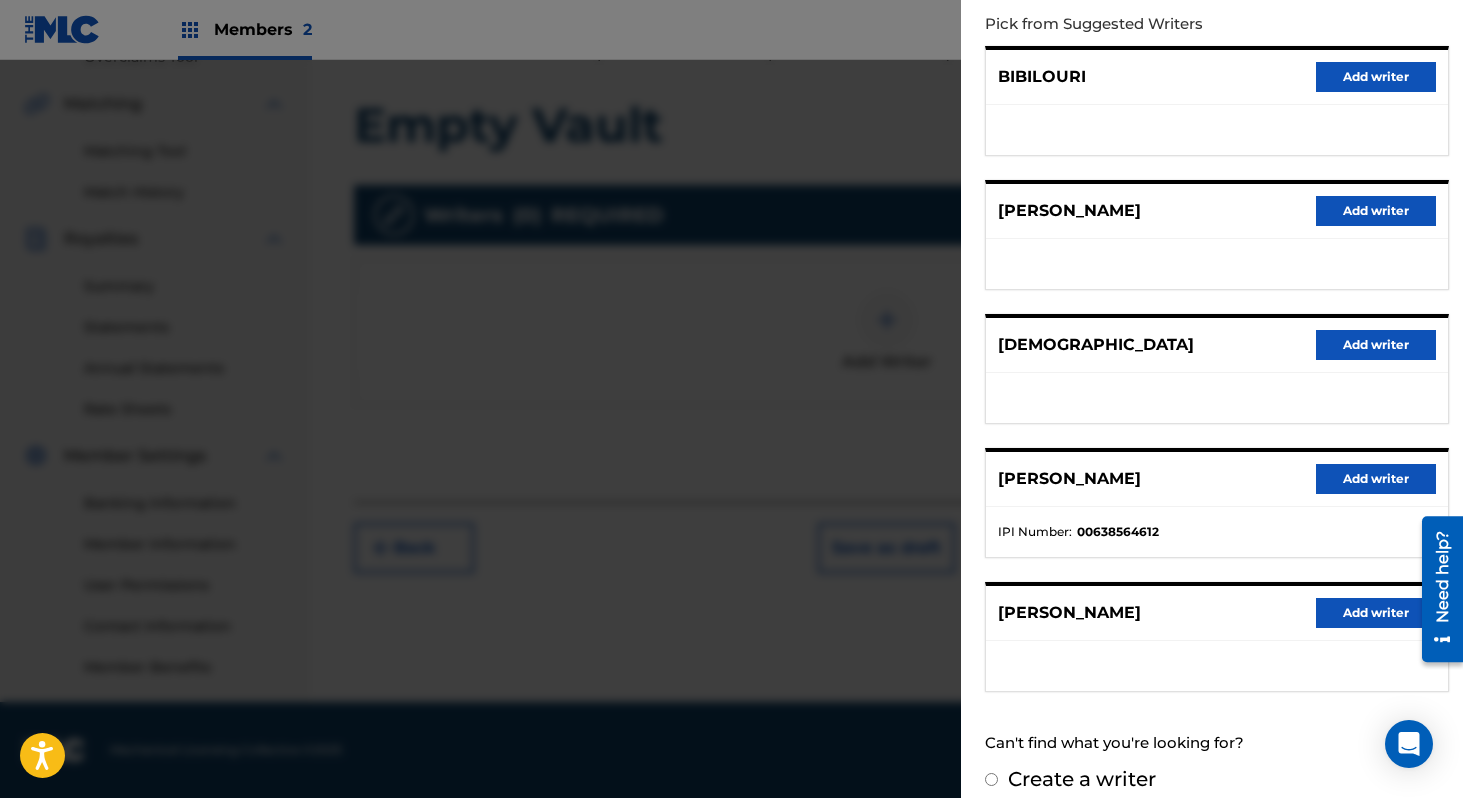 click on "Add writer" at bounding box center (1376, 479) 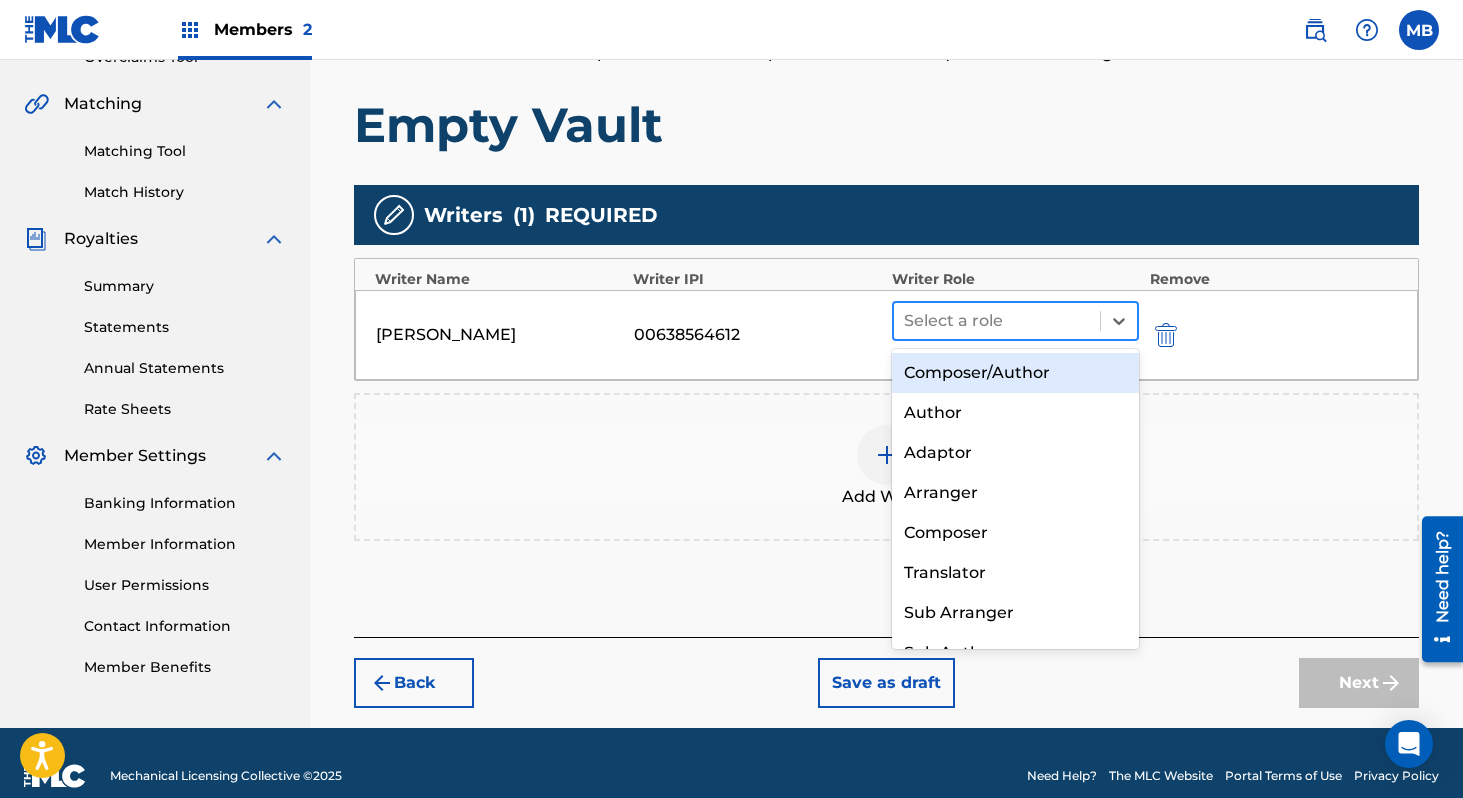 click at bounding box center (997, 321) 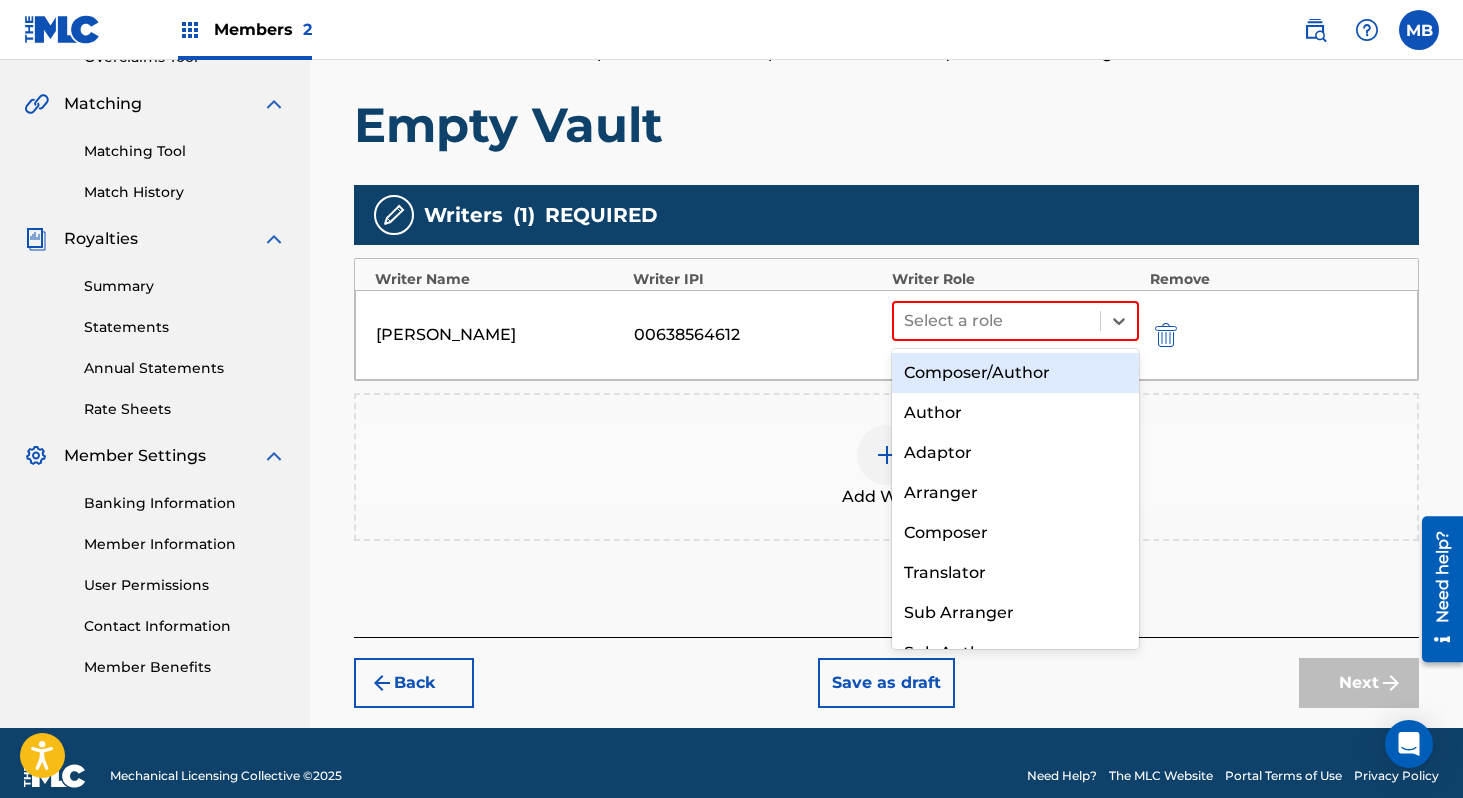 click on "Composer/Author" at bounding box center [1016, 373] 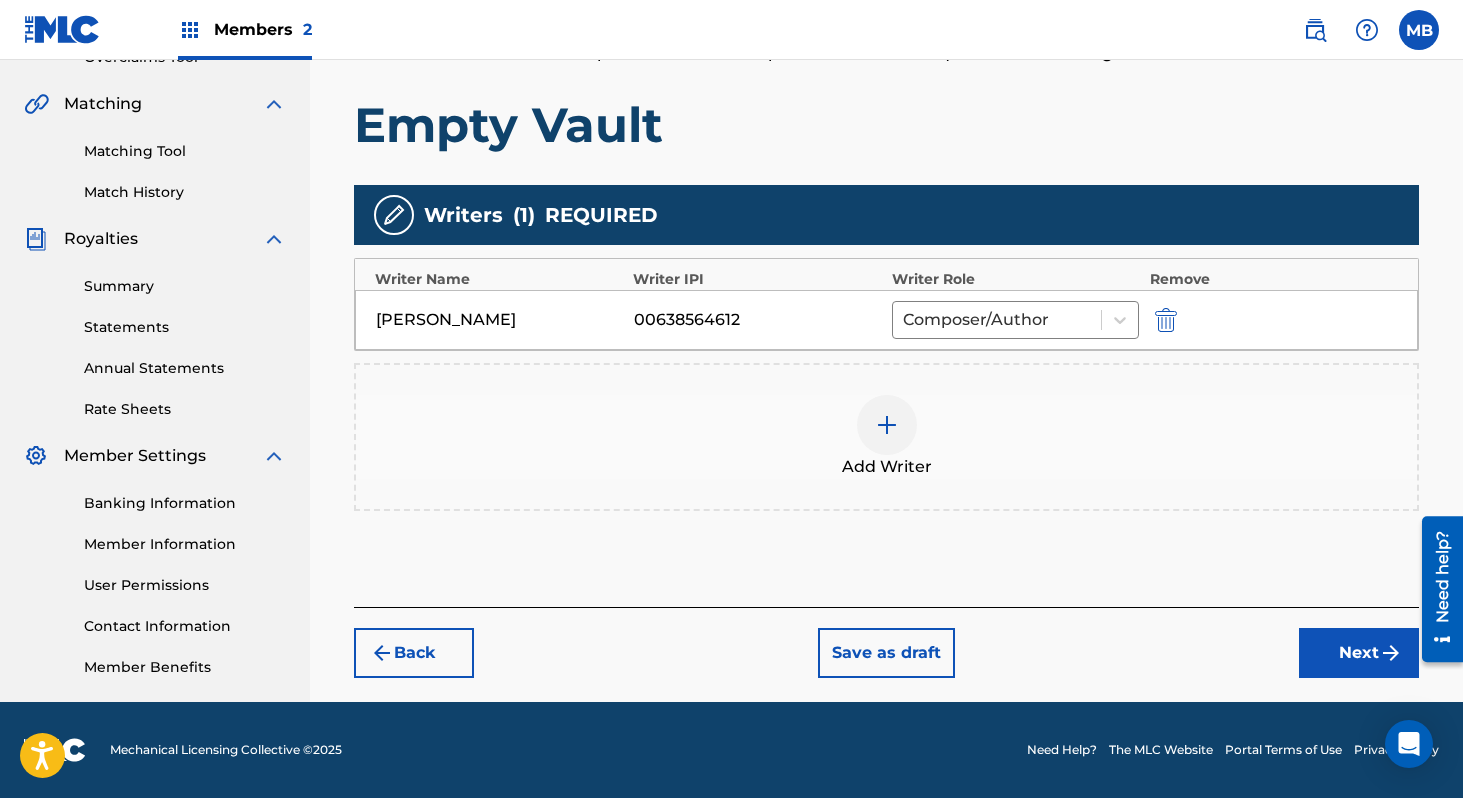 click on "Next" at bounding box center (1359, 653) 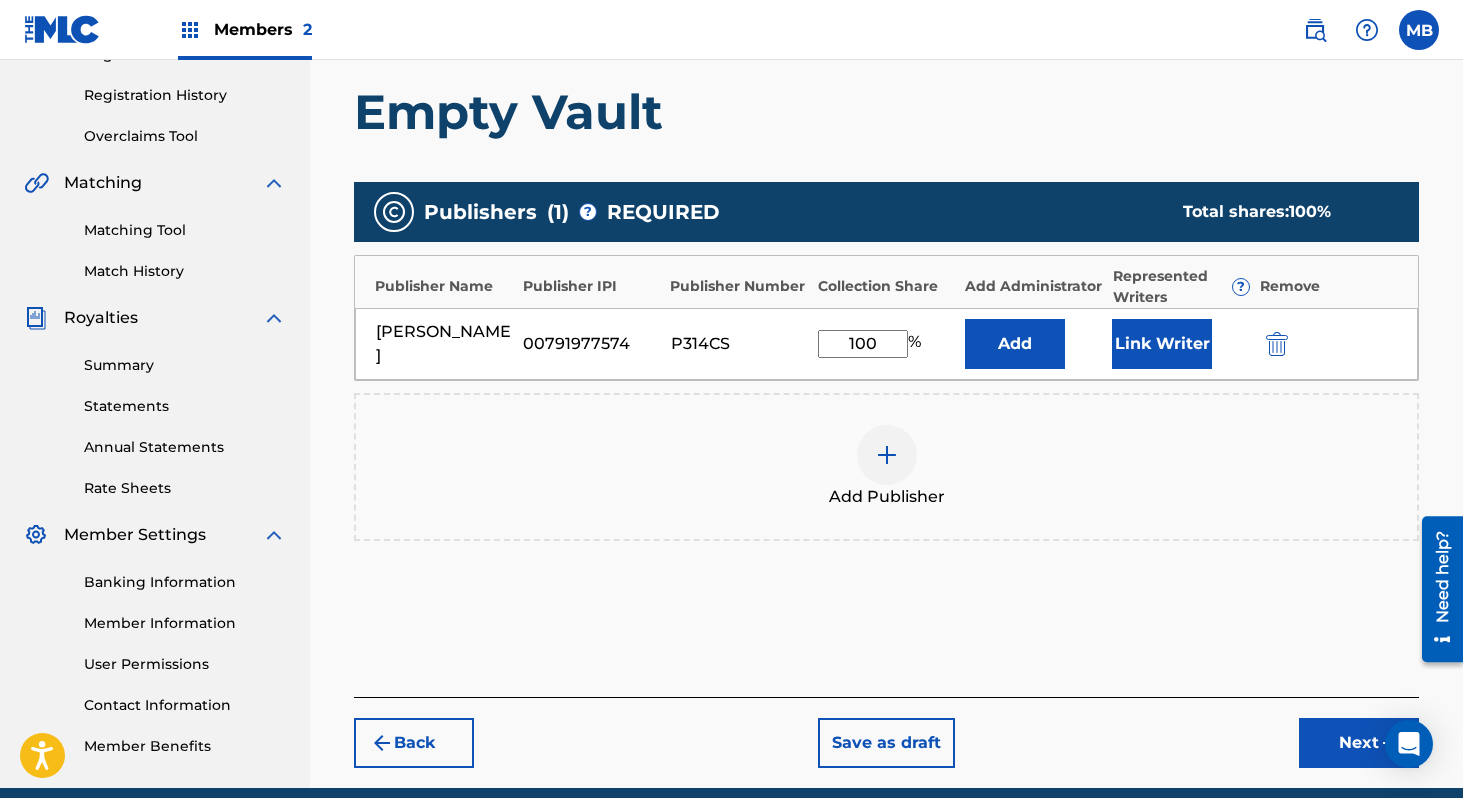 scroll, scrollTop: 367, scrollLeft: 0, axis: vertical 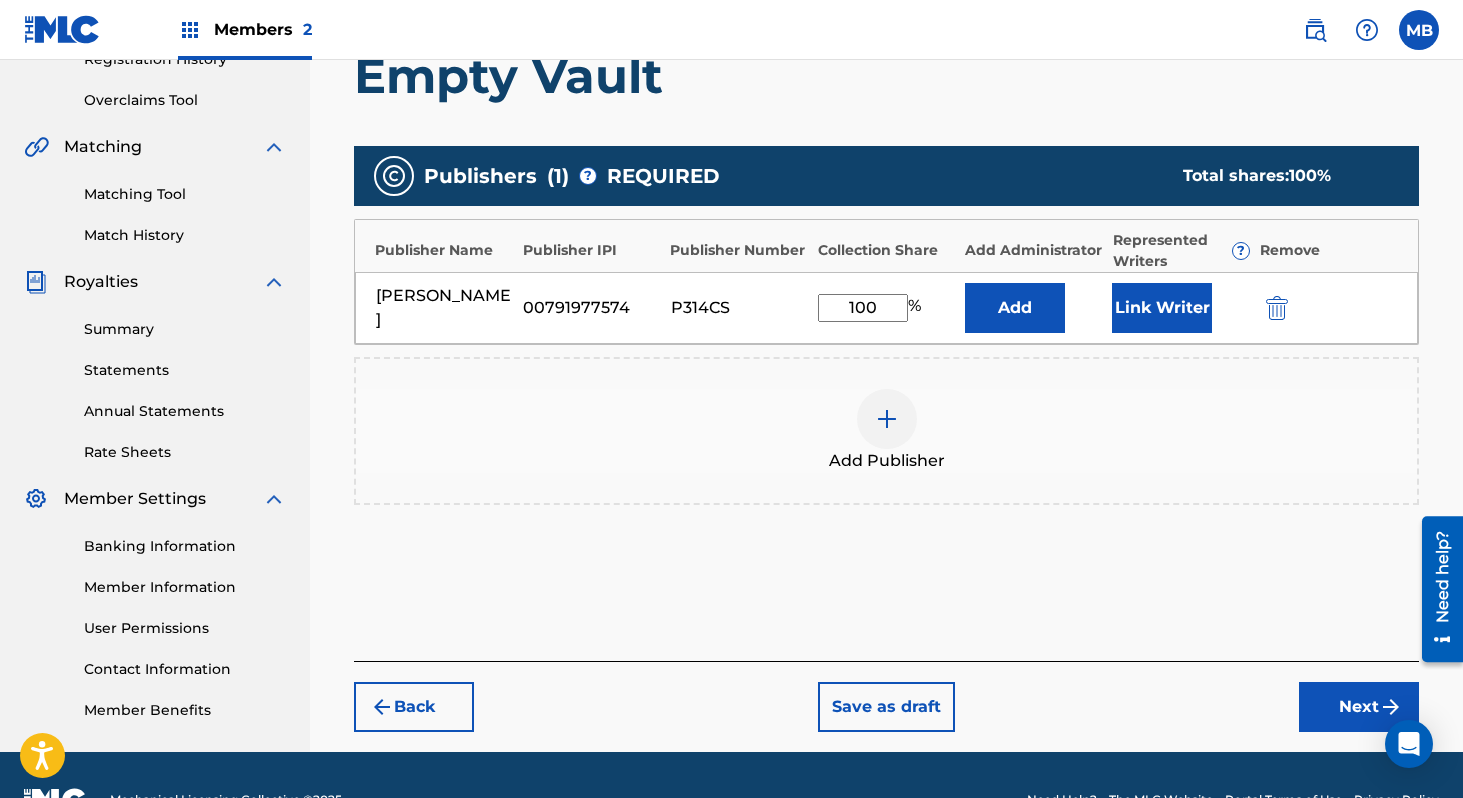 click on "Next" at bounding box center (1359, 707) 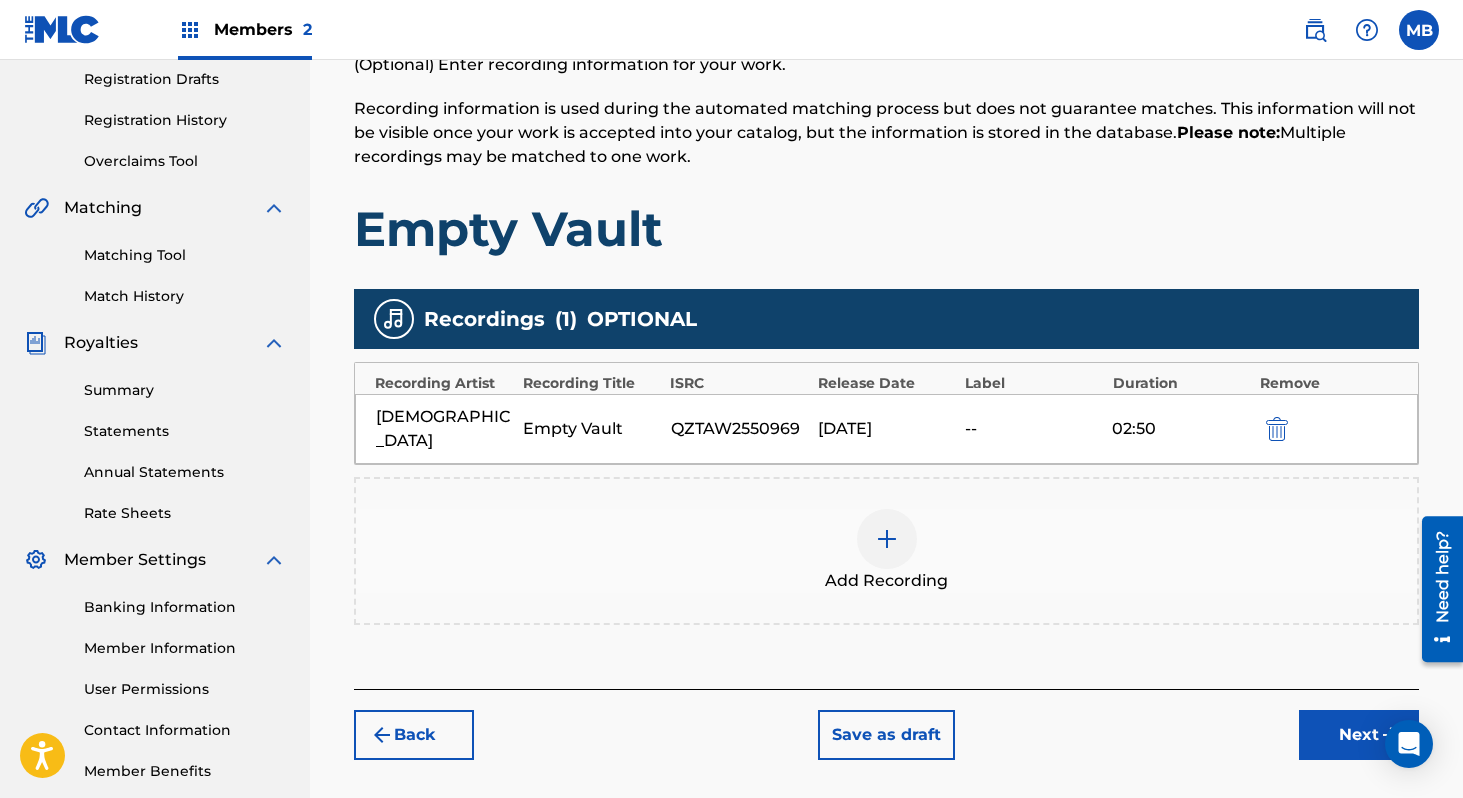 scroll, scrollTop: 357, scrollLeft: 0, axis: vertical 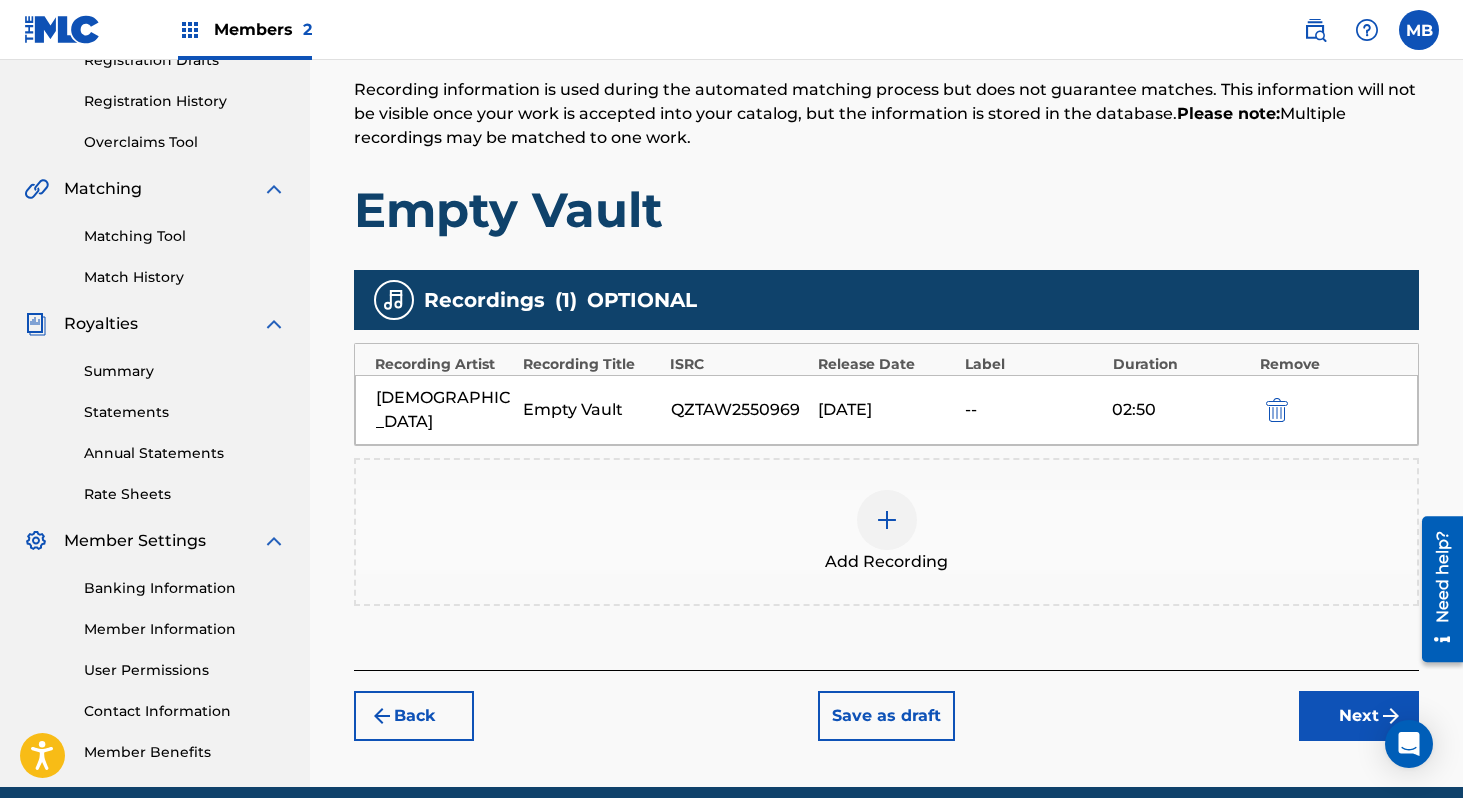 click on "Next" at bounding box center [1359, 716] 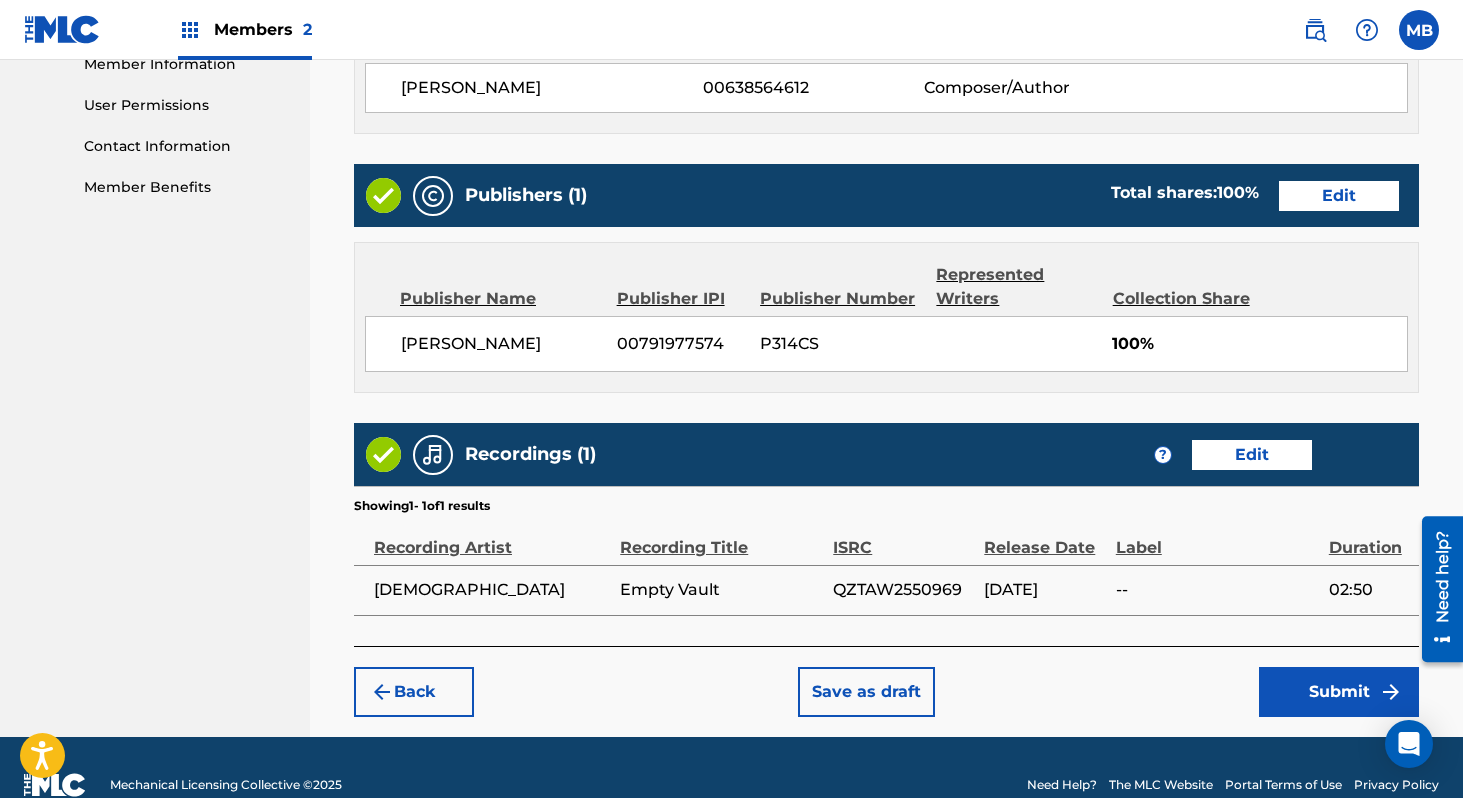 scroll, scrollTop: 955, scrollLeft: 0, axis: vertical 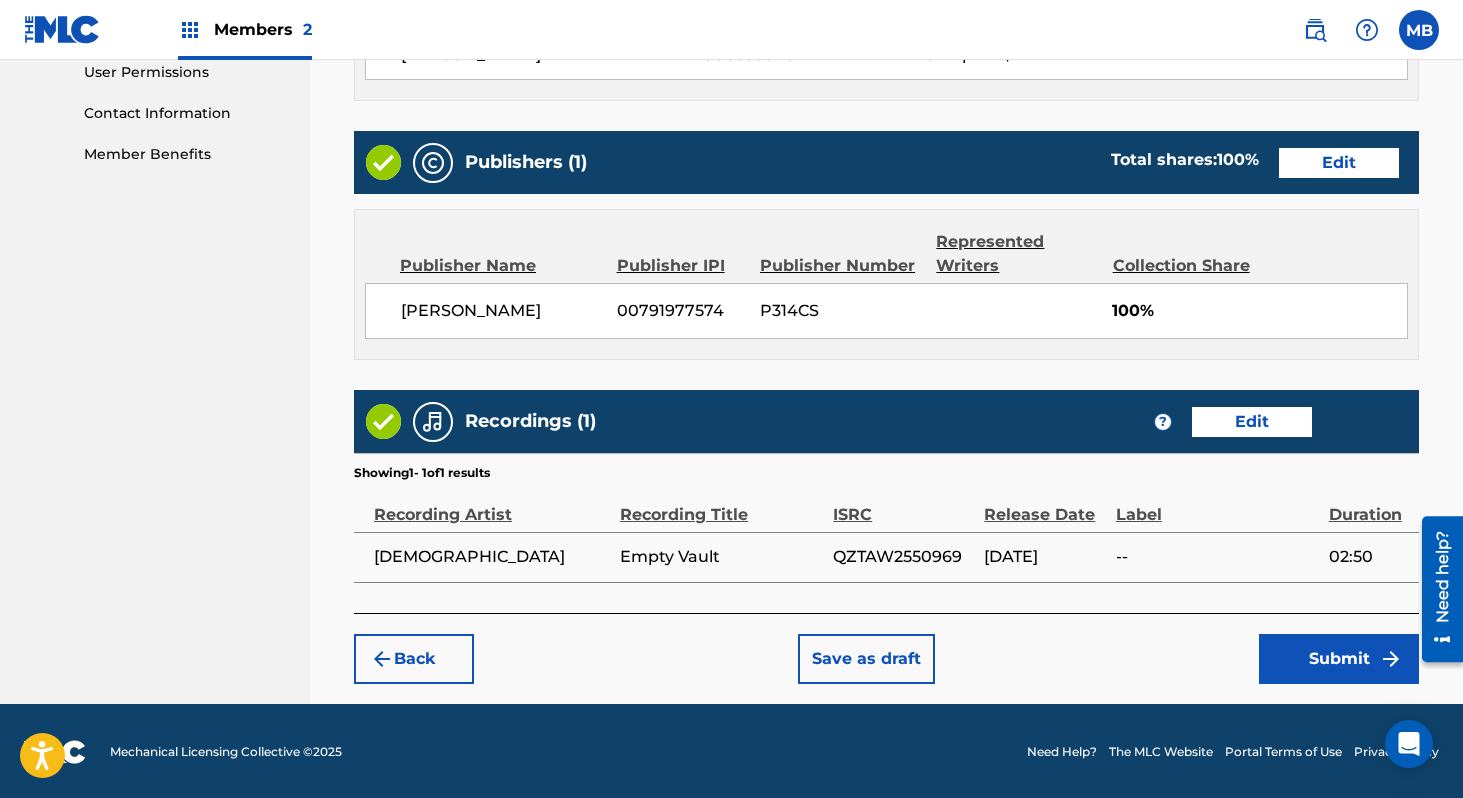 click on "Submit" at bounding box center [1339, 659] 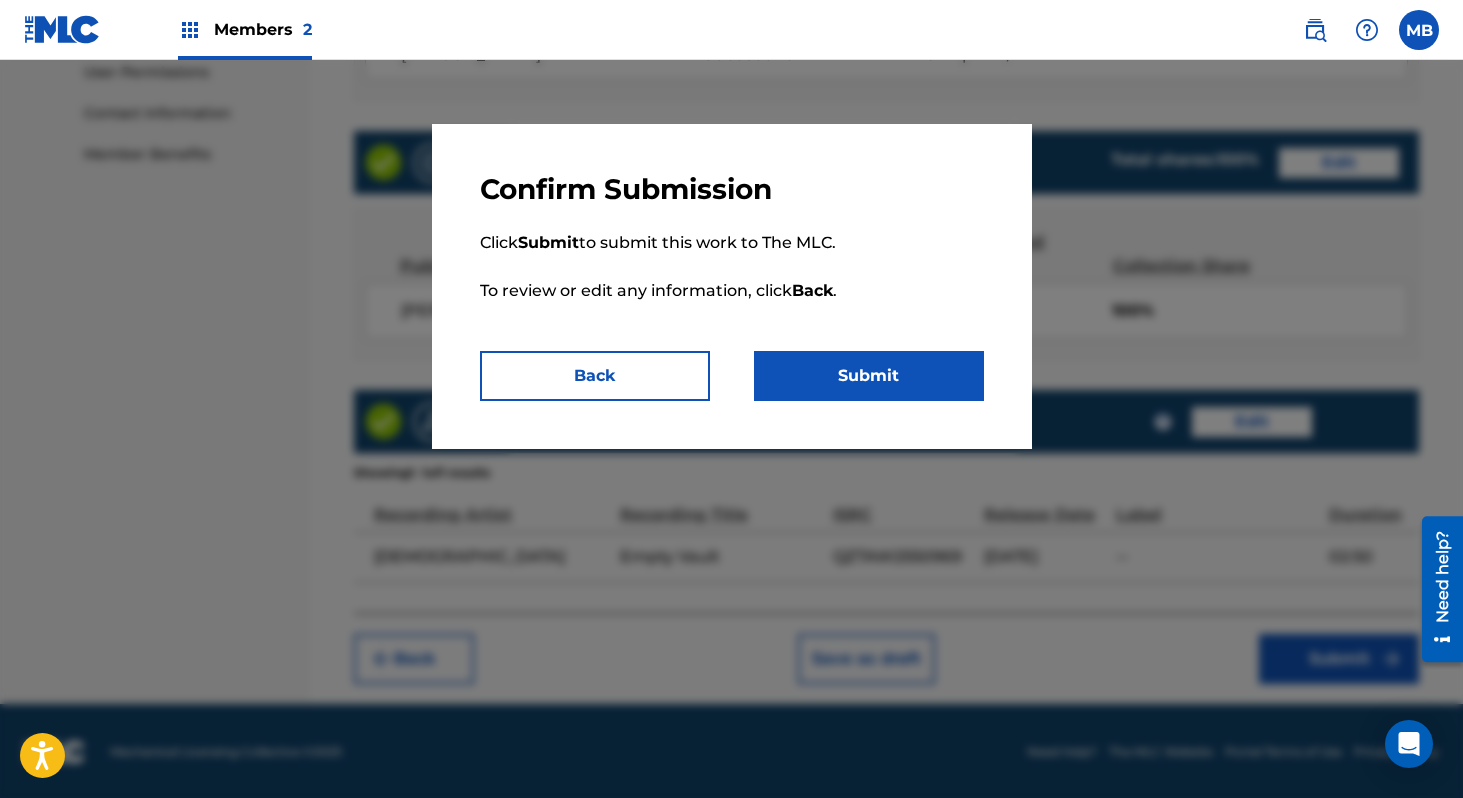 click on "Submit" at bounding box center (869, 376) 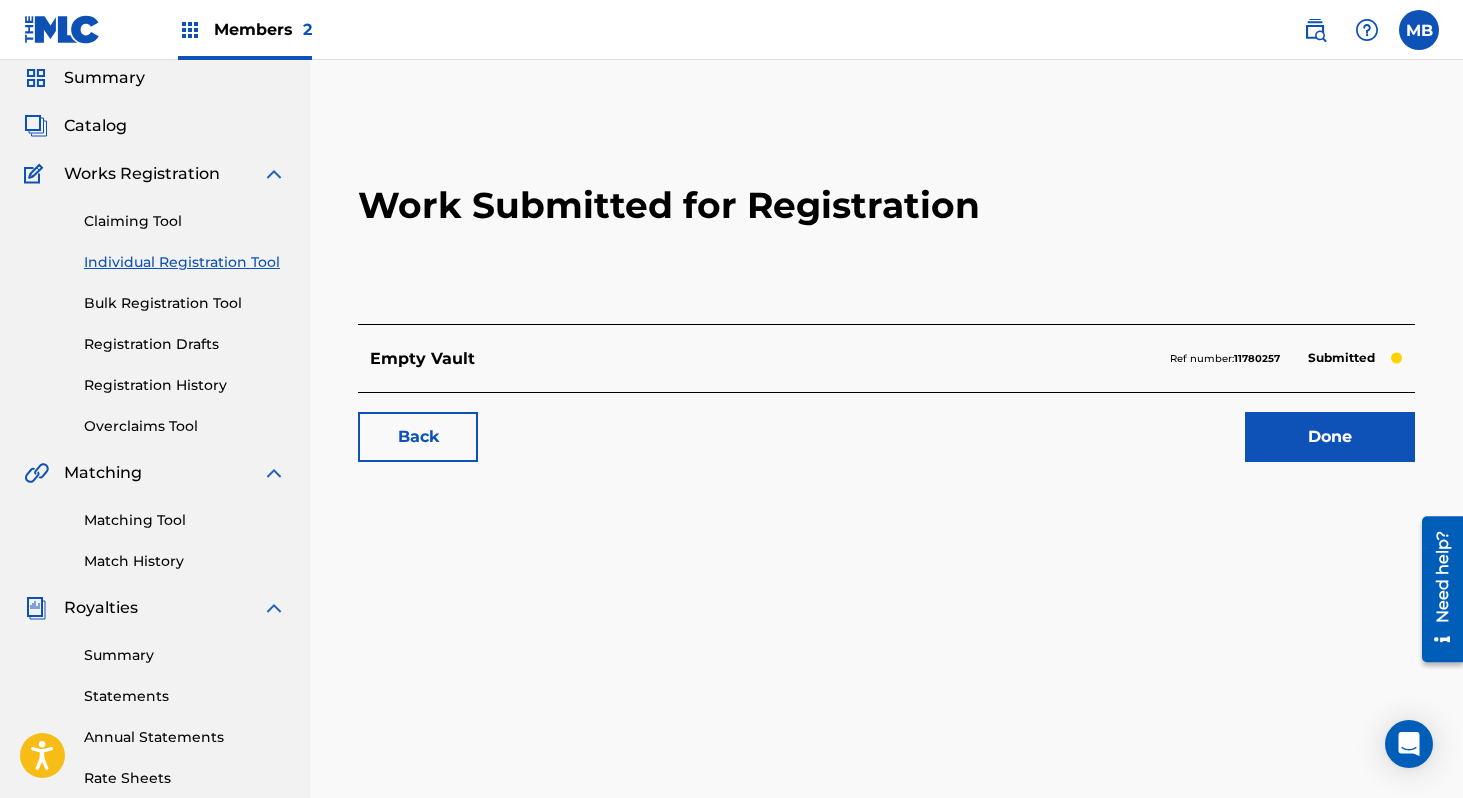 scroll, scrollTop: 59, scrollLeft: 0, axis: vertical 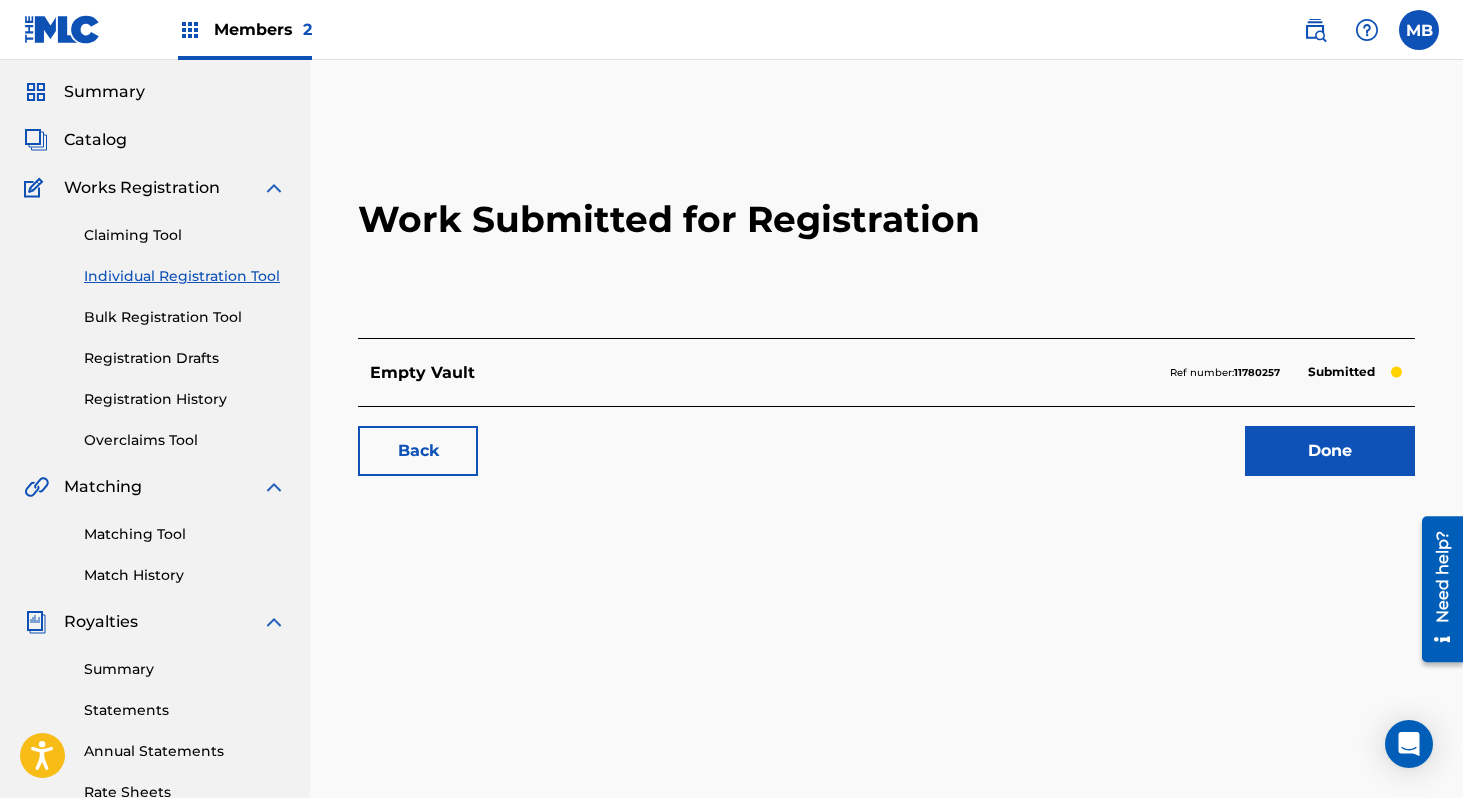 click on "Done" at bounding box center (1330, 451) 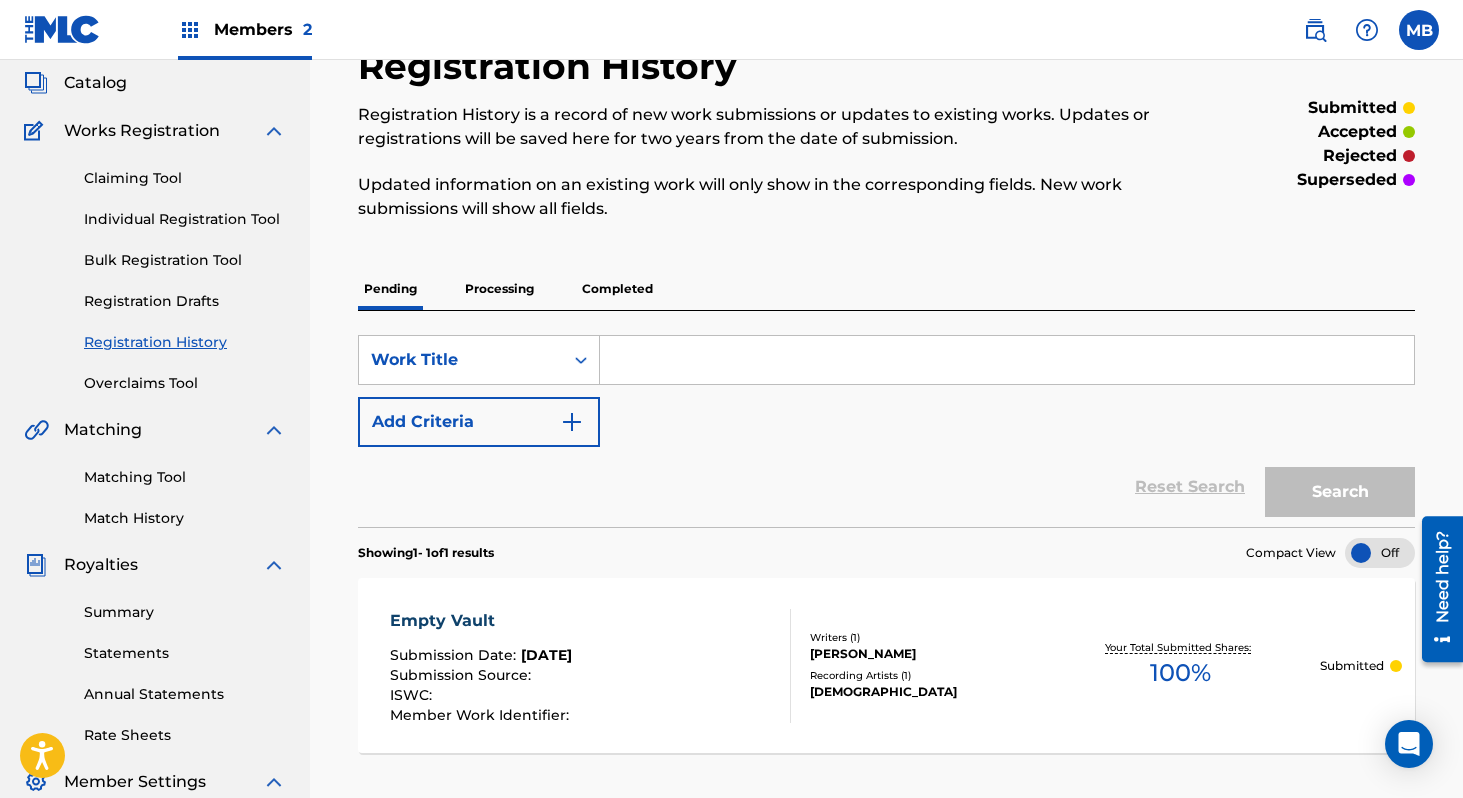 scroll, scrollTop: 0, scrollLeft: 0, axis: both 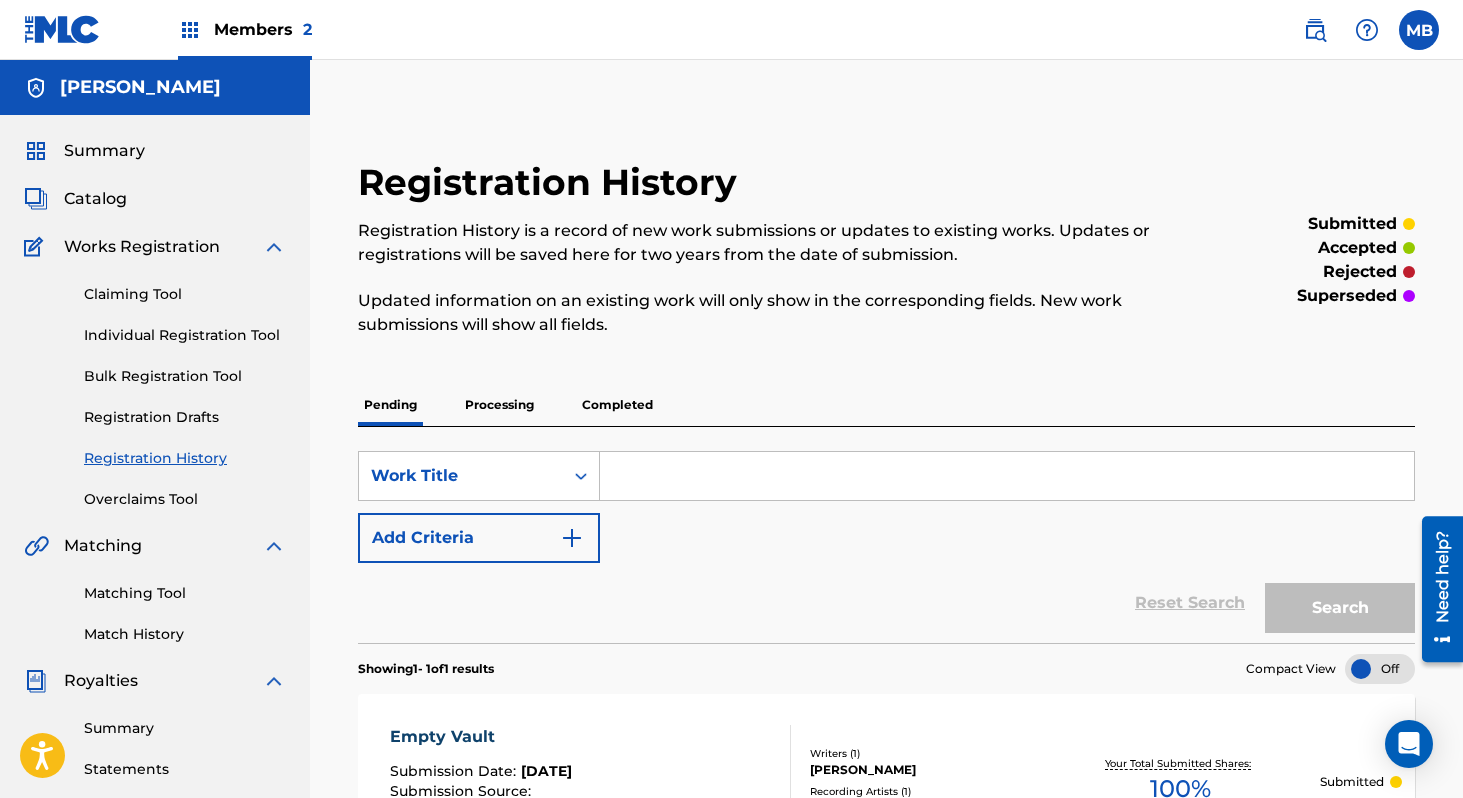 click on "Registration Drafts" at bounding box center [185, 417] 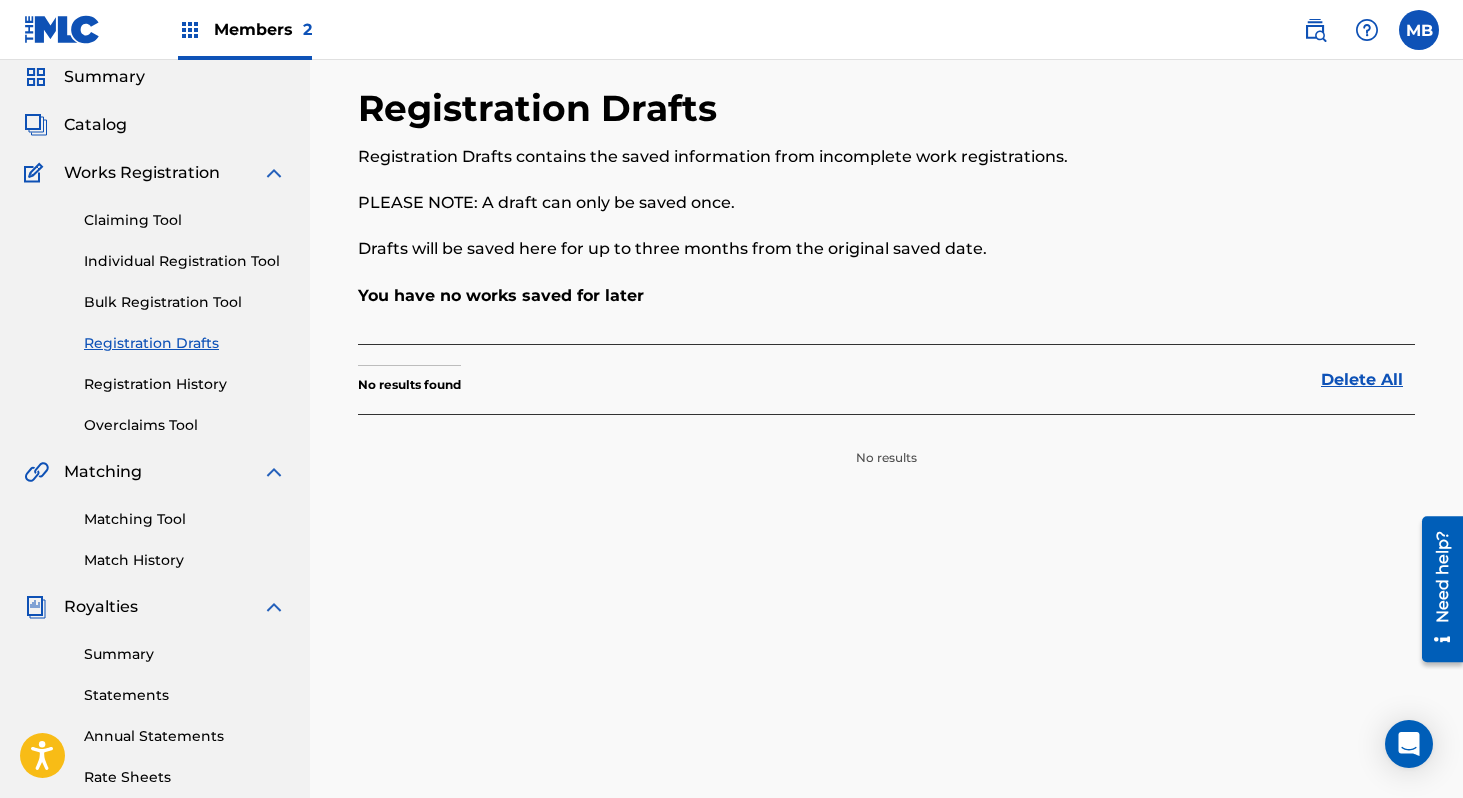 scroll, scrollTop: 0, scrollLeft: 0, axis: both 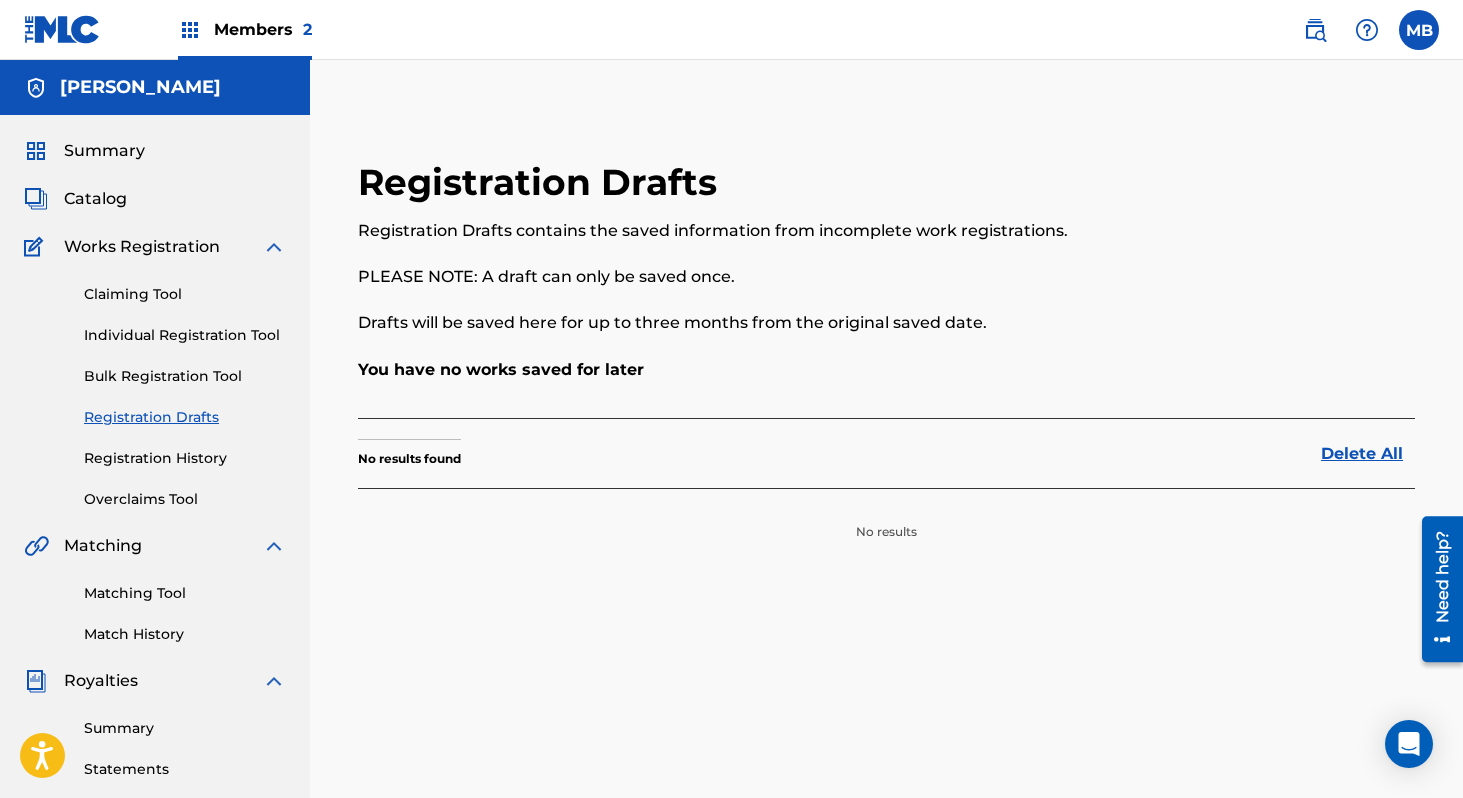 click on "Works Registration" at bounding box center (142, 247) 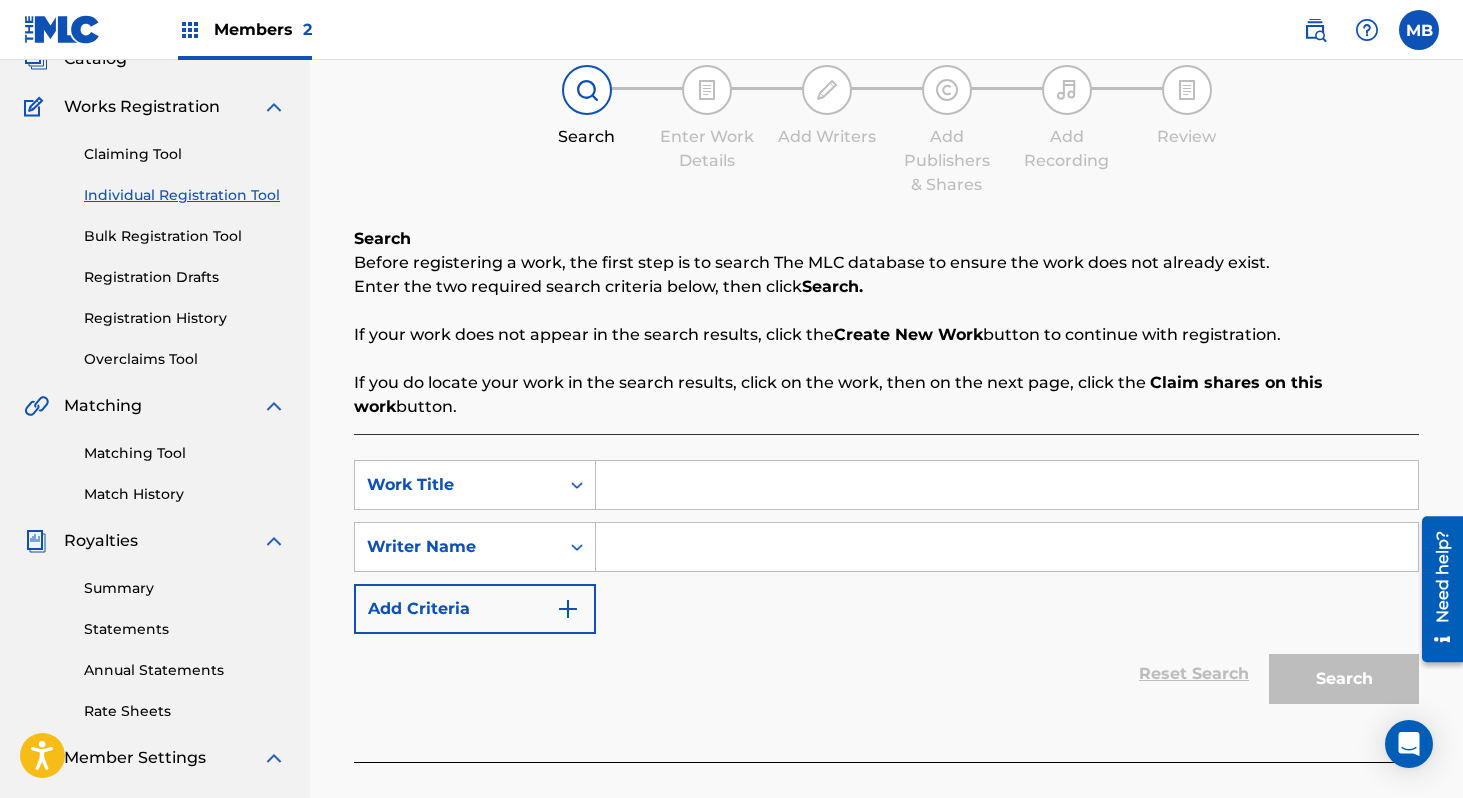 scroll, scrollTop: 141, scrollLeft: 0, axis: vertical 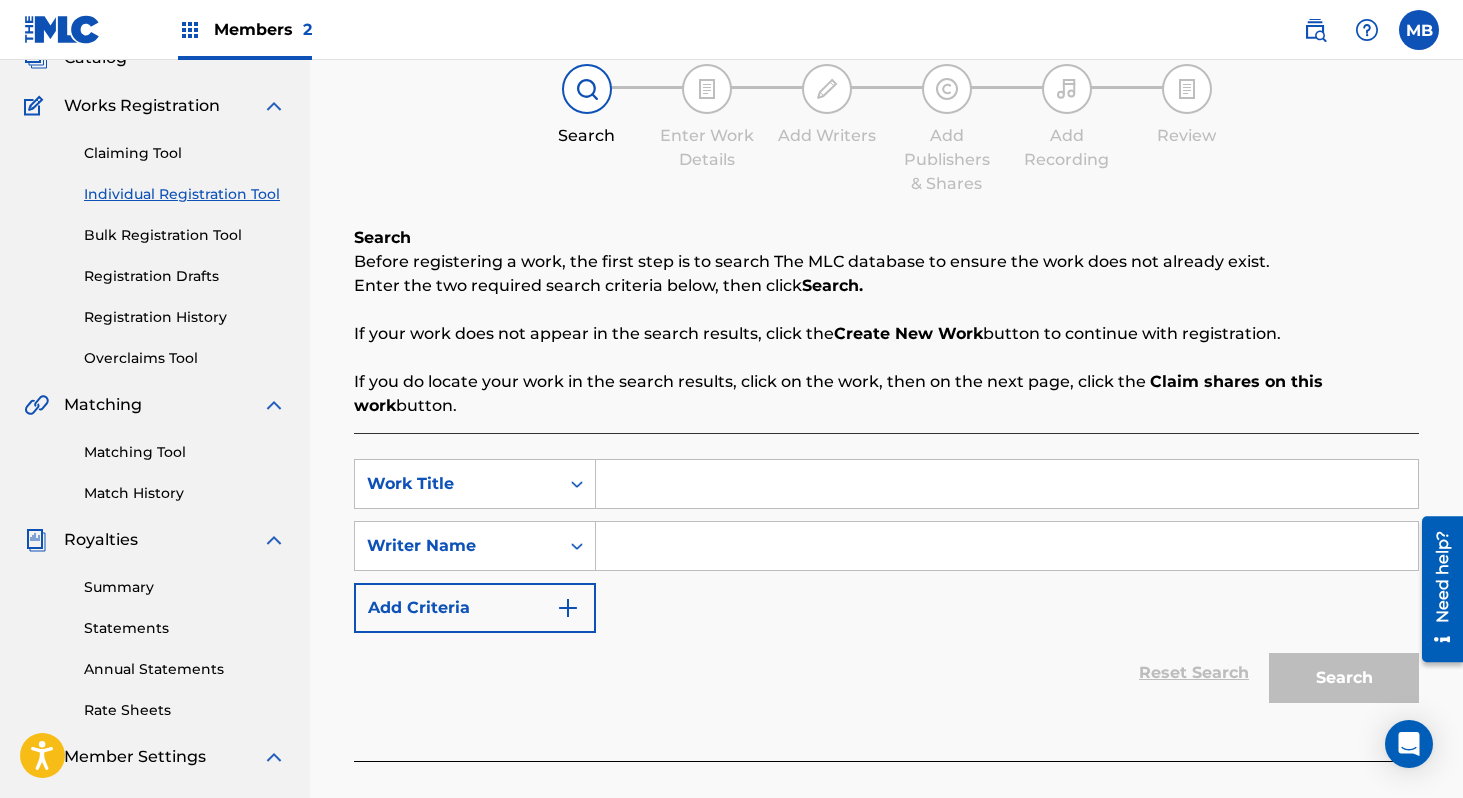 click on "SearchWithCriteriafb032501-26ce-4b78-9a35-6362f897c4b2 Work Title SearchWithCriteria55425ee2-522a-4f61-b643-f674fdcc698f Writer Name Add Criteria" at bounding box center (886, 546) 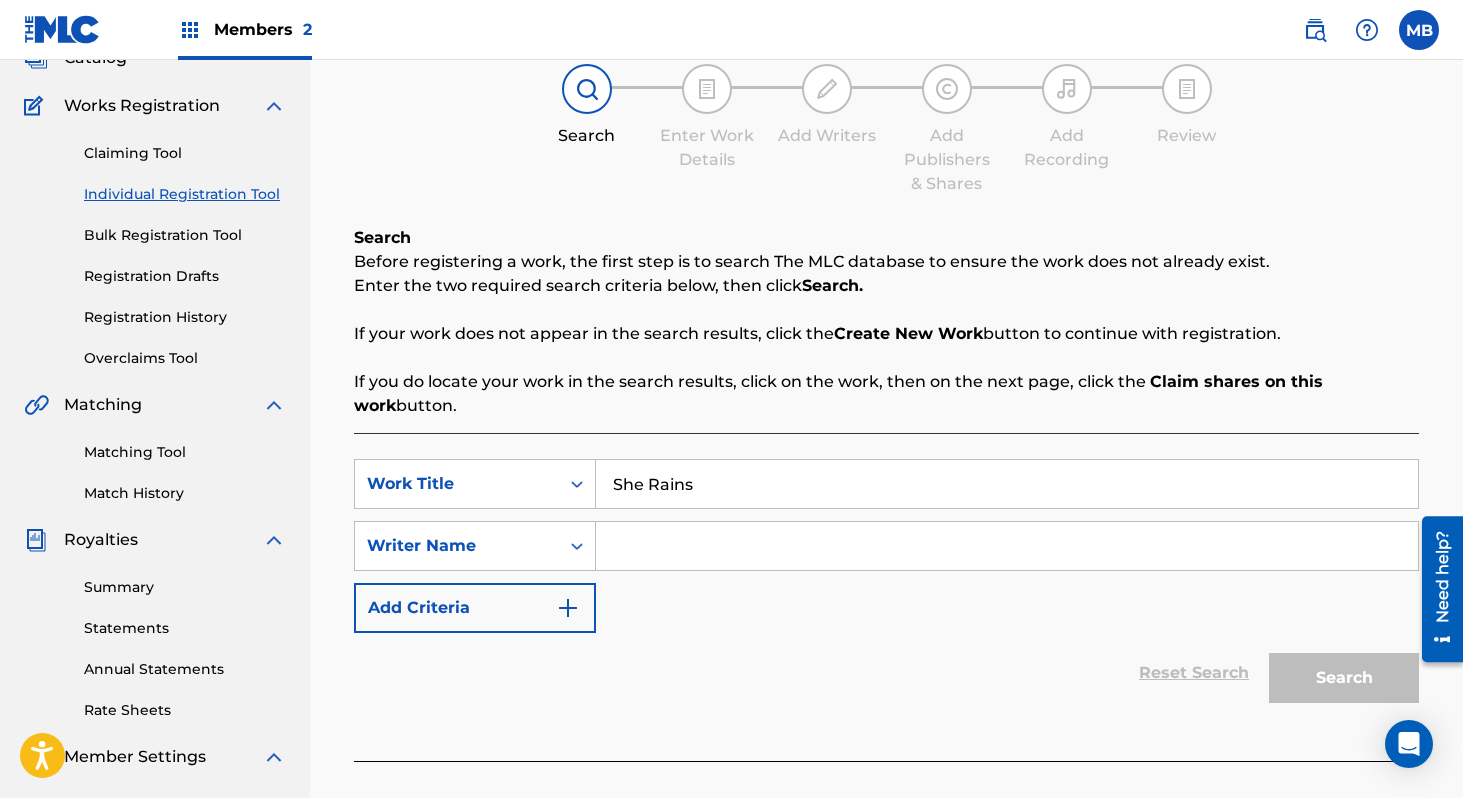 type on "She Rains" 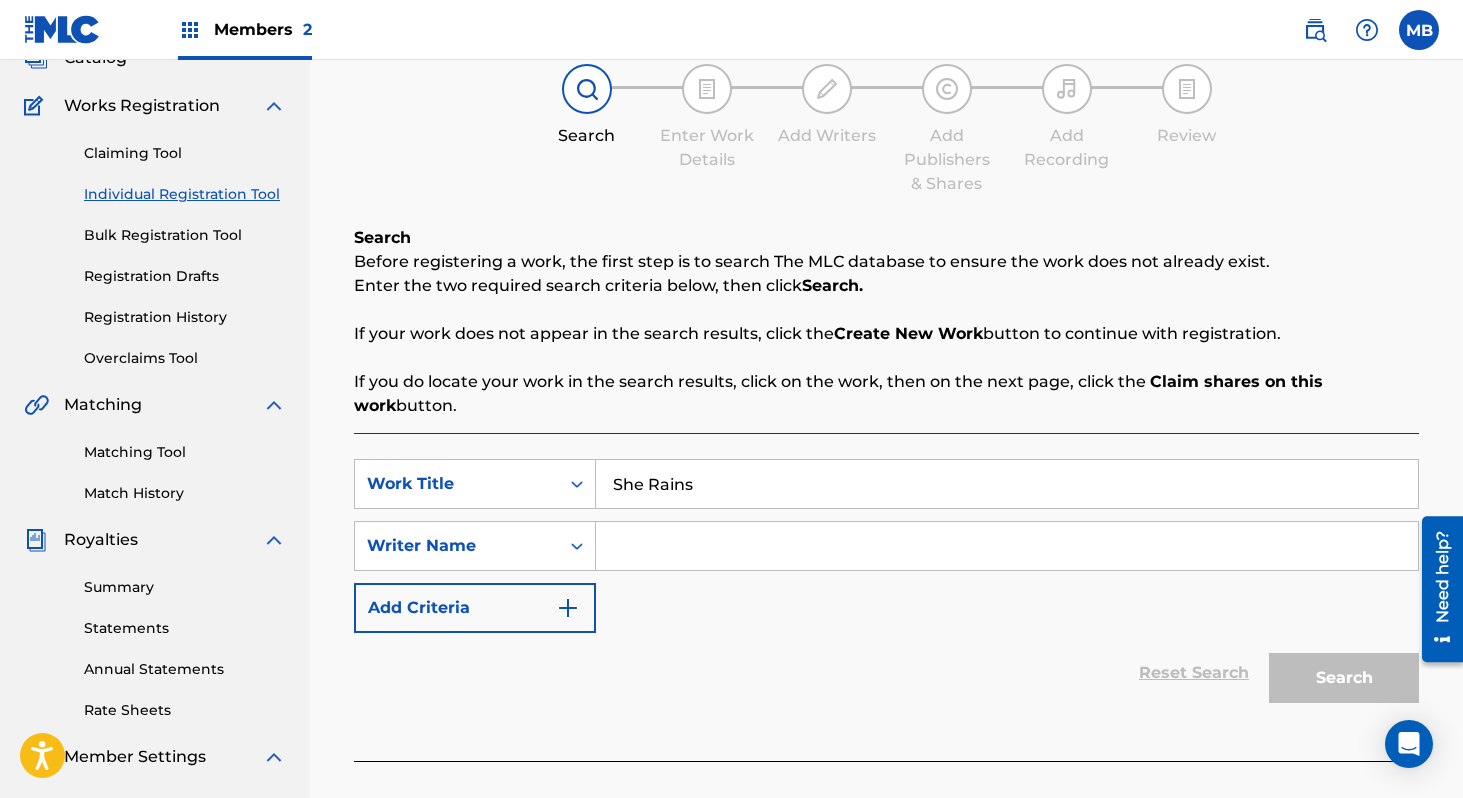 type on "[DEMOGRAPHIC_DATA]" 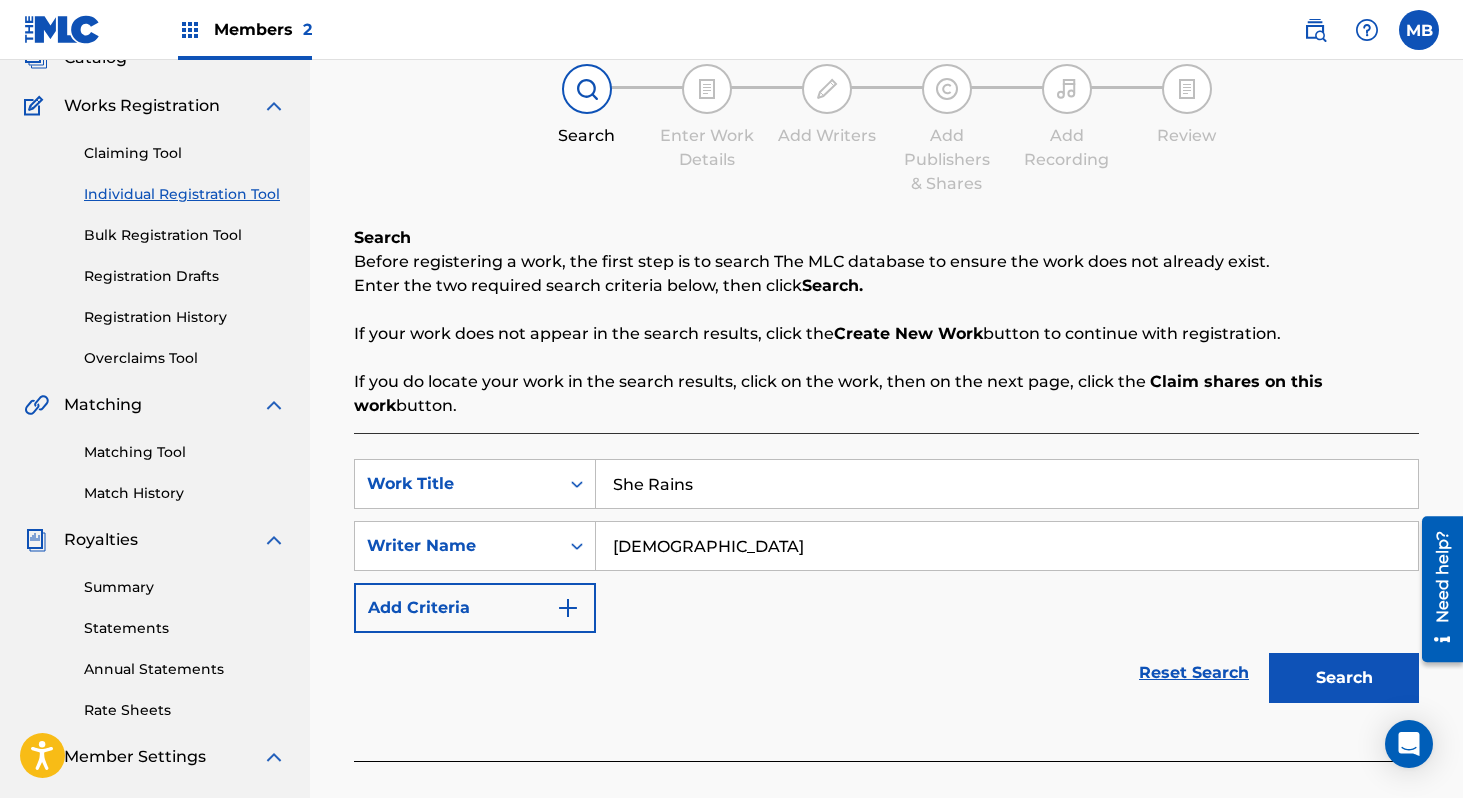 click on "Search" at bounding box center [1344, 678] 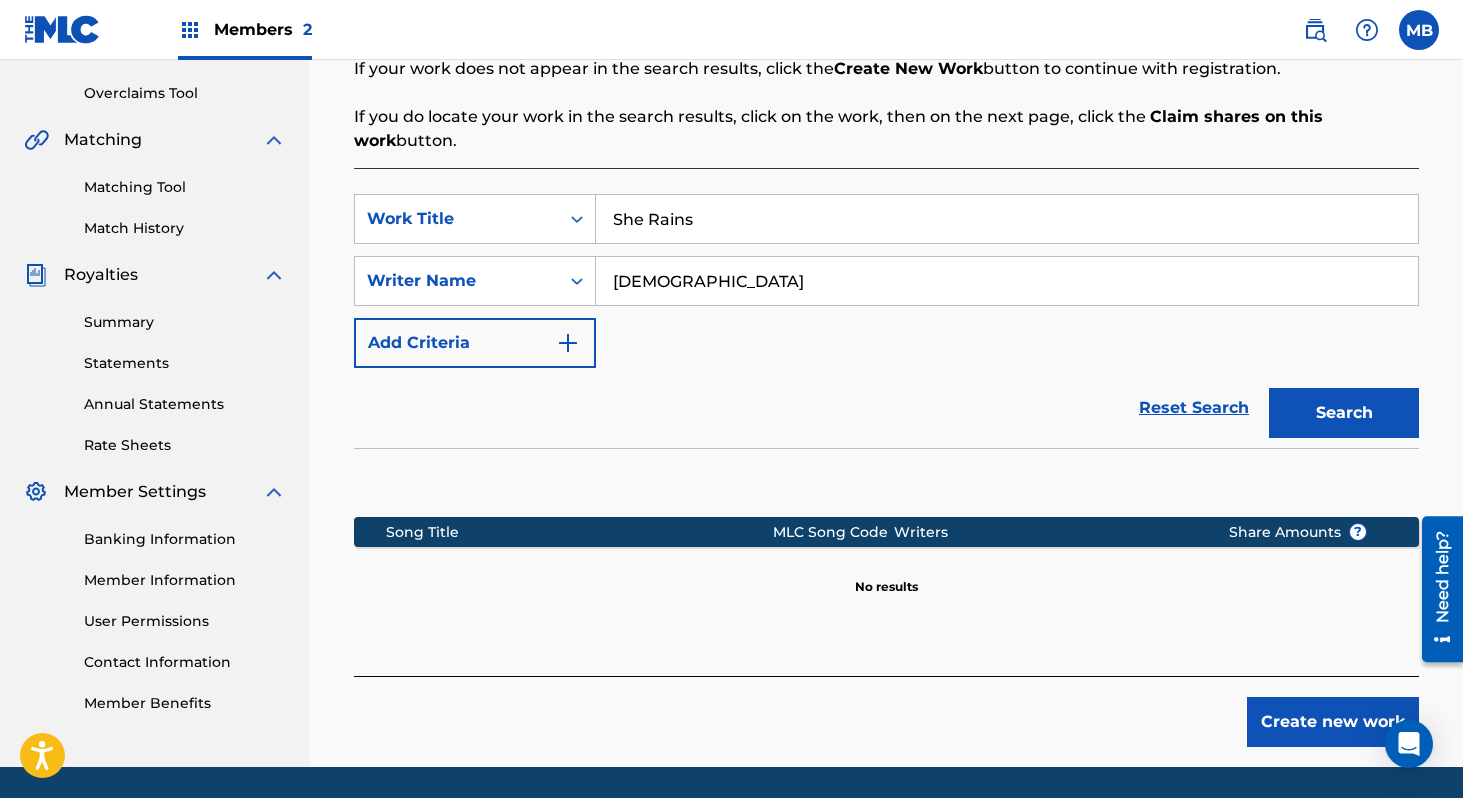 scroll, scrollTop: 436, scrollLeft: 0, axis: vertical 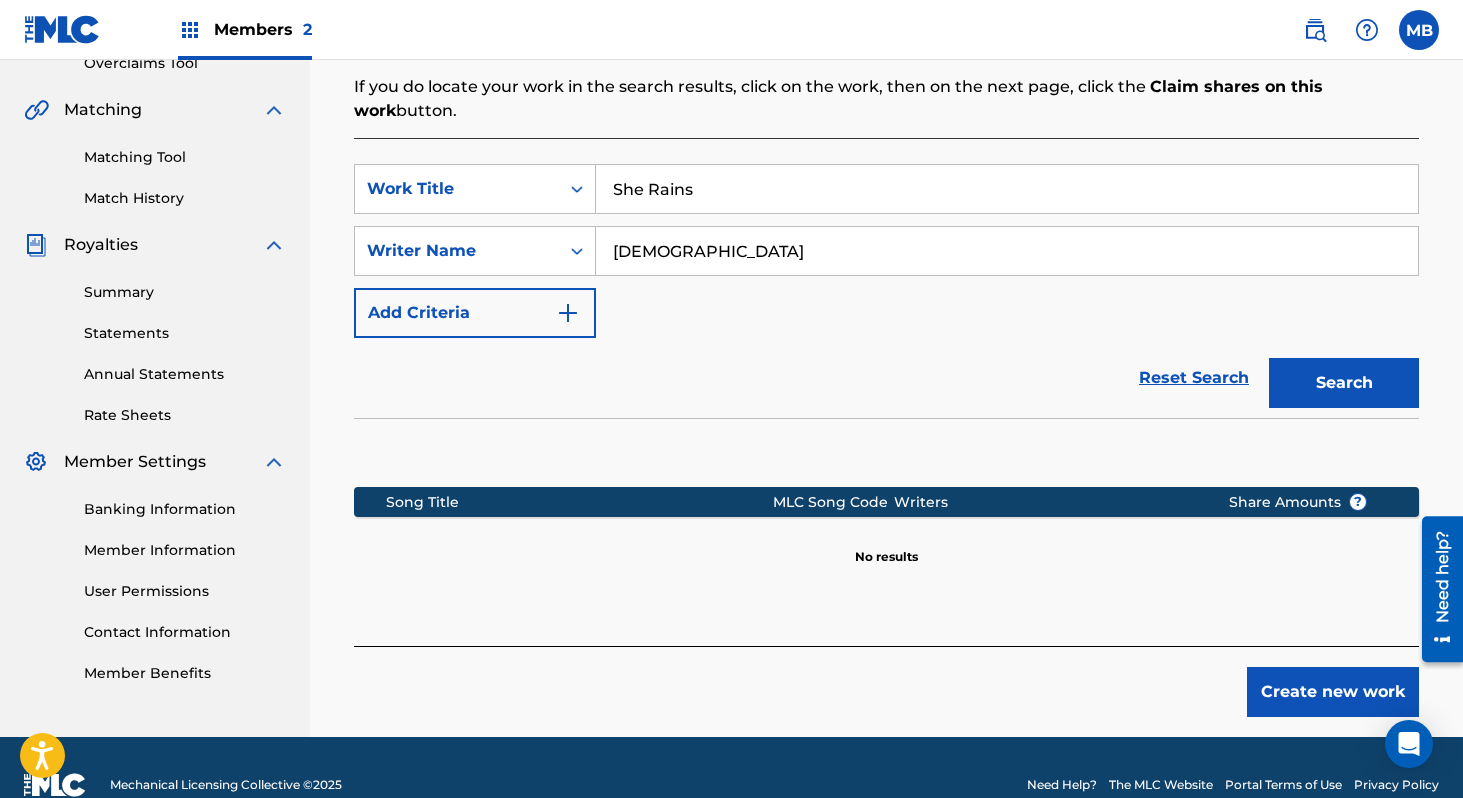 click on "Create new work" at bounding box center [1333, 692] 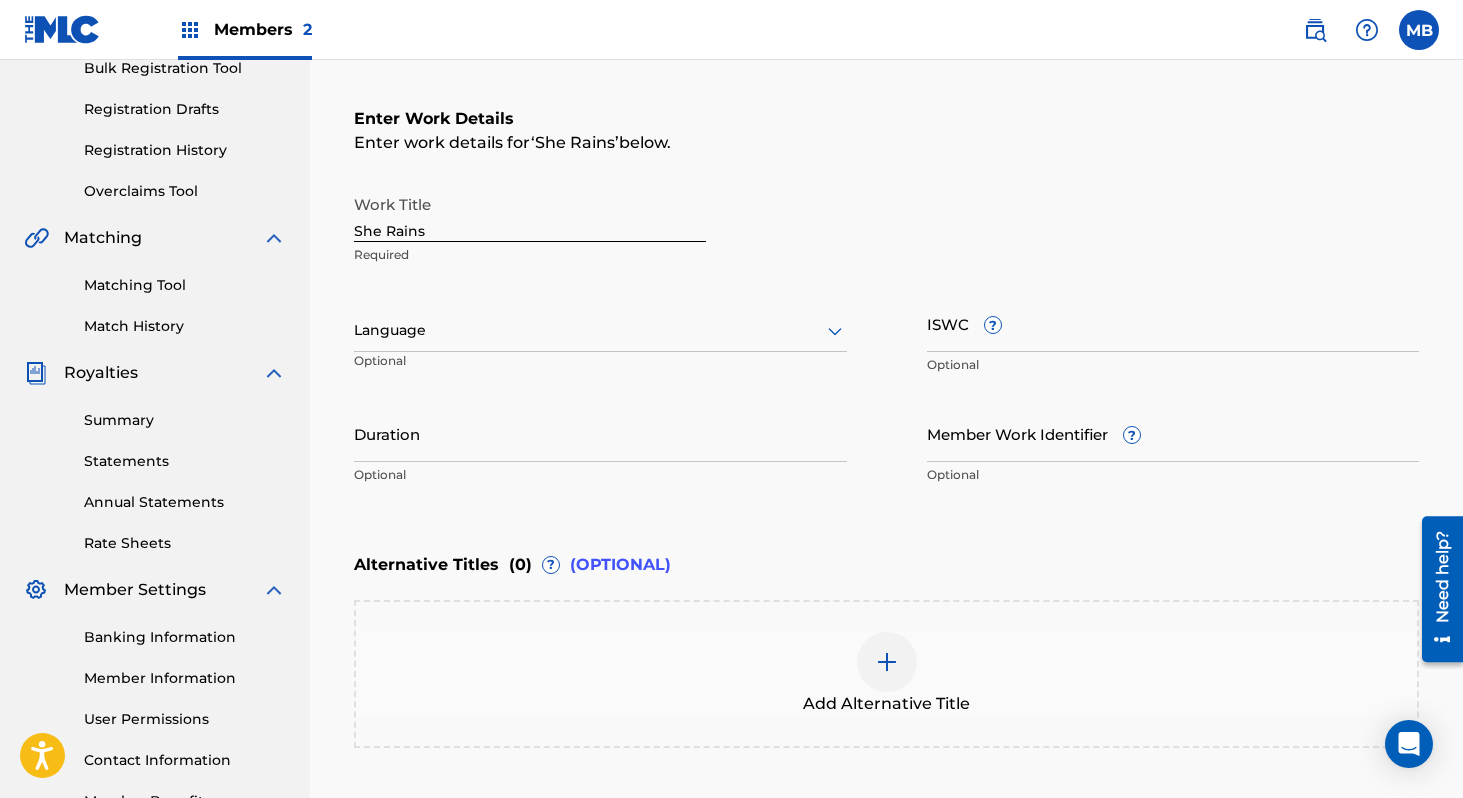 scroll, scrollTop: 306, scrollLeft: 0, axis: vertical 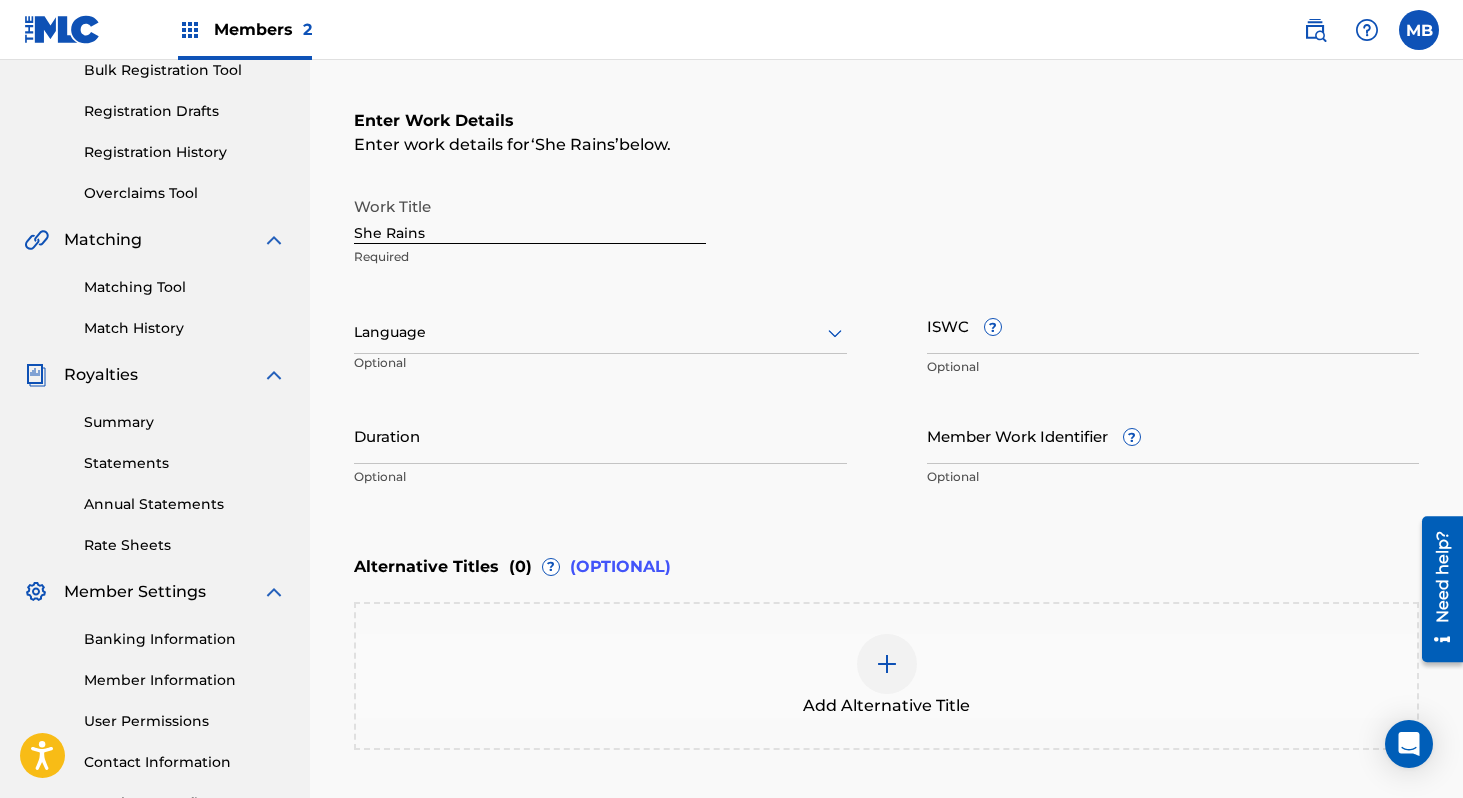 click on "Language" at bounding box center (600, 333) 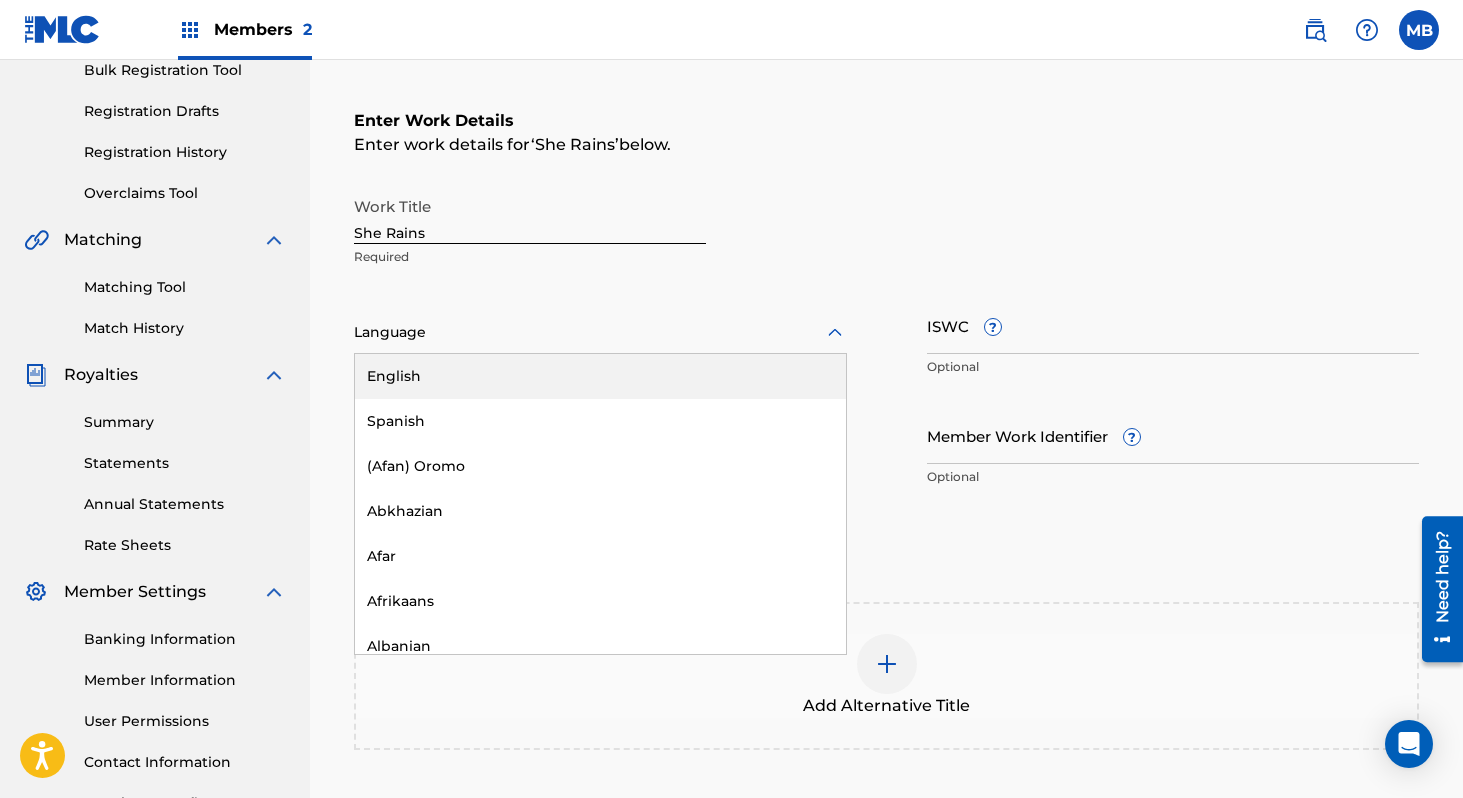 click on "English" at bounding box center [600, 376] 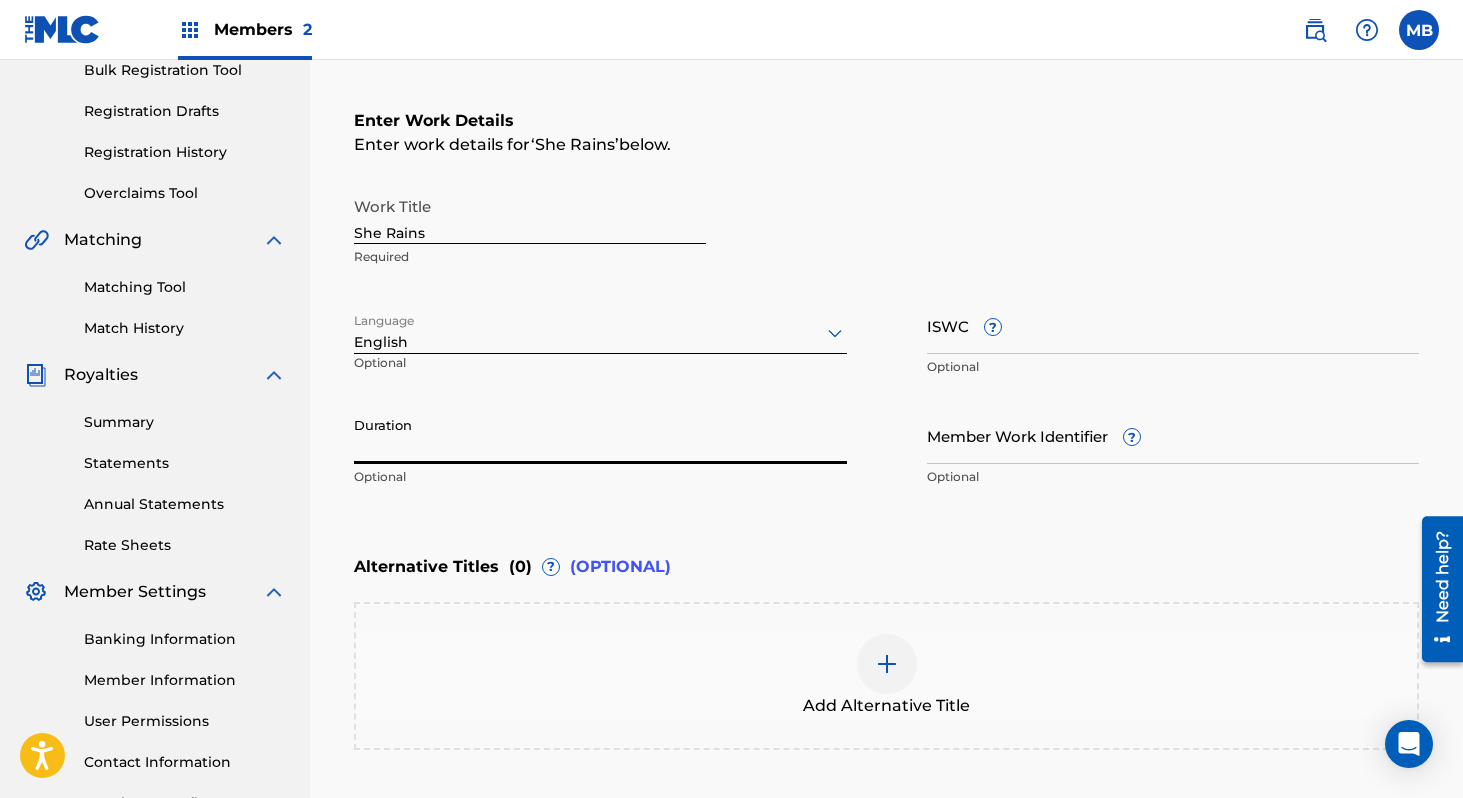 click on "Duration" at bounding box center [600, 435] 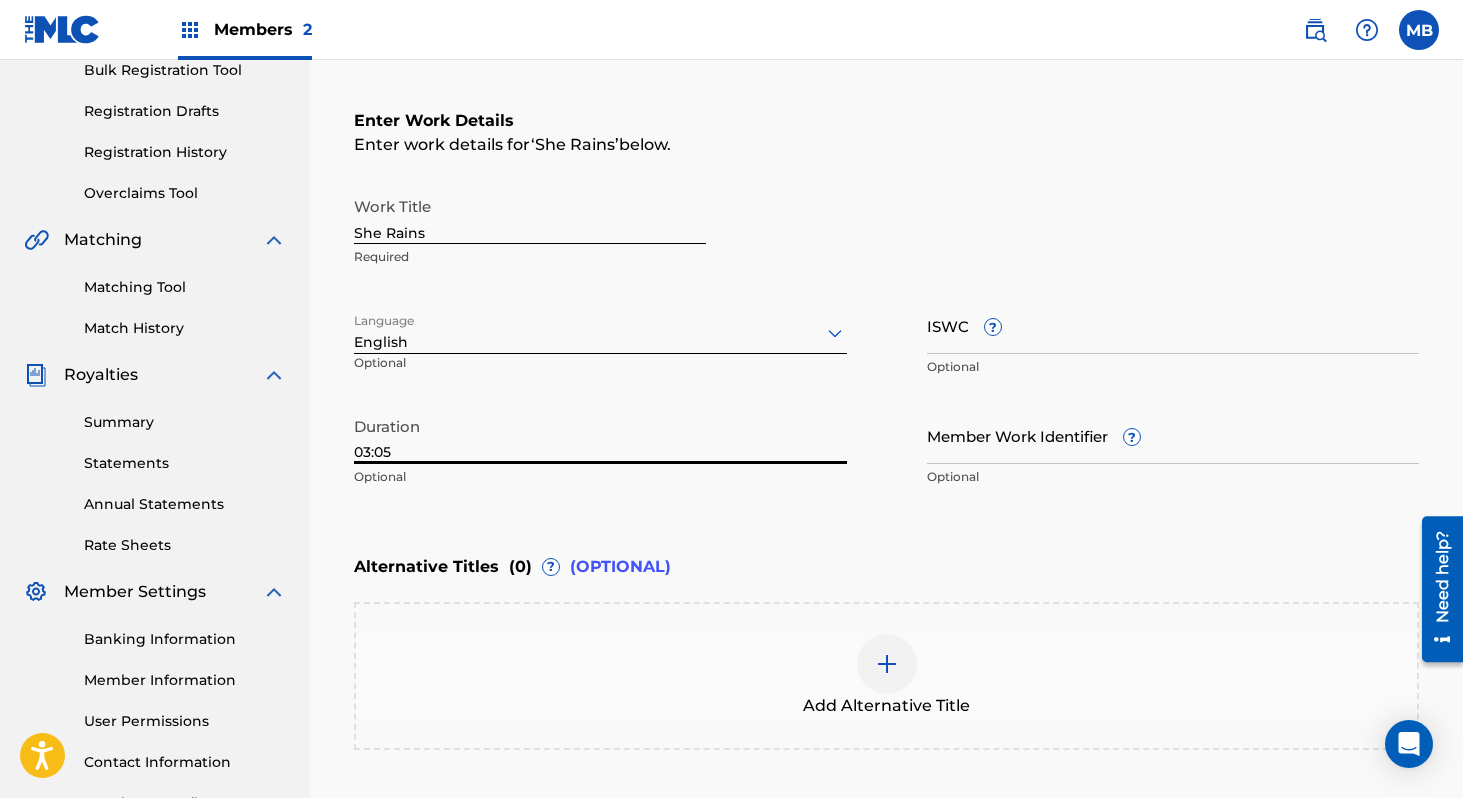 scroll, scrollTop: 338, scrollLeft: 0, axis: vertical 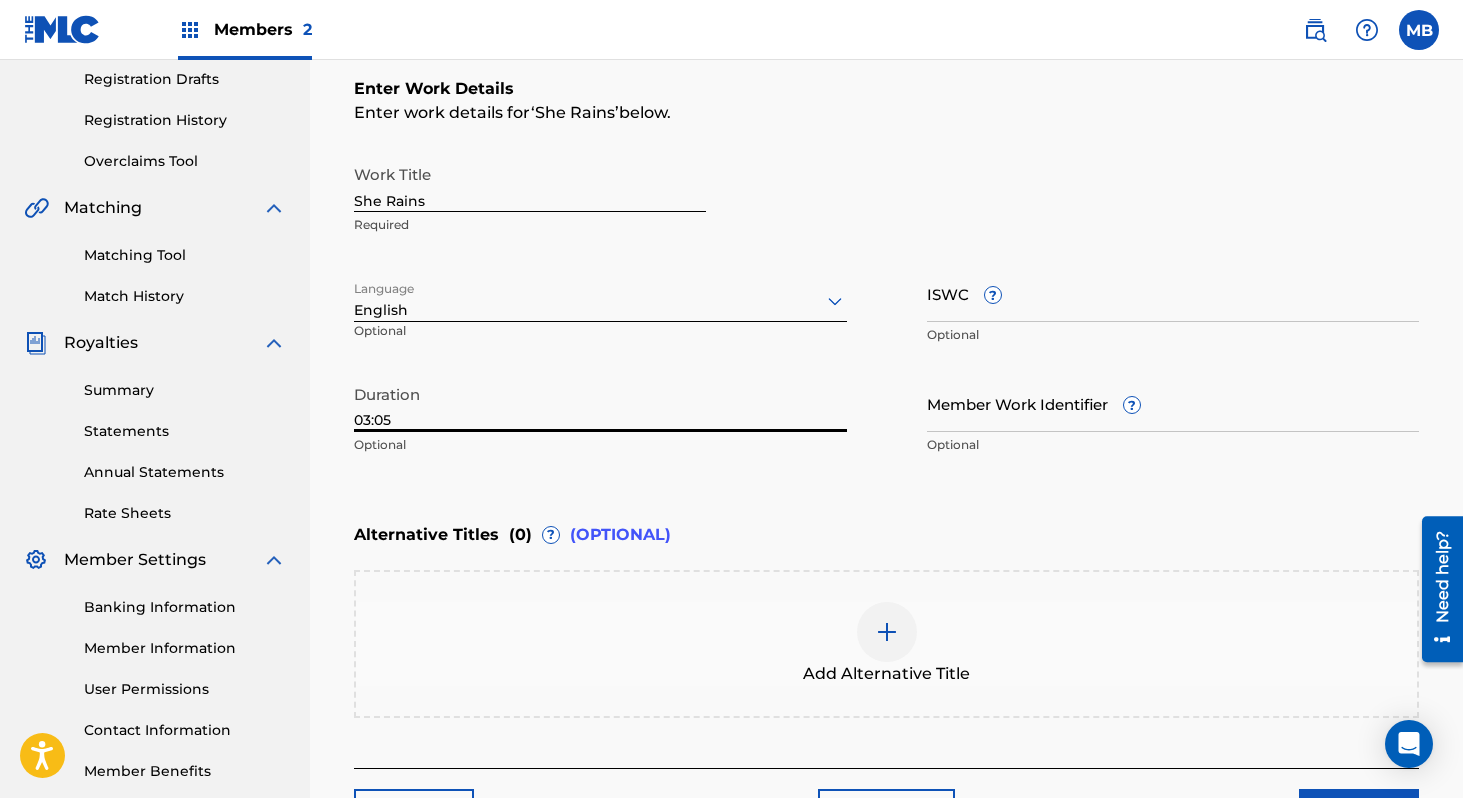 type on "03:05" 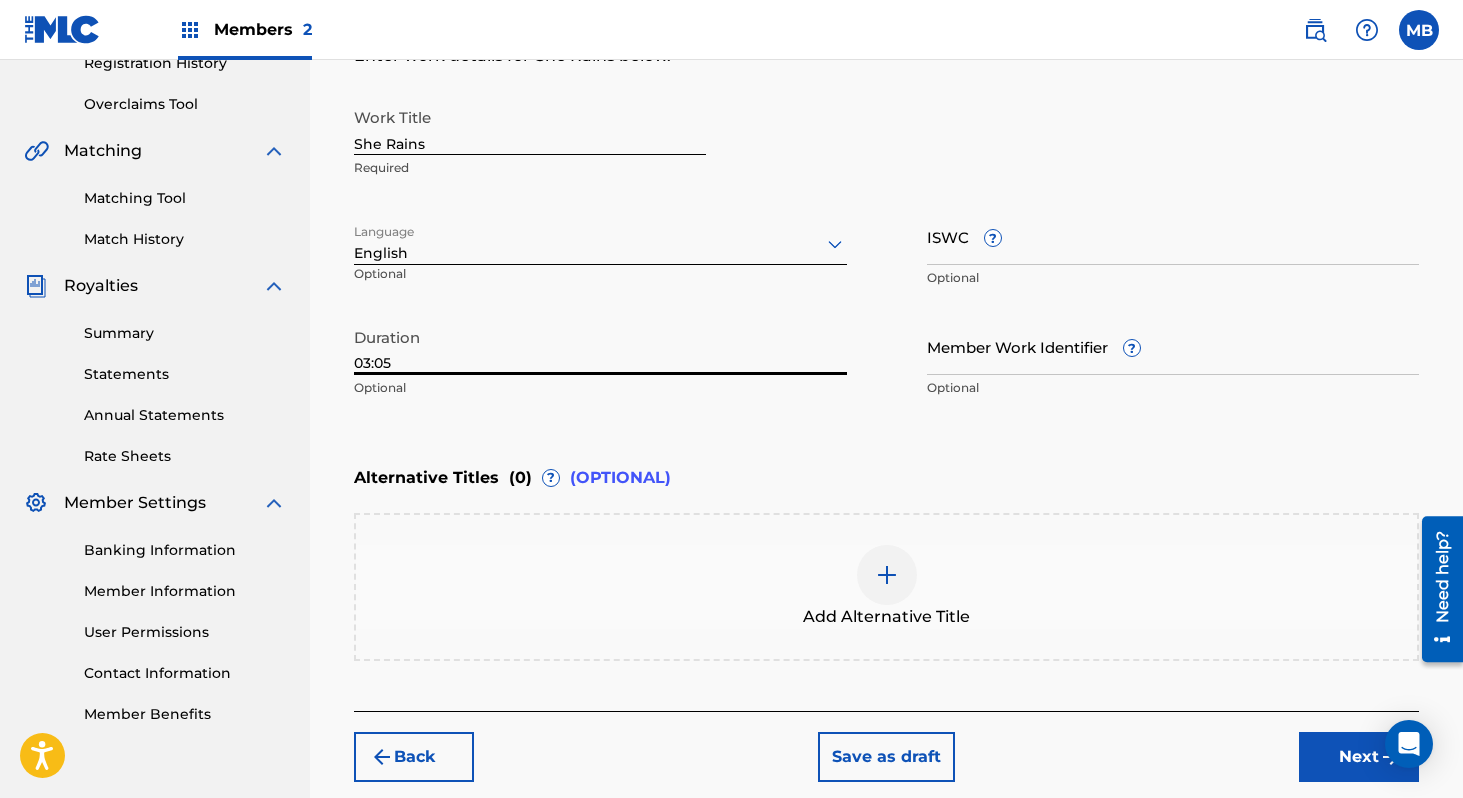 scroll, scrollTop: 393, scrollLeft: 0, axis: vertical 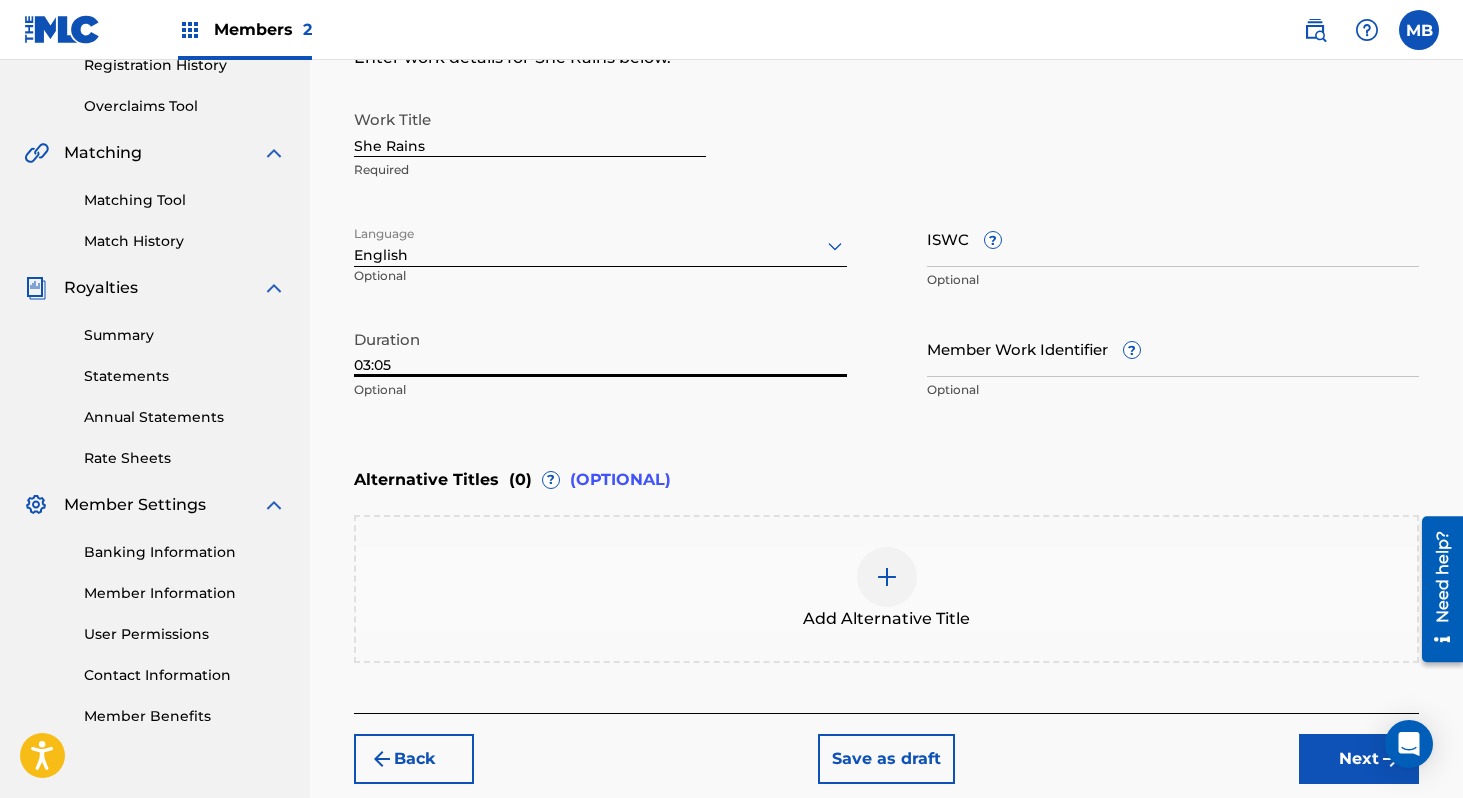click on "Next" at bounding box center [1359, 759] 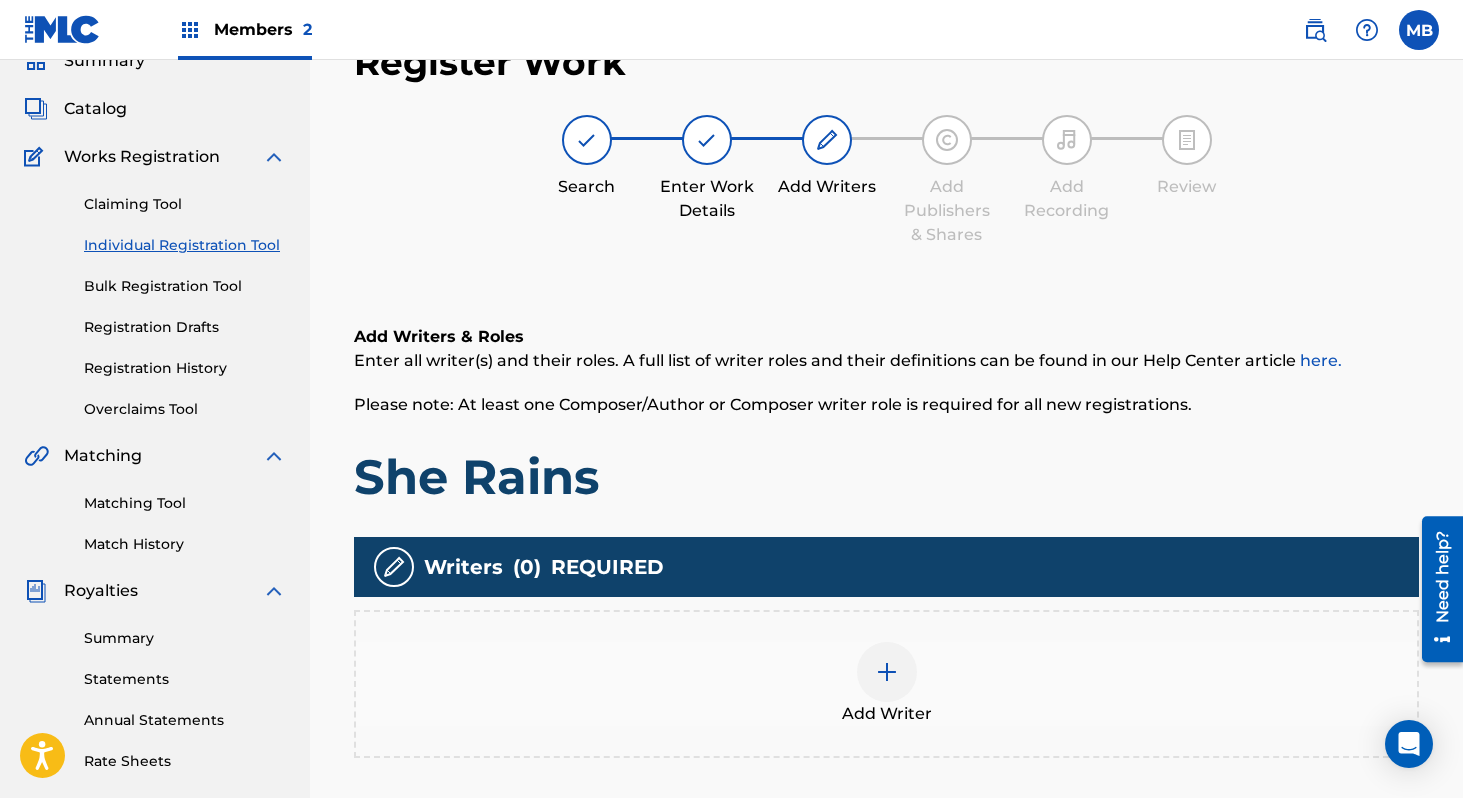 scroll, scrollTop: 257, scrollLeft: 0, axis: vertical 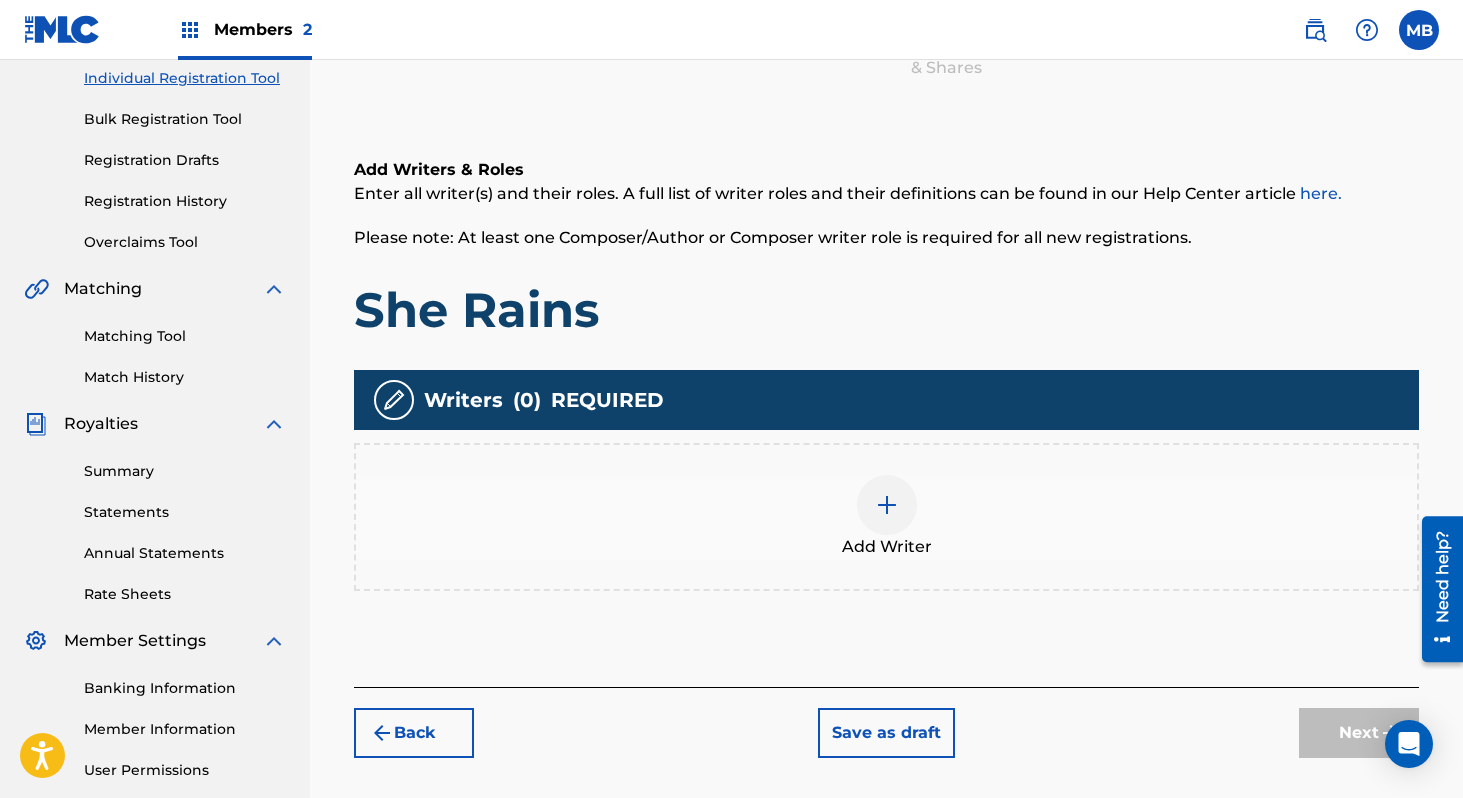 click at bounding box center [887, 505] 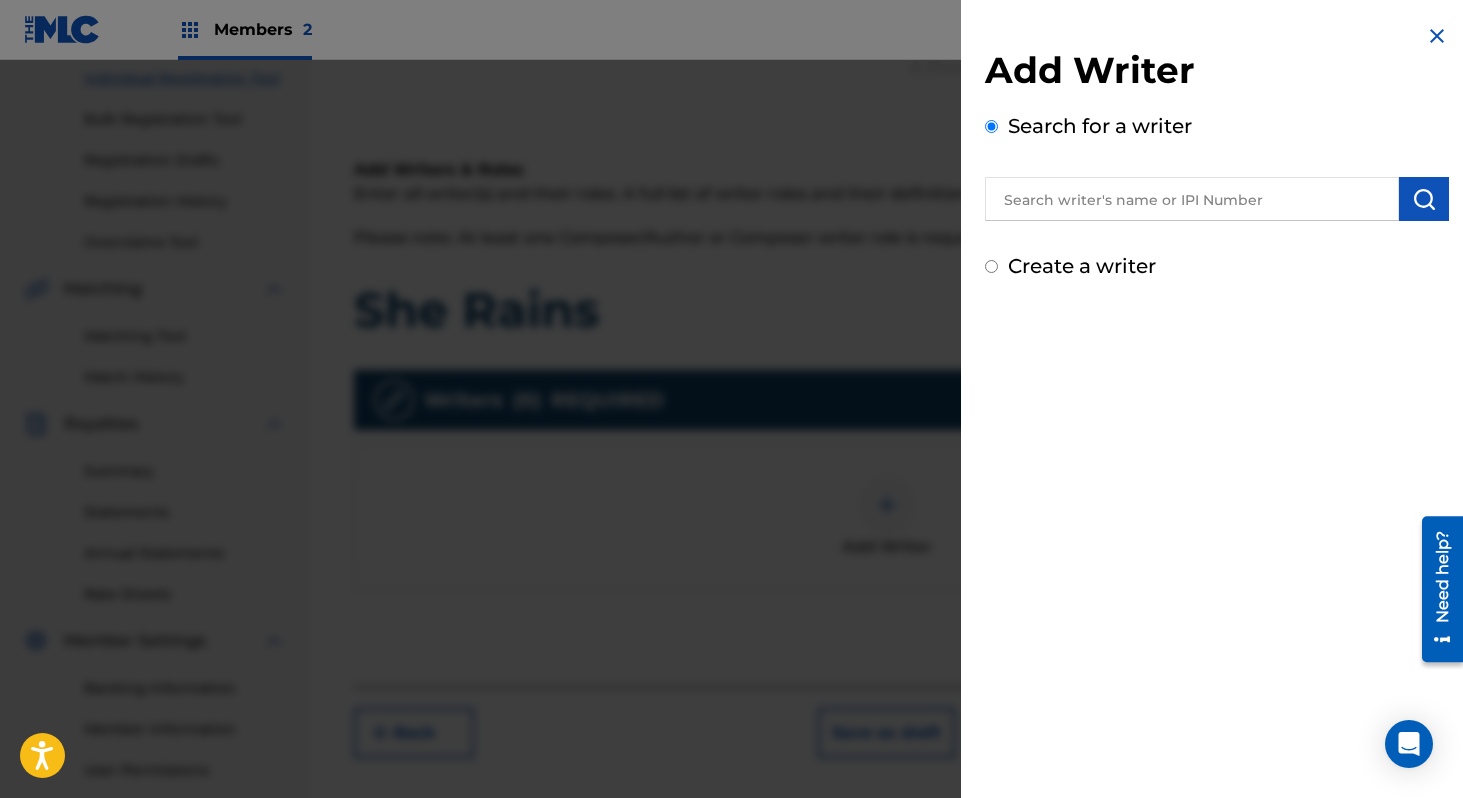 click at bounding box center [1192, 199] 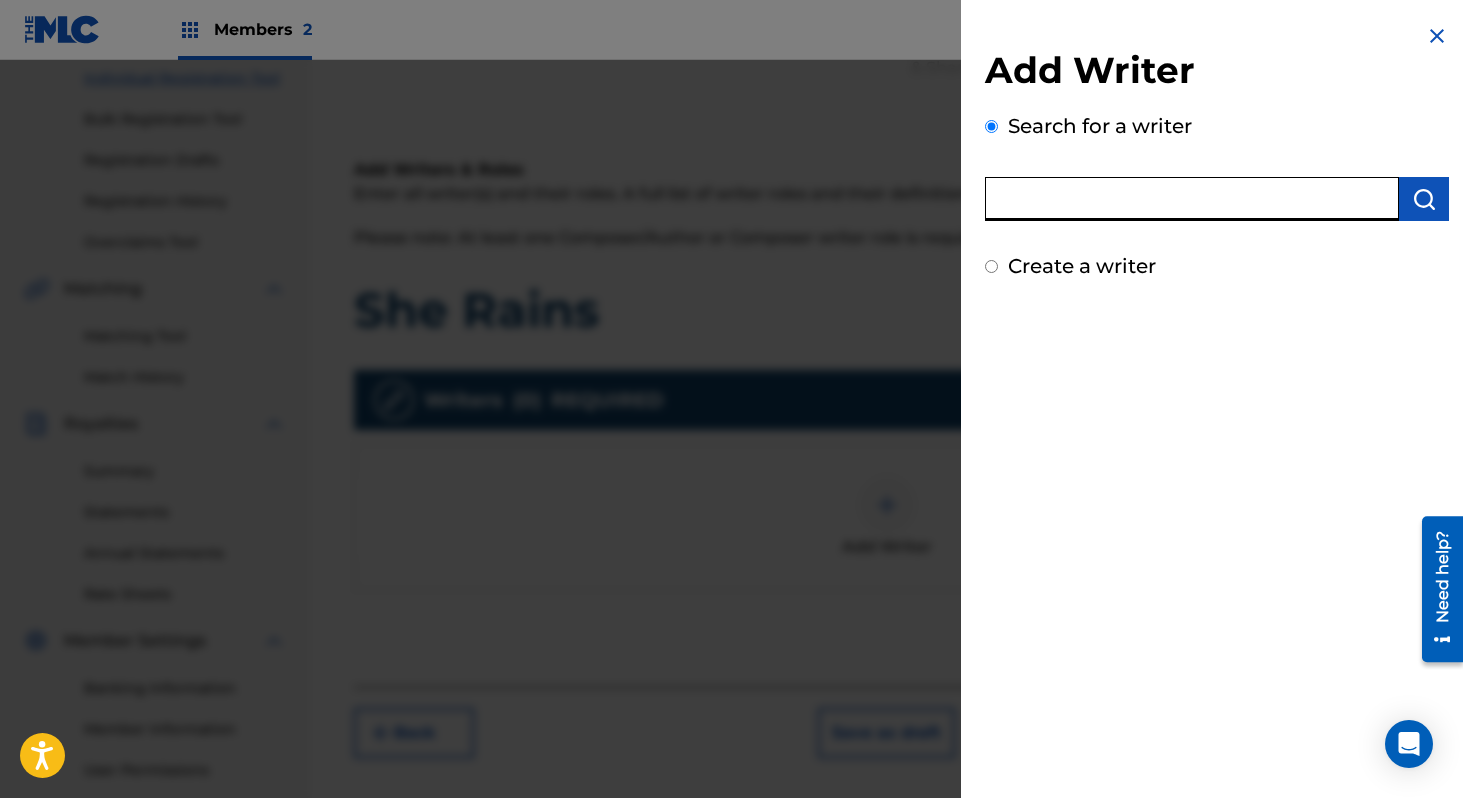 paste on "[PERSON_NAME]" 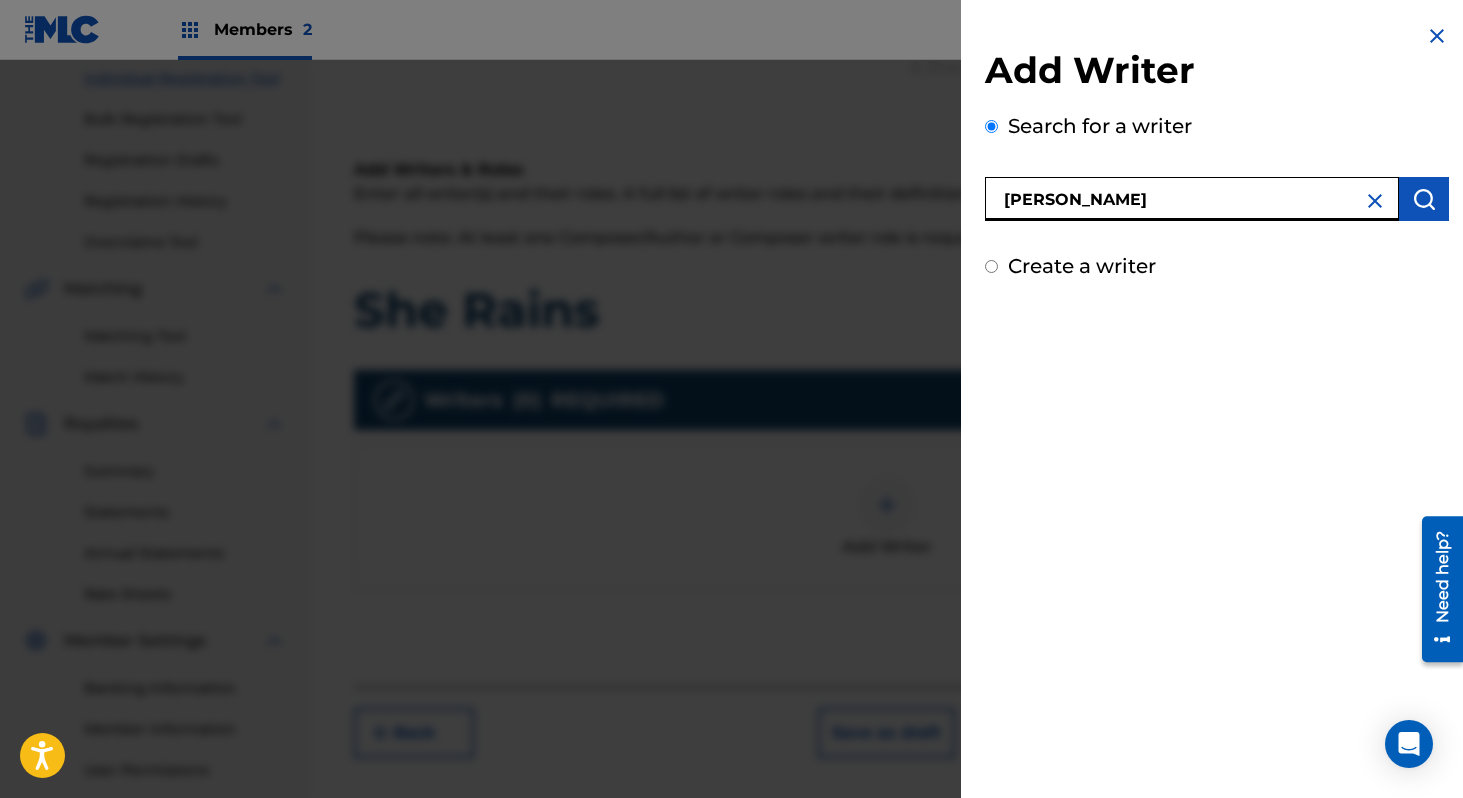 type on "[PERSON_NAME]" 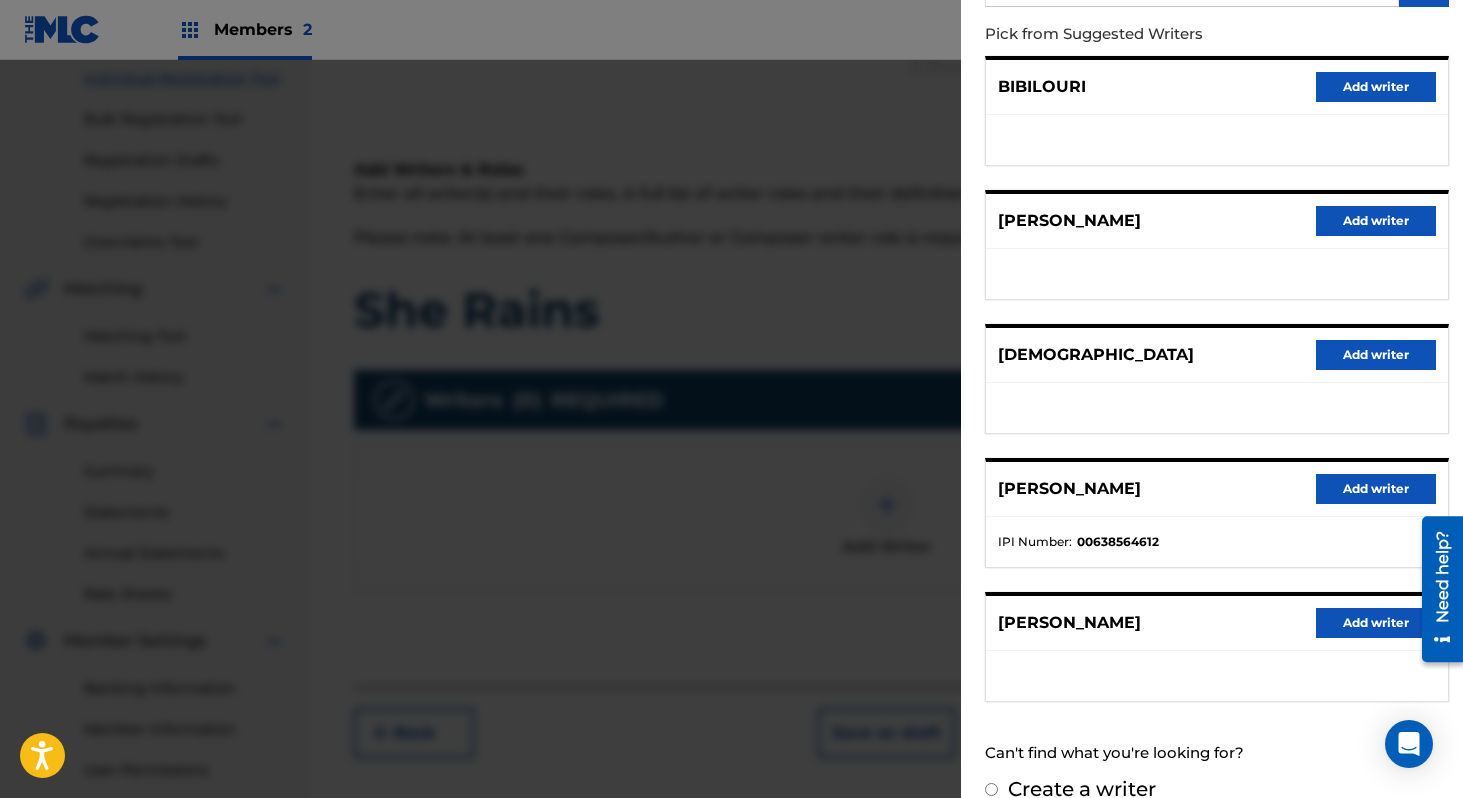 scroll, scrollTop: 244, scrollLeft: 0, axis: vertical 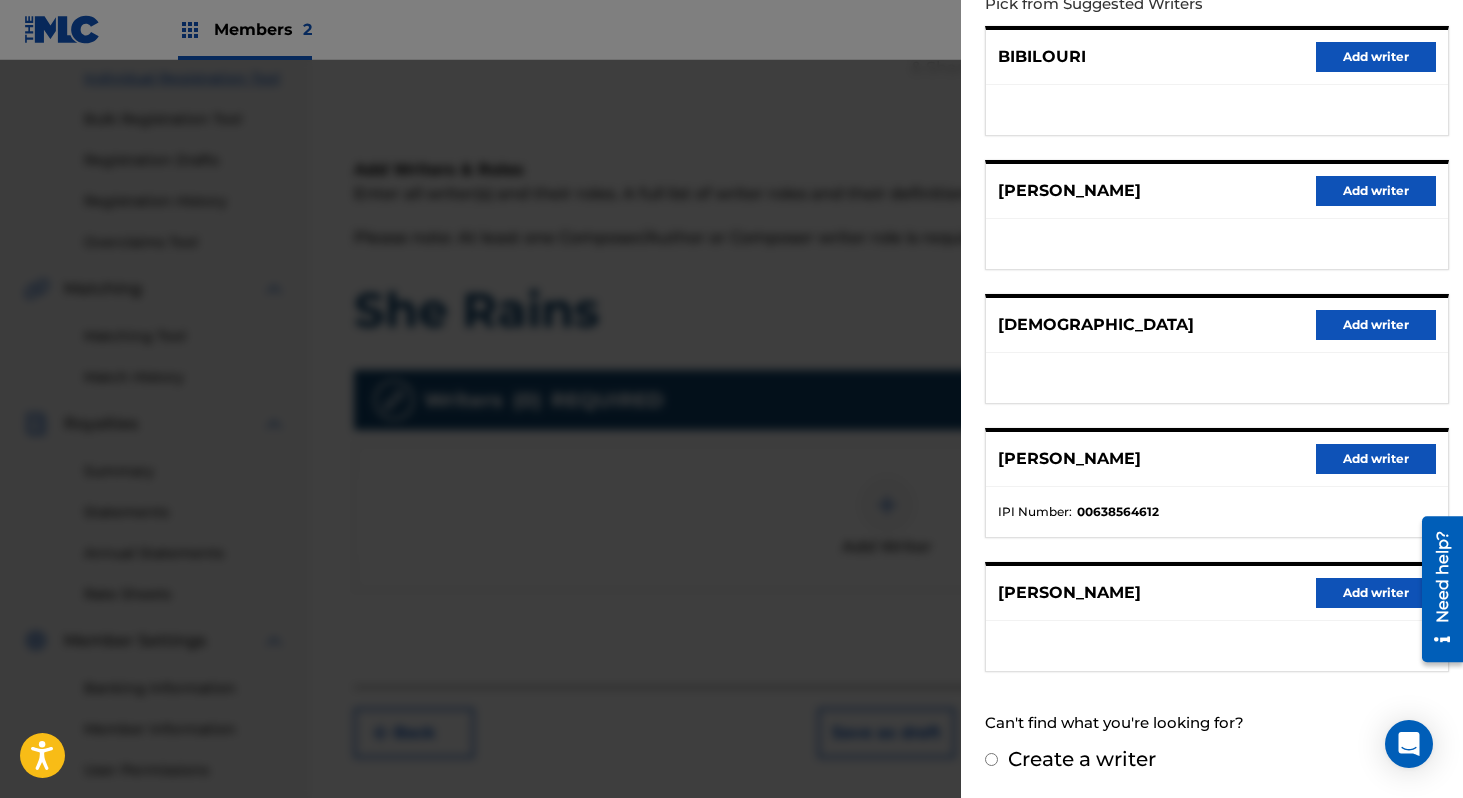 click on "Add writer" at bounding box center (1376, 459) 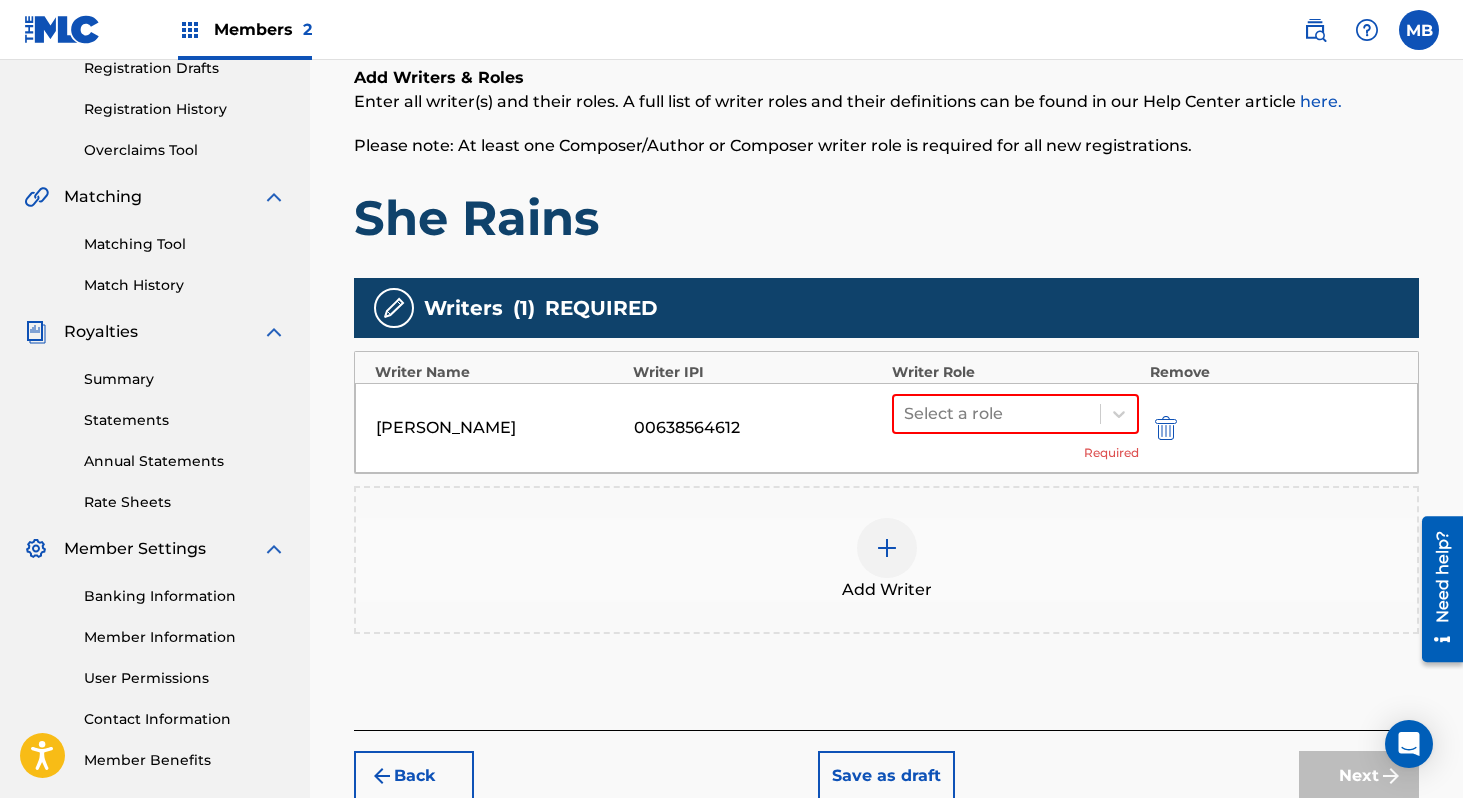 scroll, scrollTop: 381, scrollLeft: 0, axis: vertical 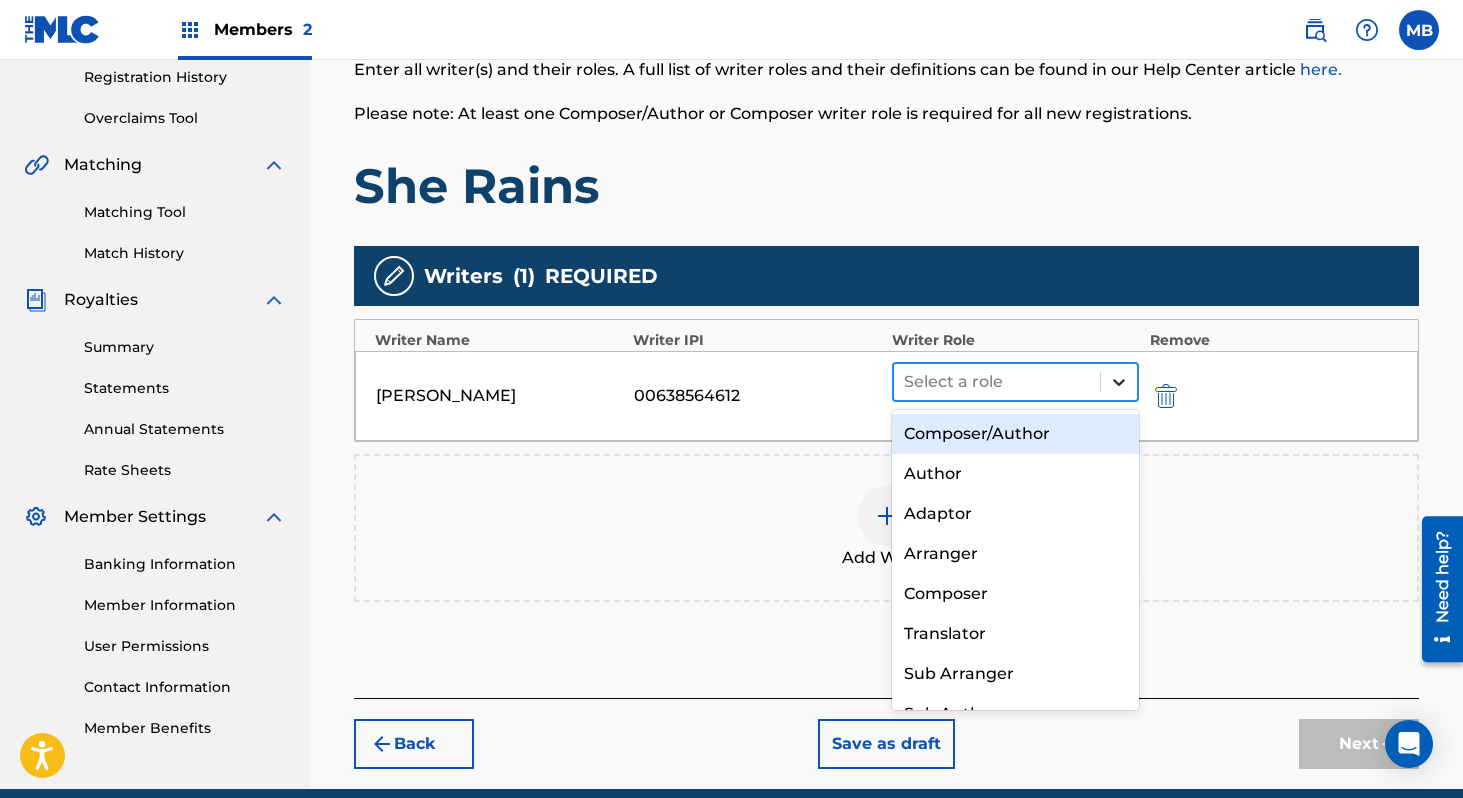 click 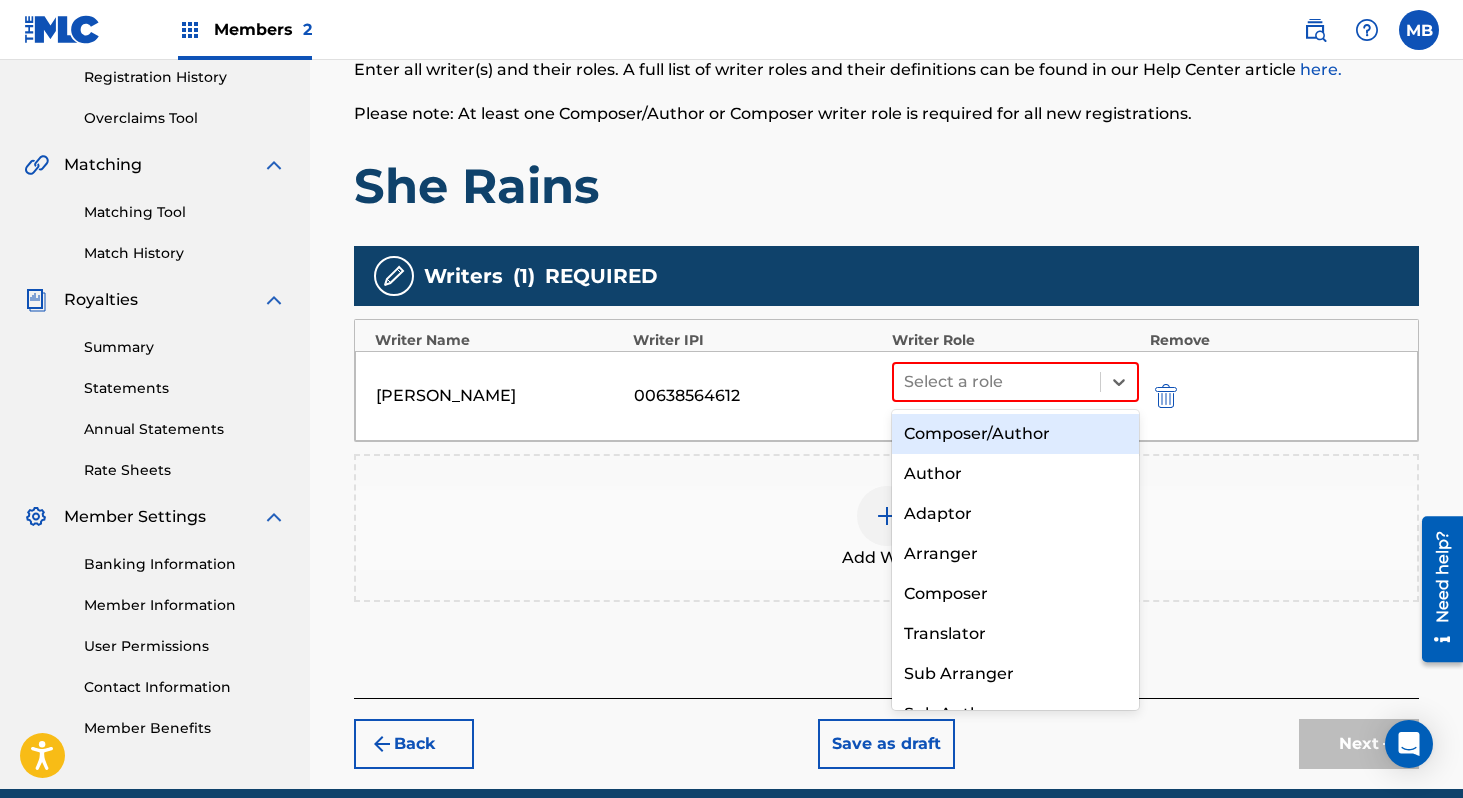 click on "Composer/Author" at bounding box center (1016, 434) 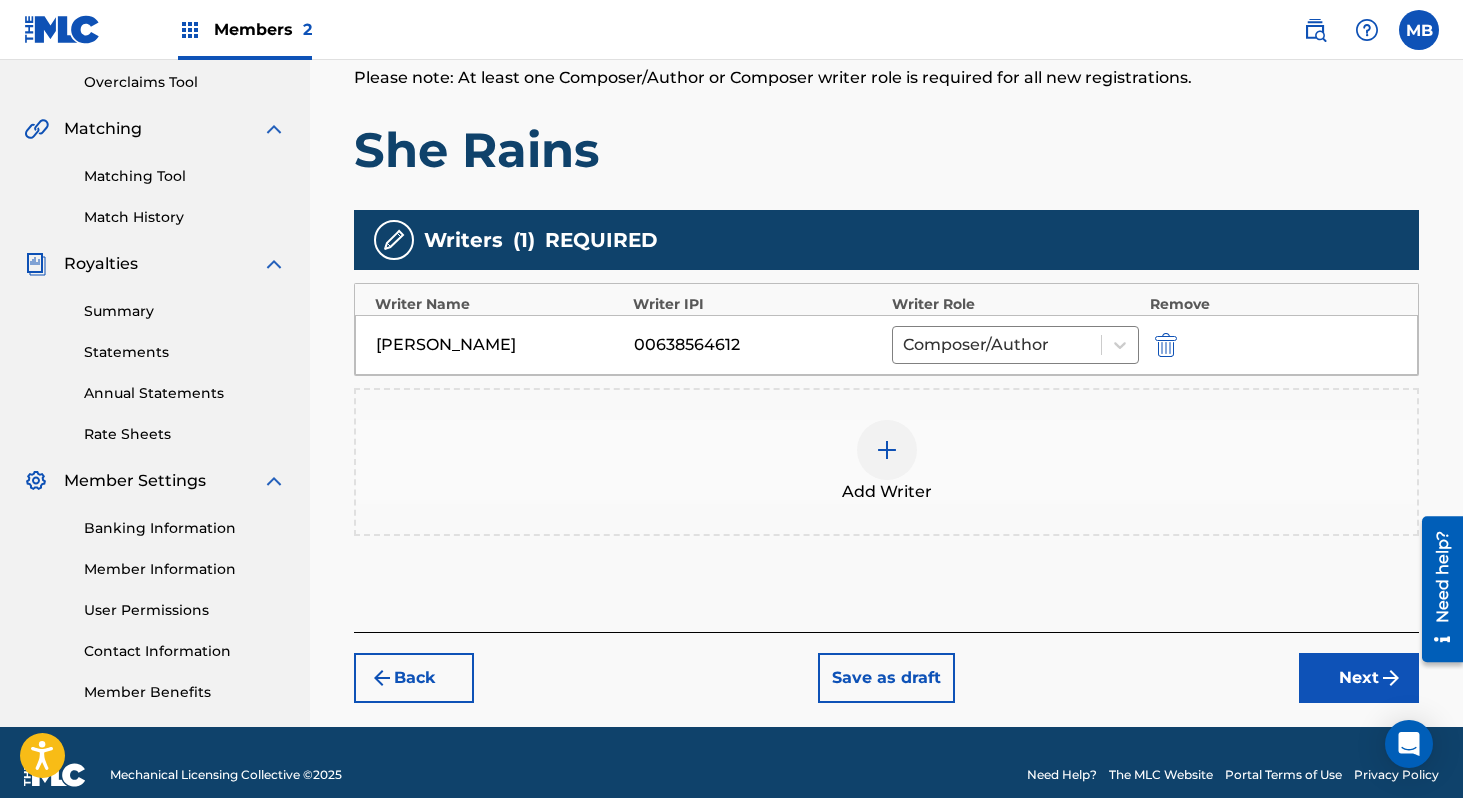 scroll, scrollTop: 418, scrollLeft: 0, axis: vertical 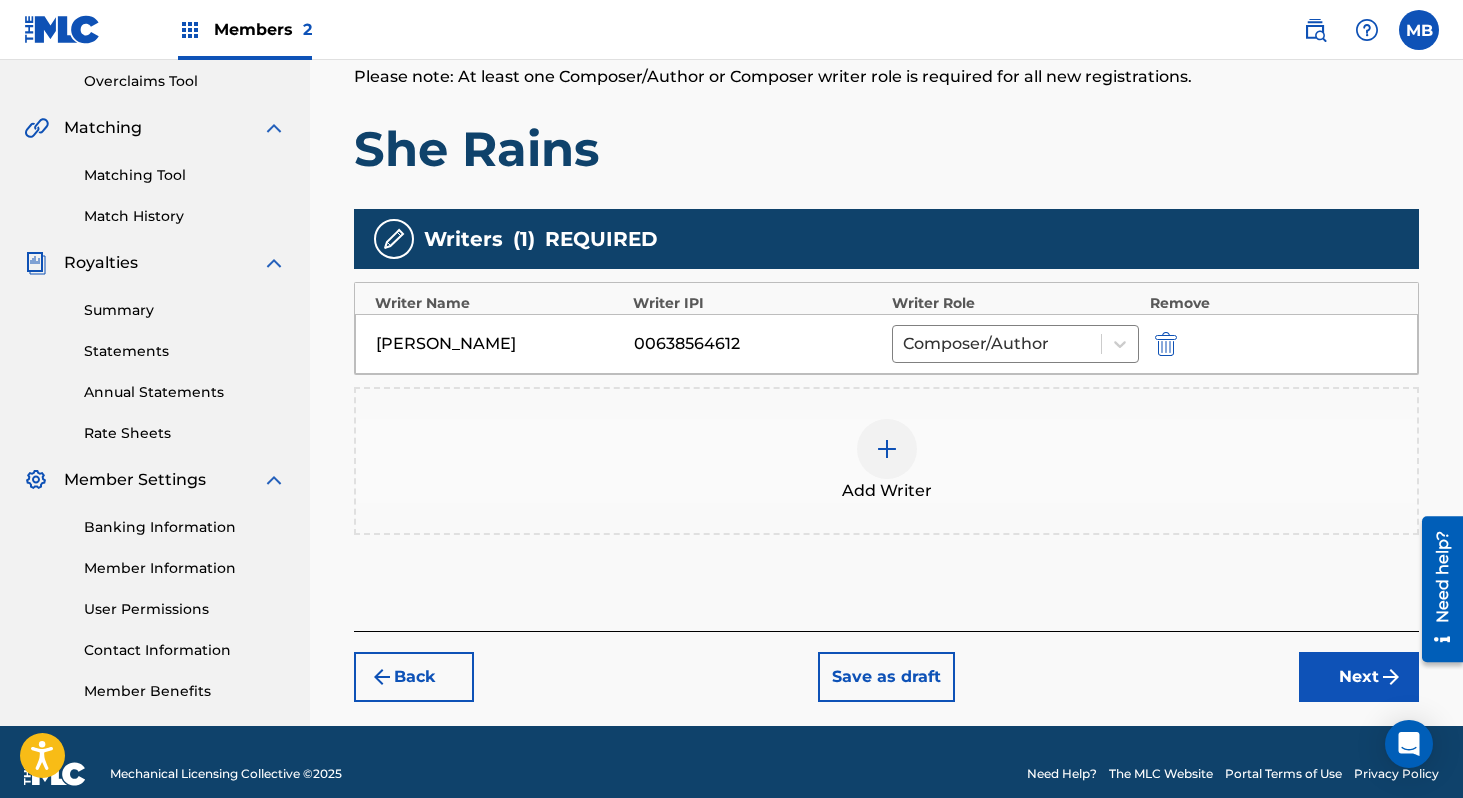 click at bounding box center (1391, 677) 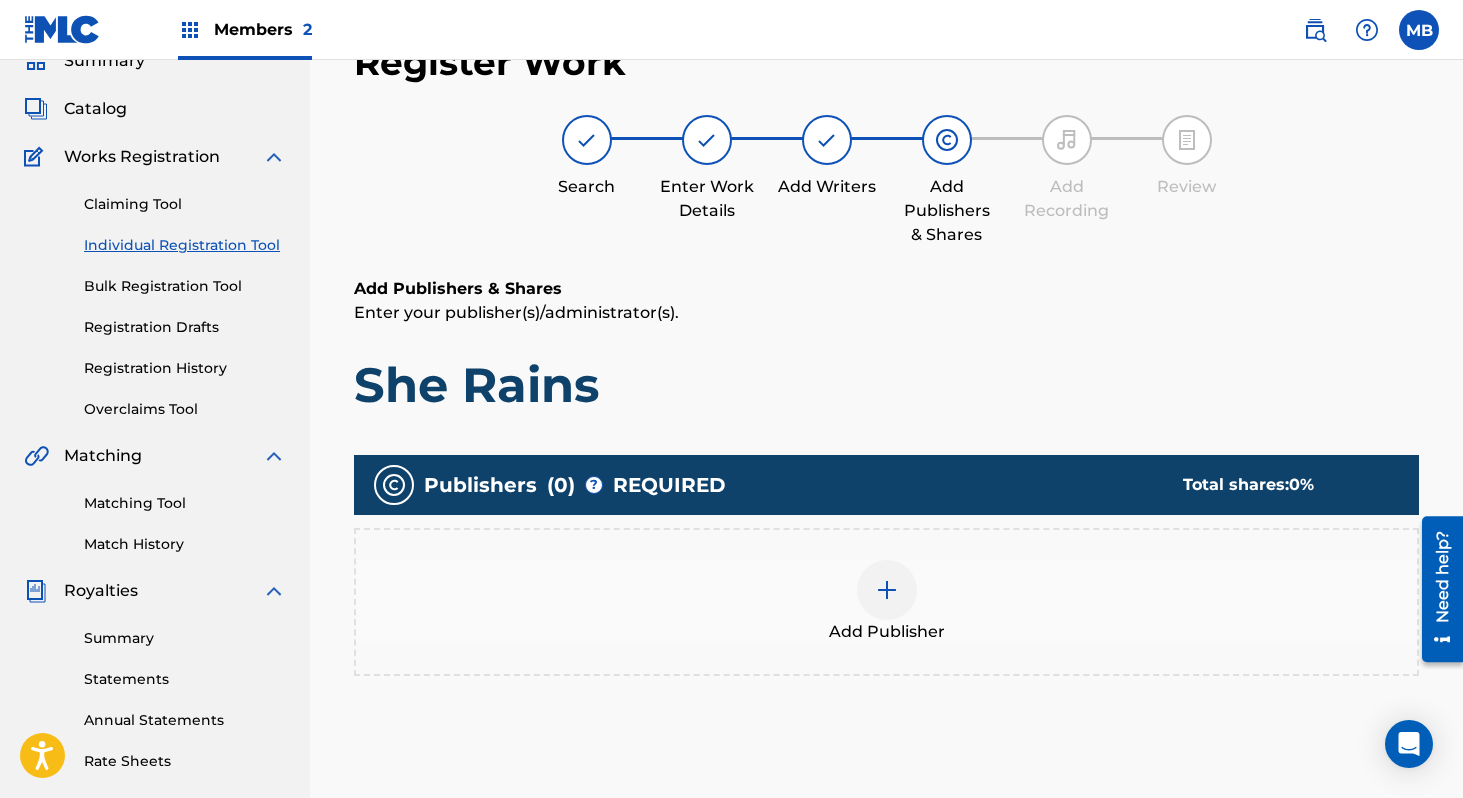 scroll, scrollTop: 305, scrollLeft: 0, axis: vertical 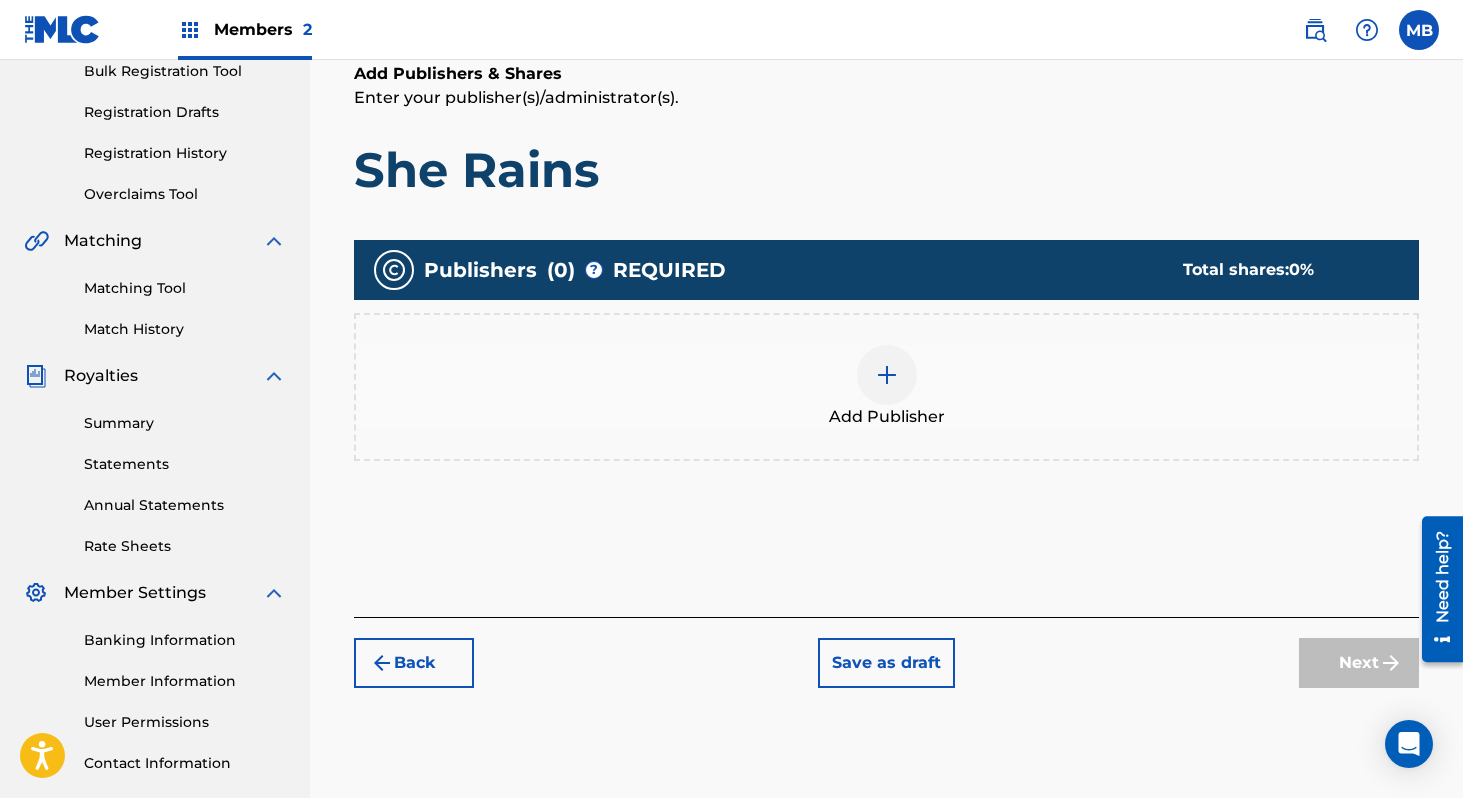 click at bounding box center (887, 375) 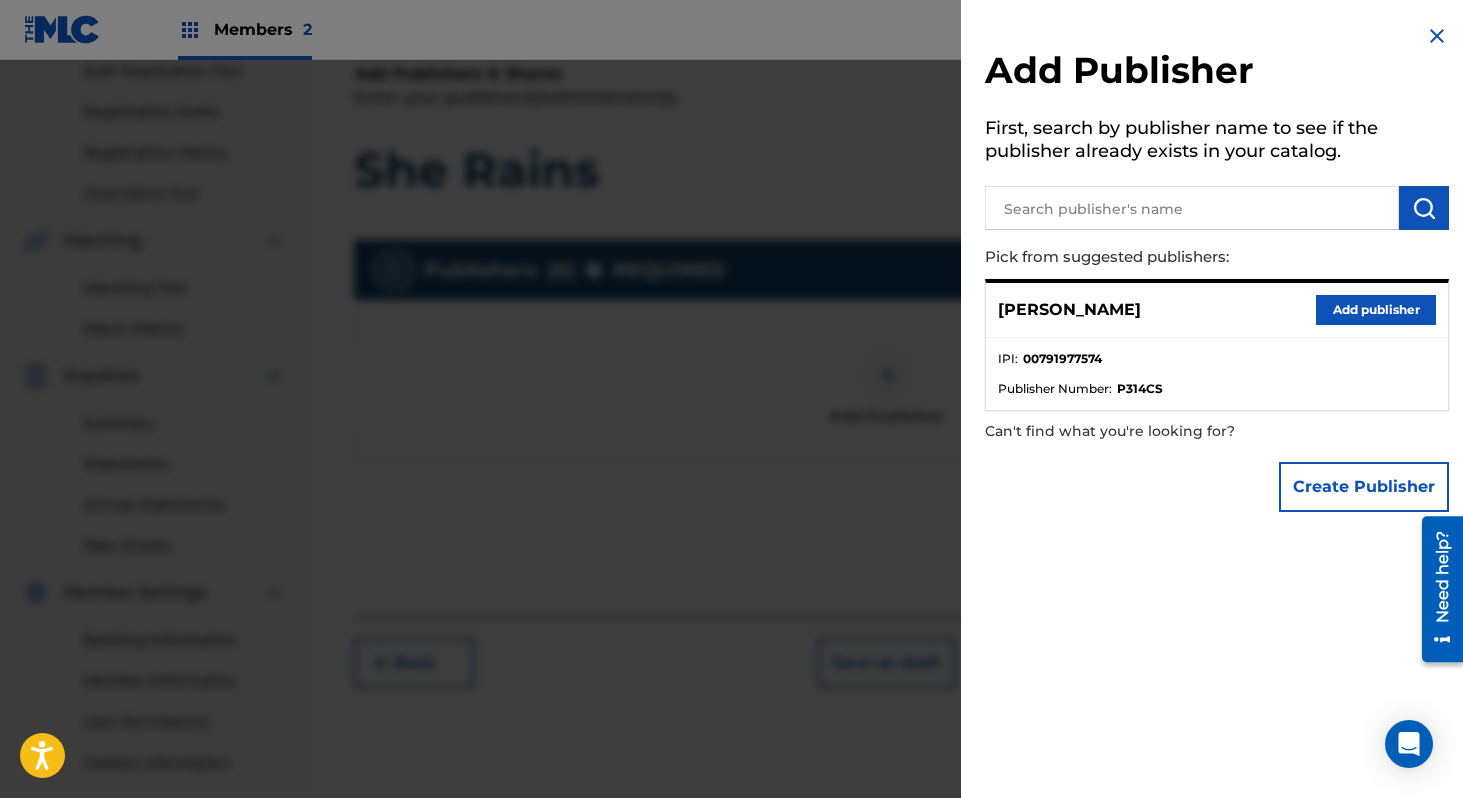 click on "Add publisher" at bounding box center [1376, 310] 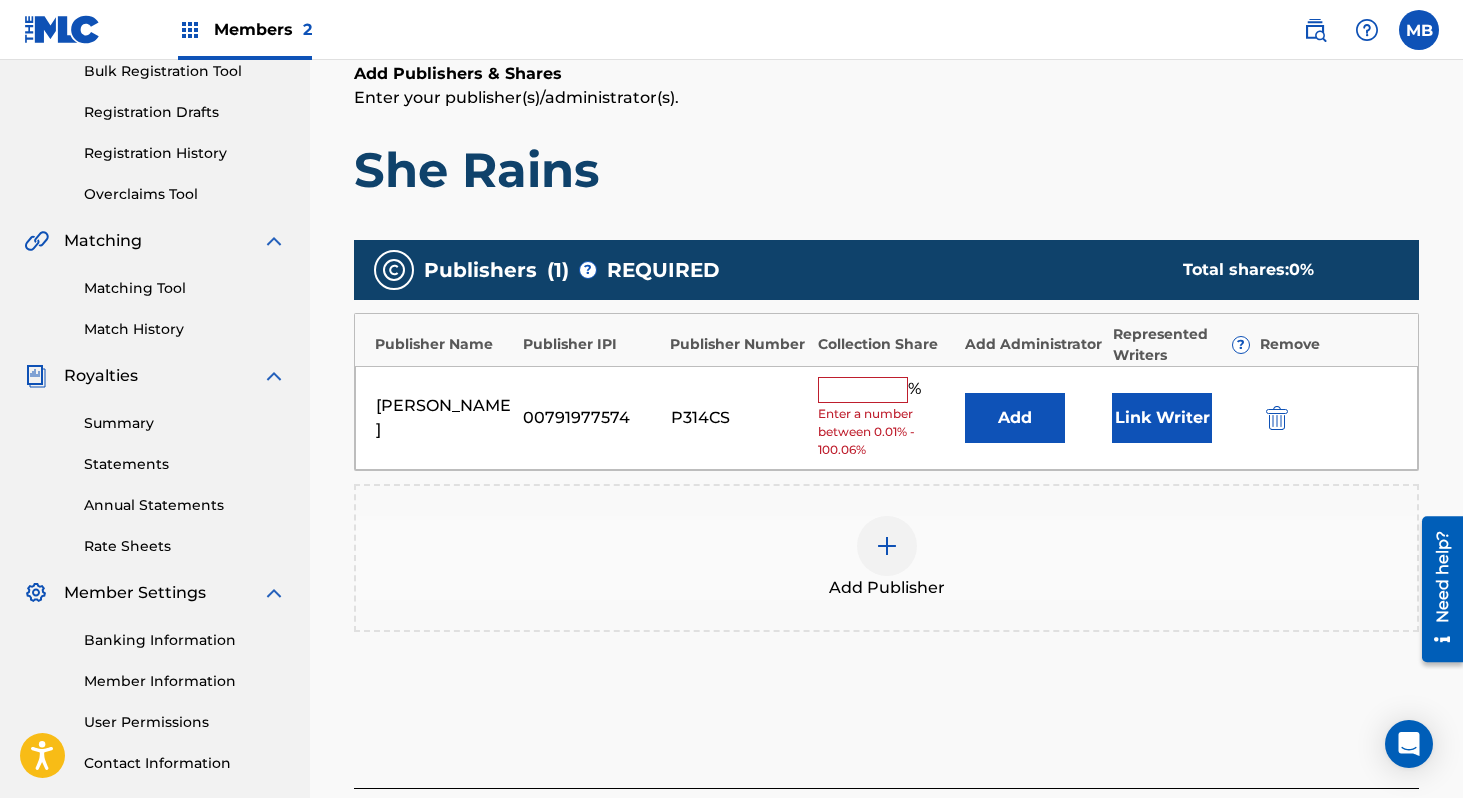 click at bounding box center [863, 390] 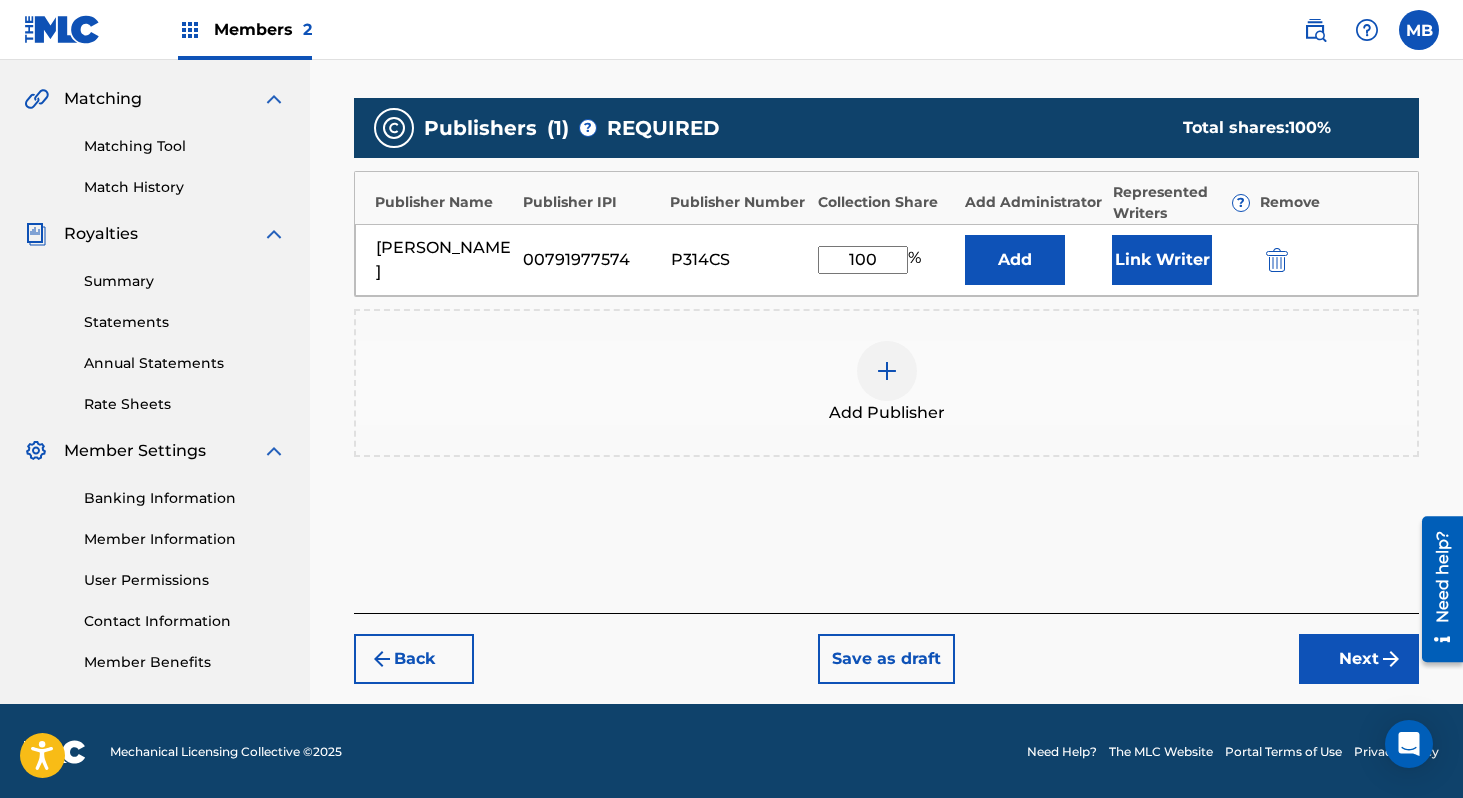 type on "100" 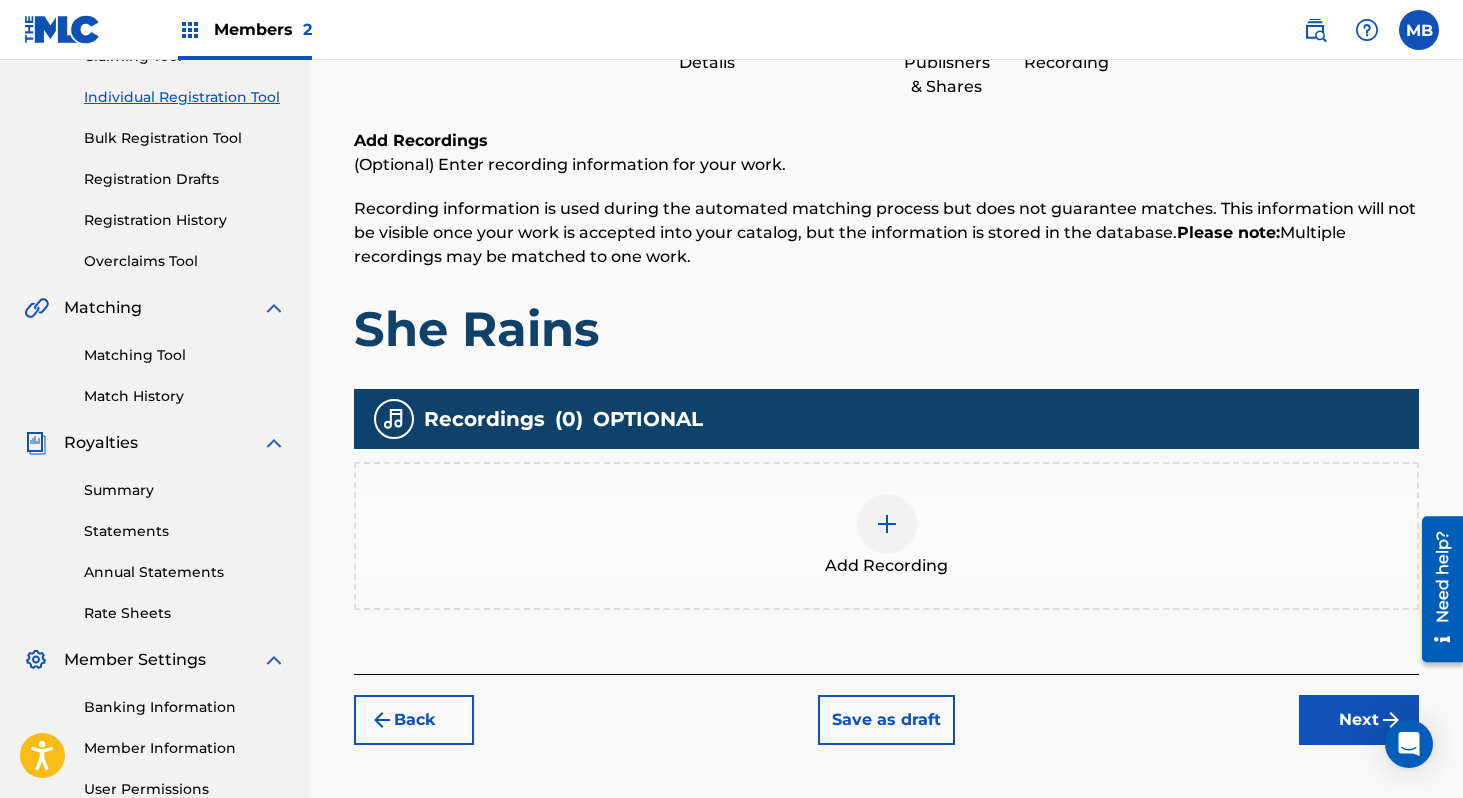 scroll, scrollTop: 261, scrollLeft: 0, axis: vertical 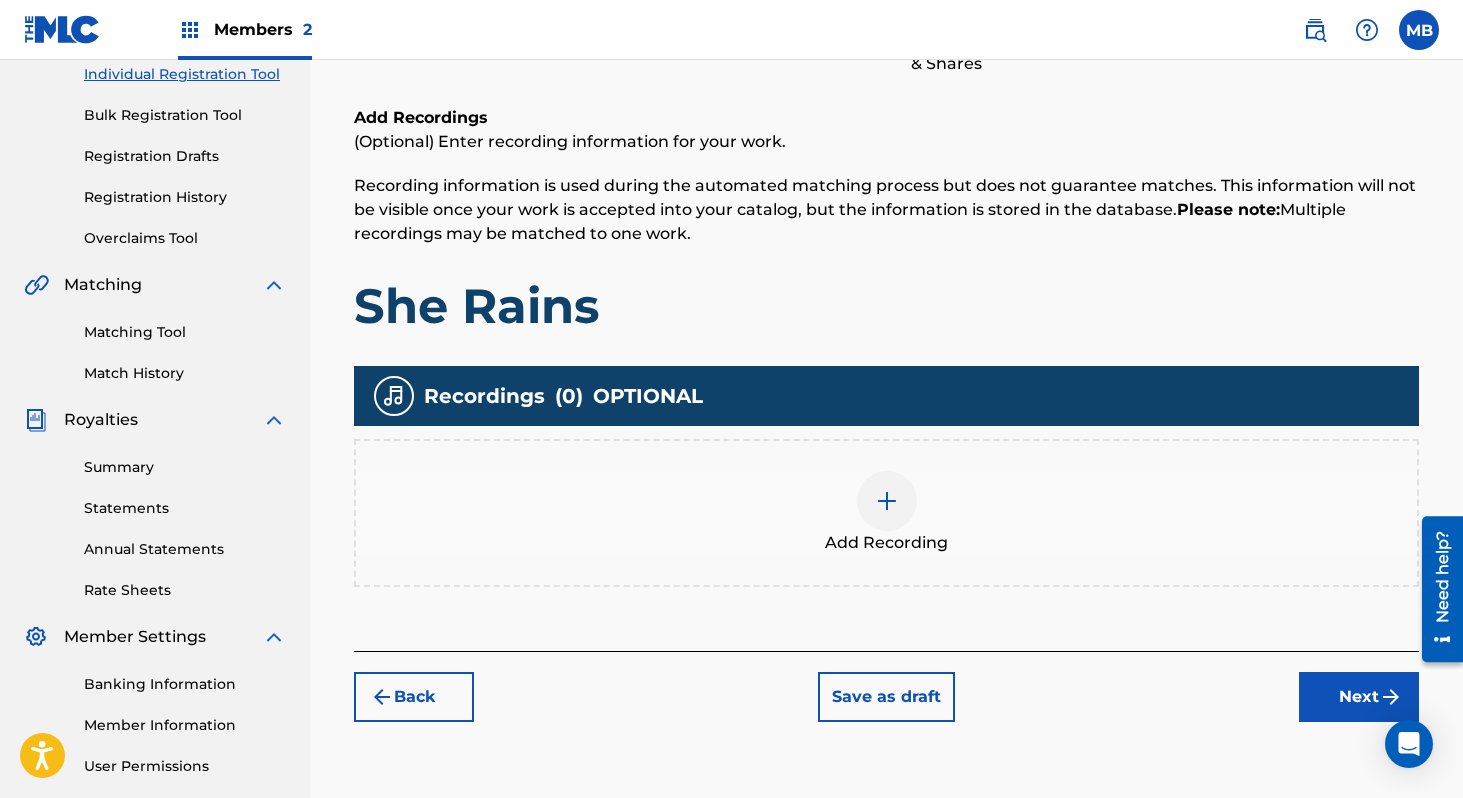 click at bounding box center (887, 501) 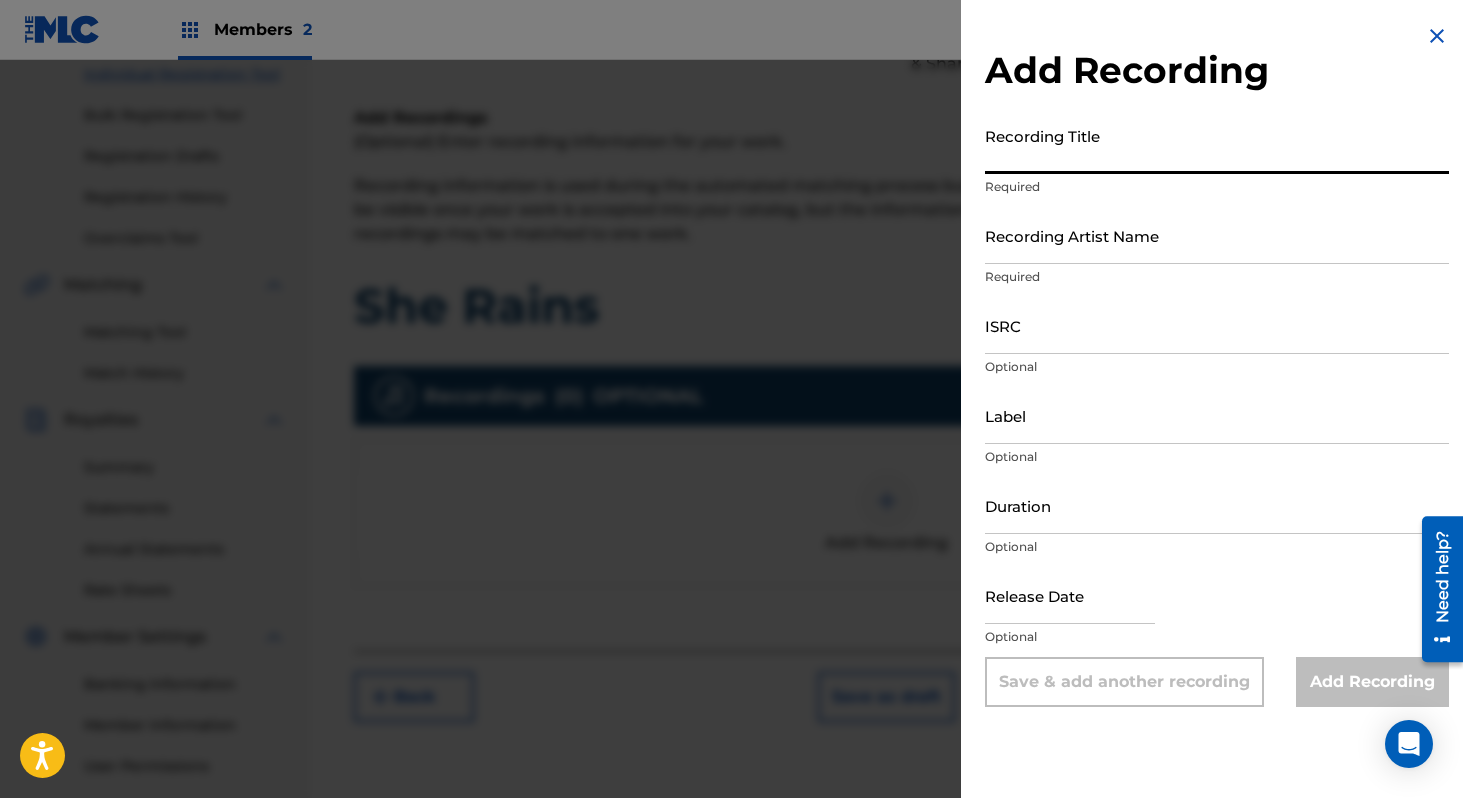 click on "Recording Title" at bounding box center (1217, 145) 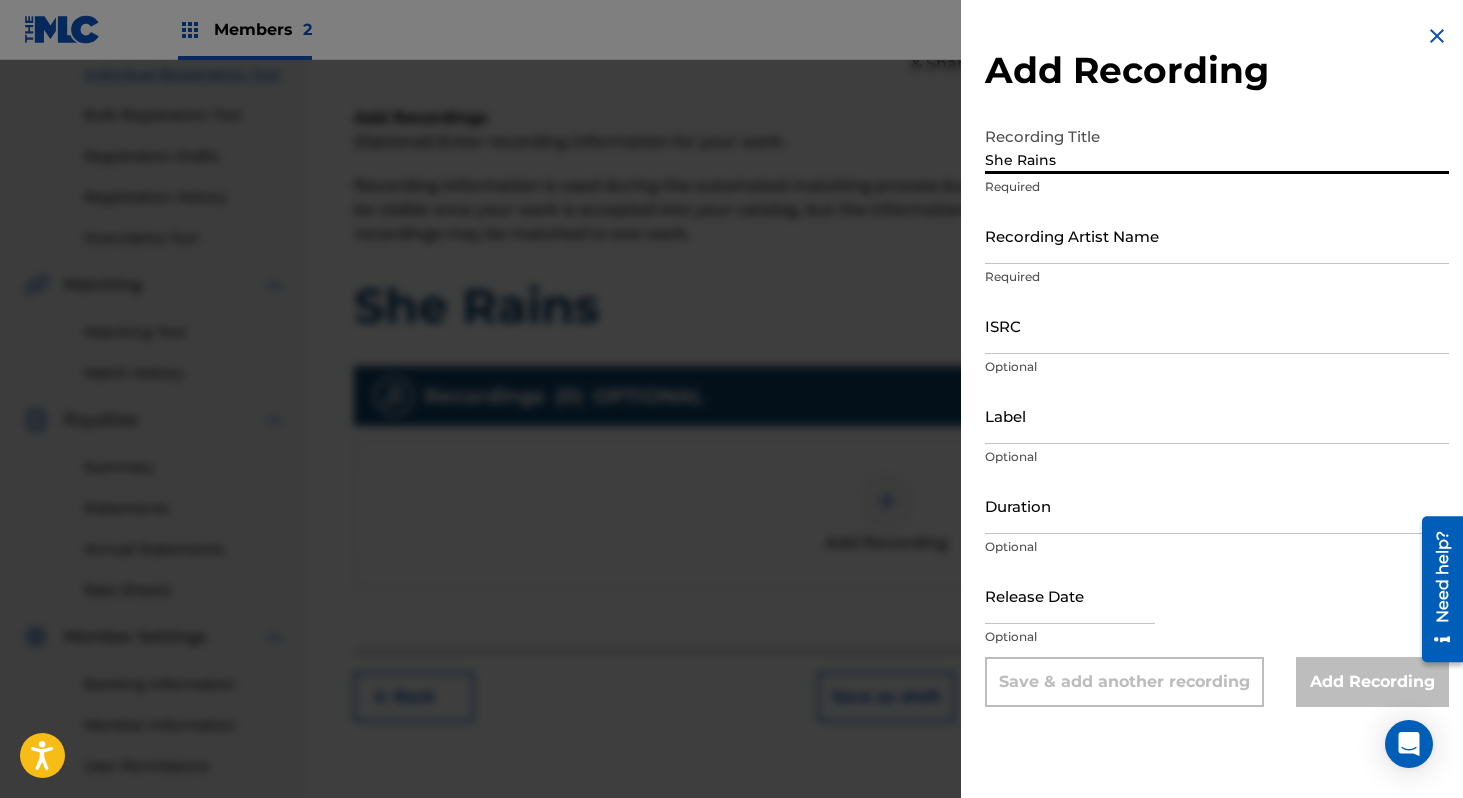 type on "She Rains" 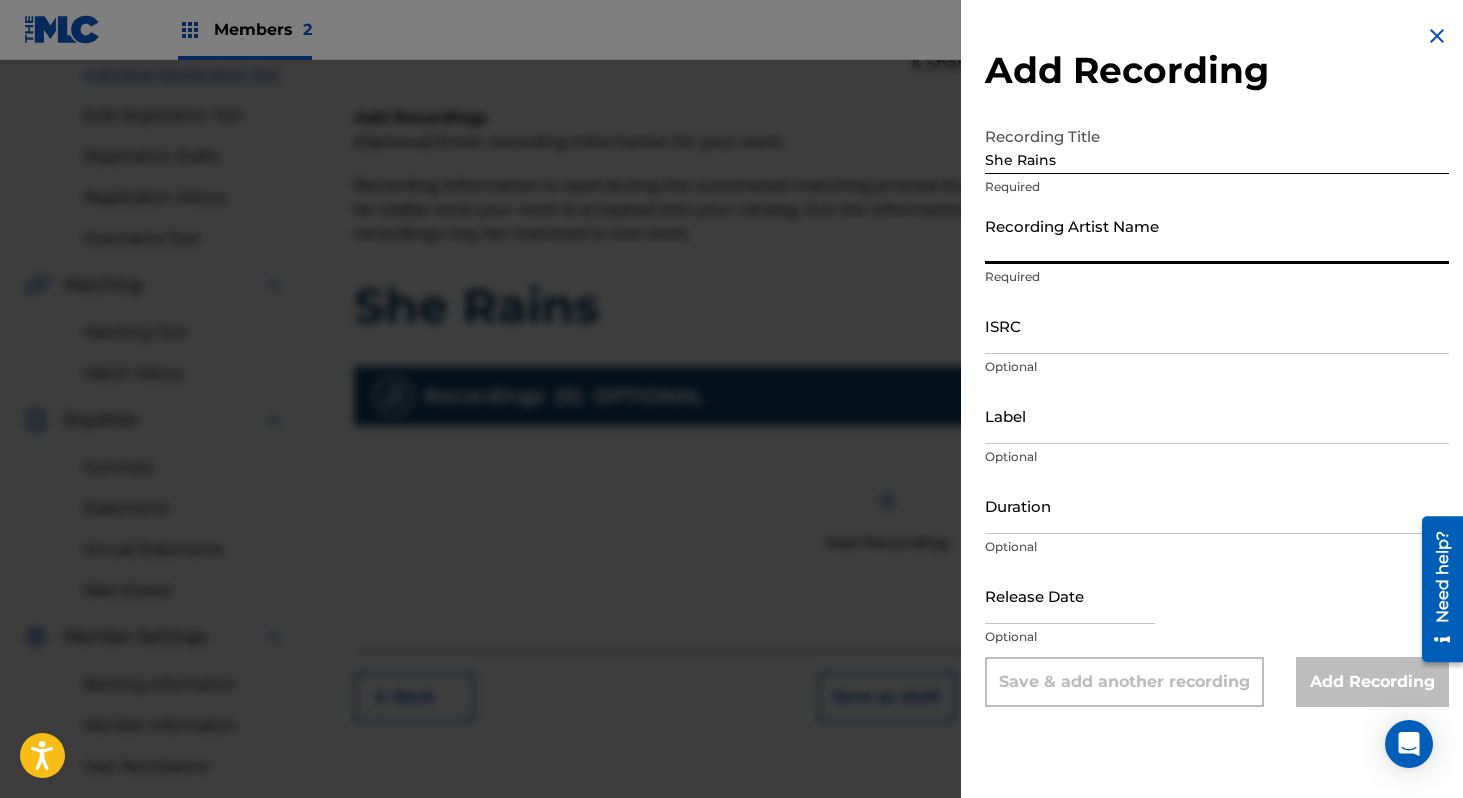 click on "Recording Artist Name" at bounding box center [1217, 235] 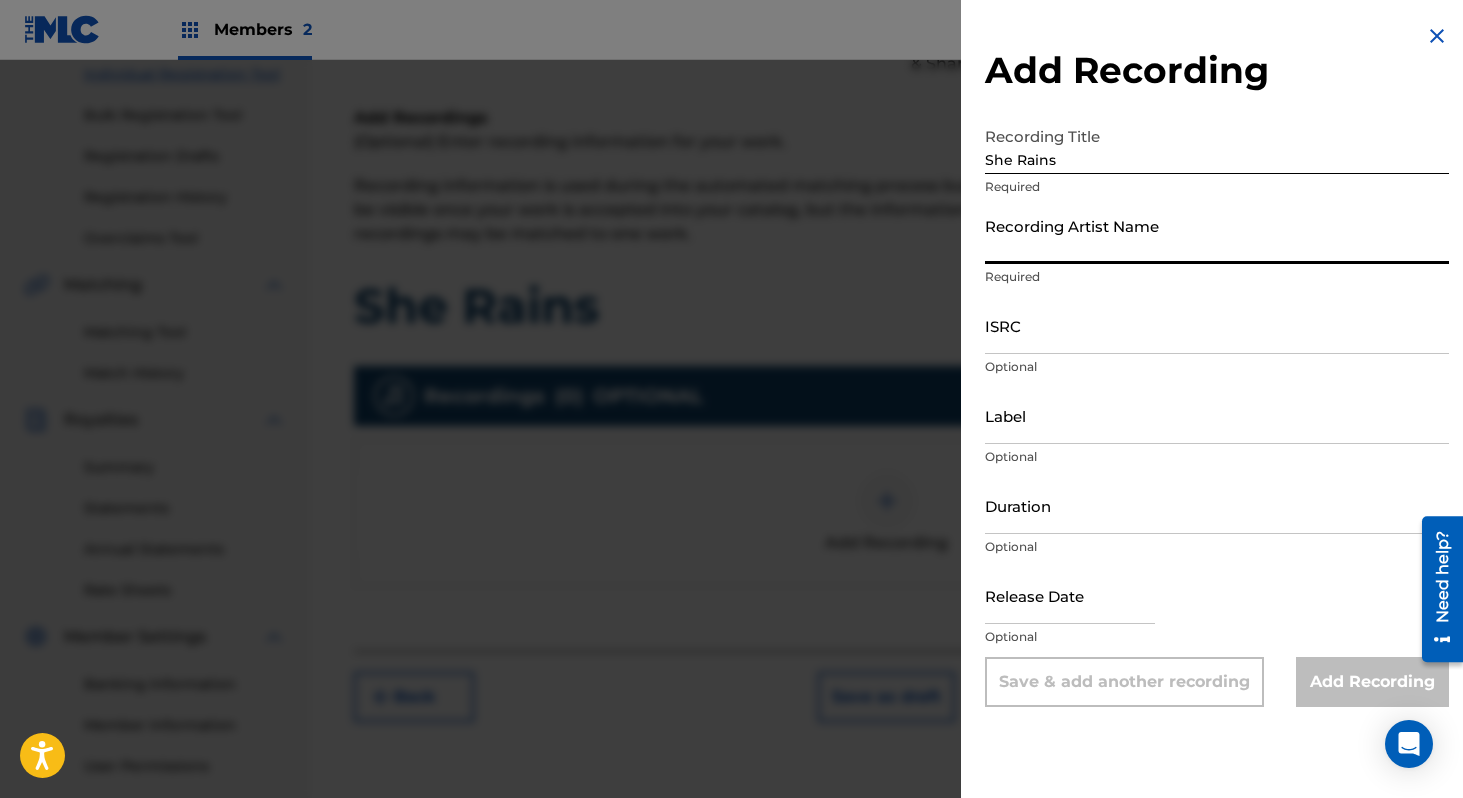 type on "[DEMOGRAPHIC_DATA]" 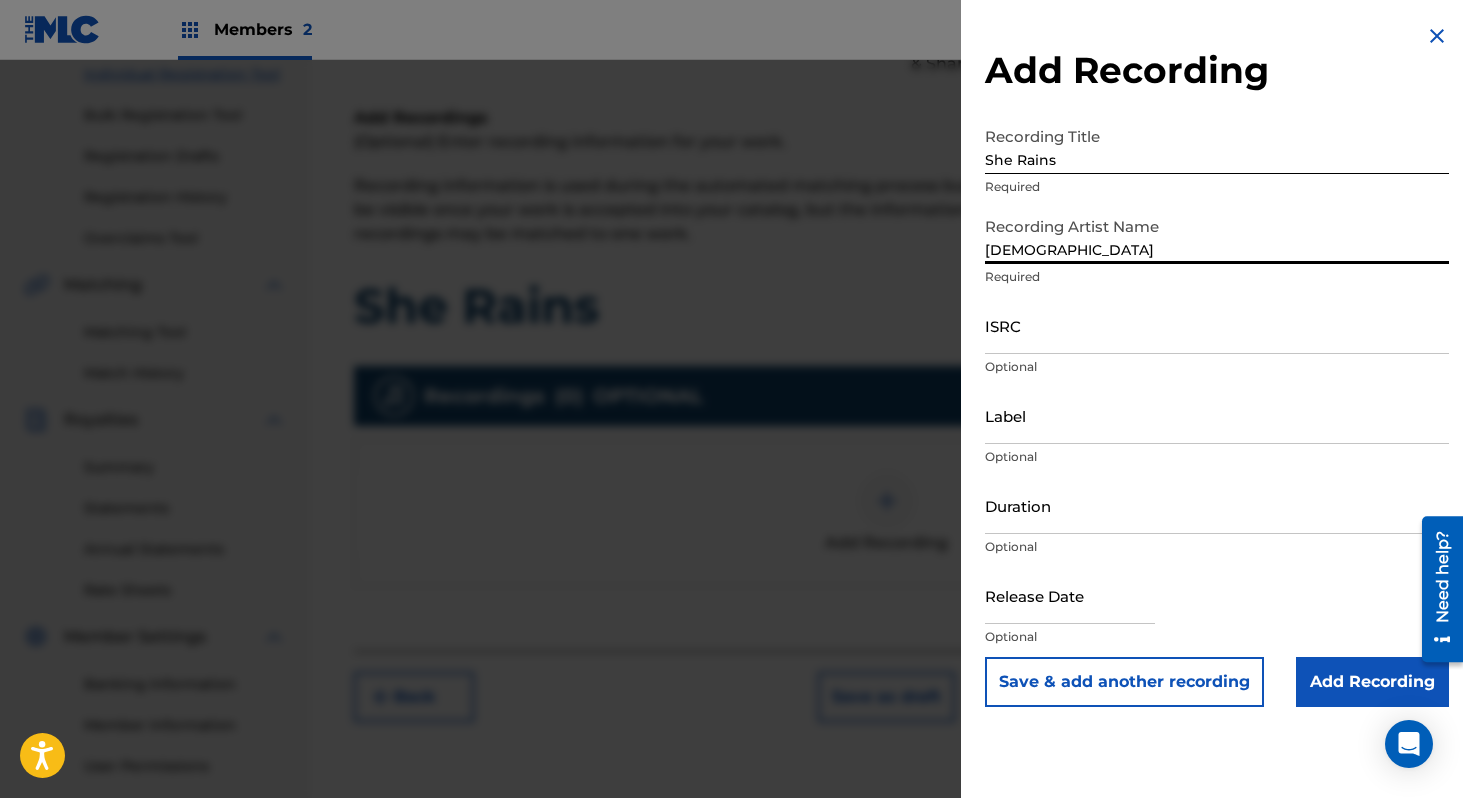 click on "ISRC" at bounding box center (1217, 325) 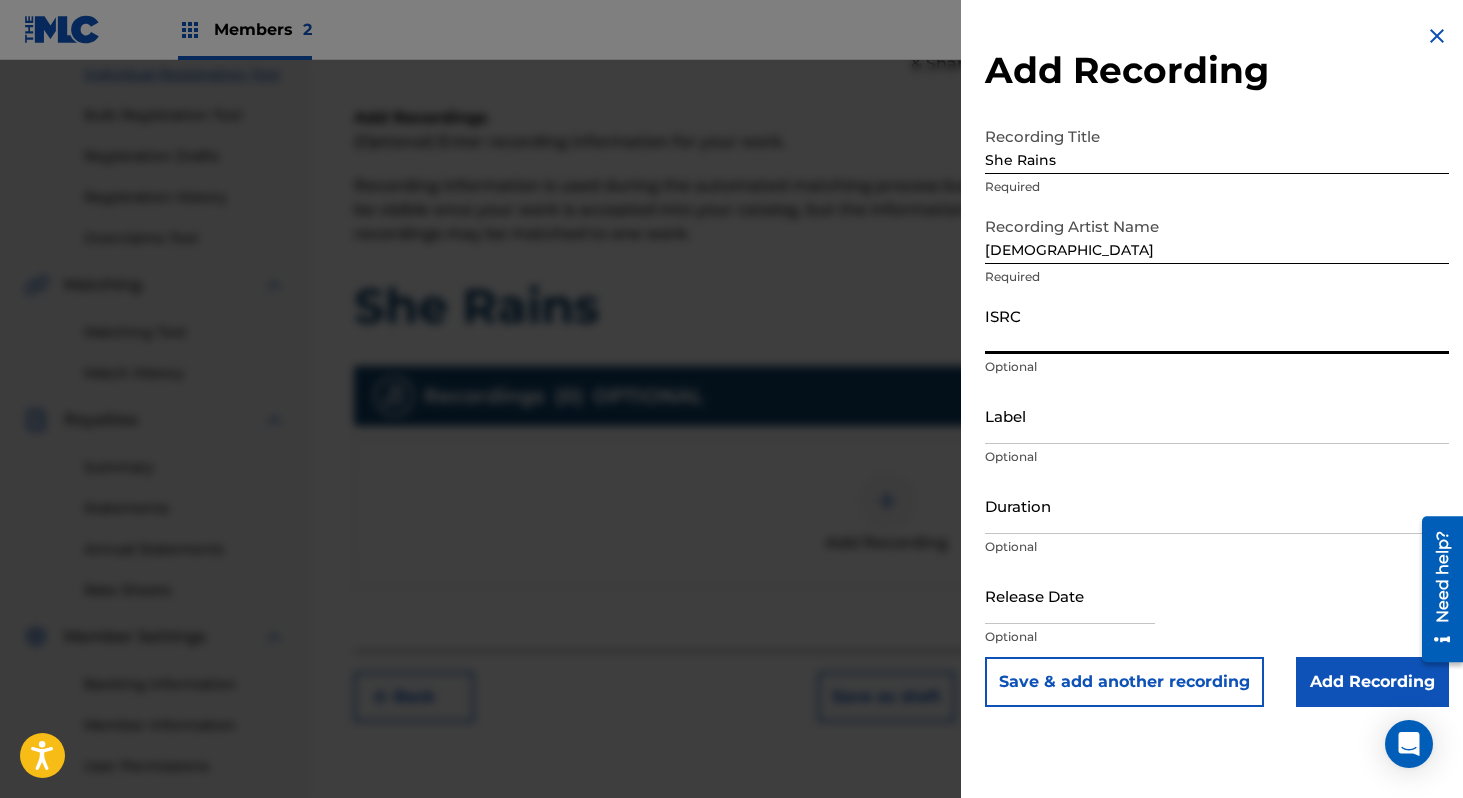 paste on "QZTB82544365" 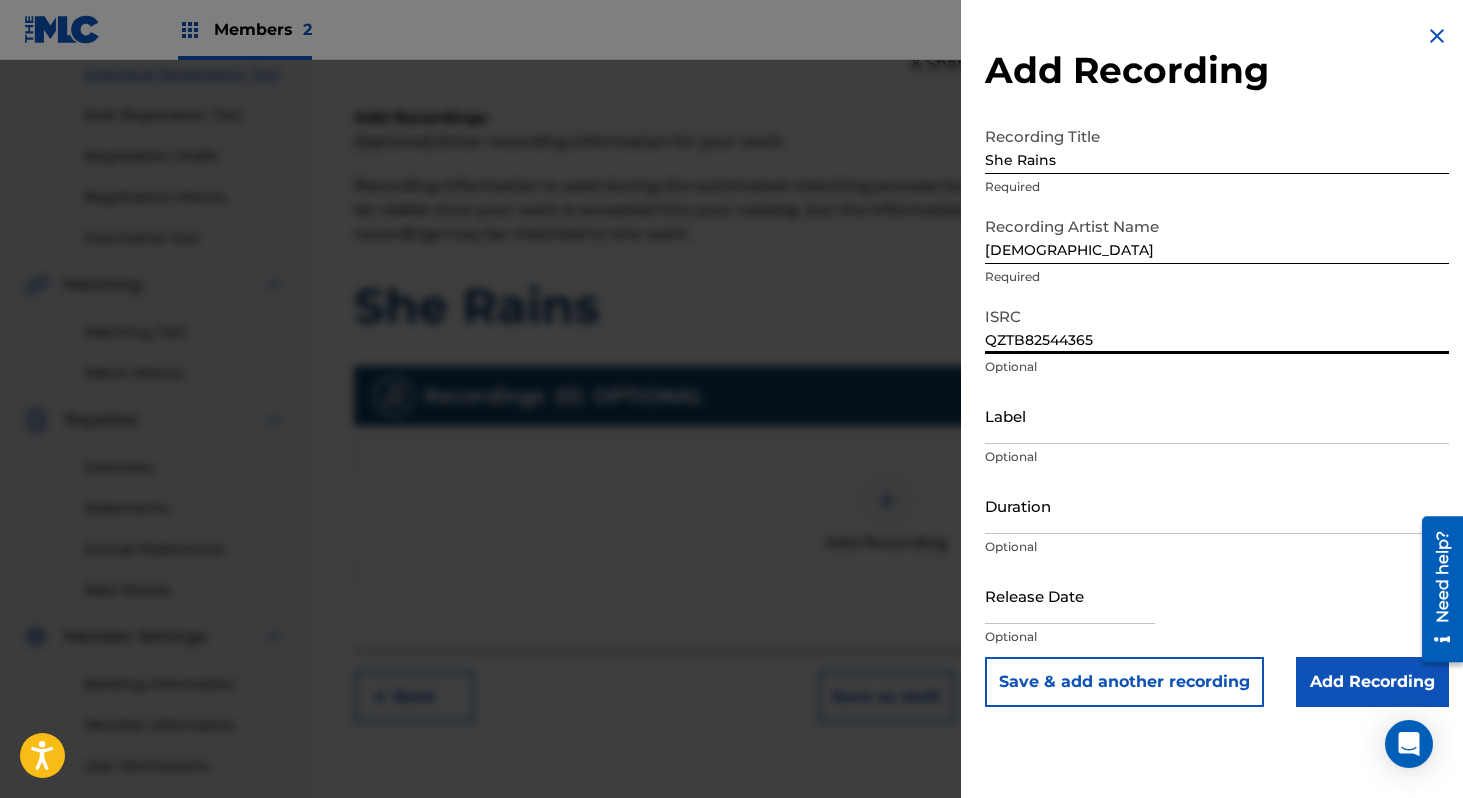 type on "QZTB82544365" 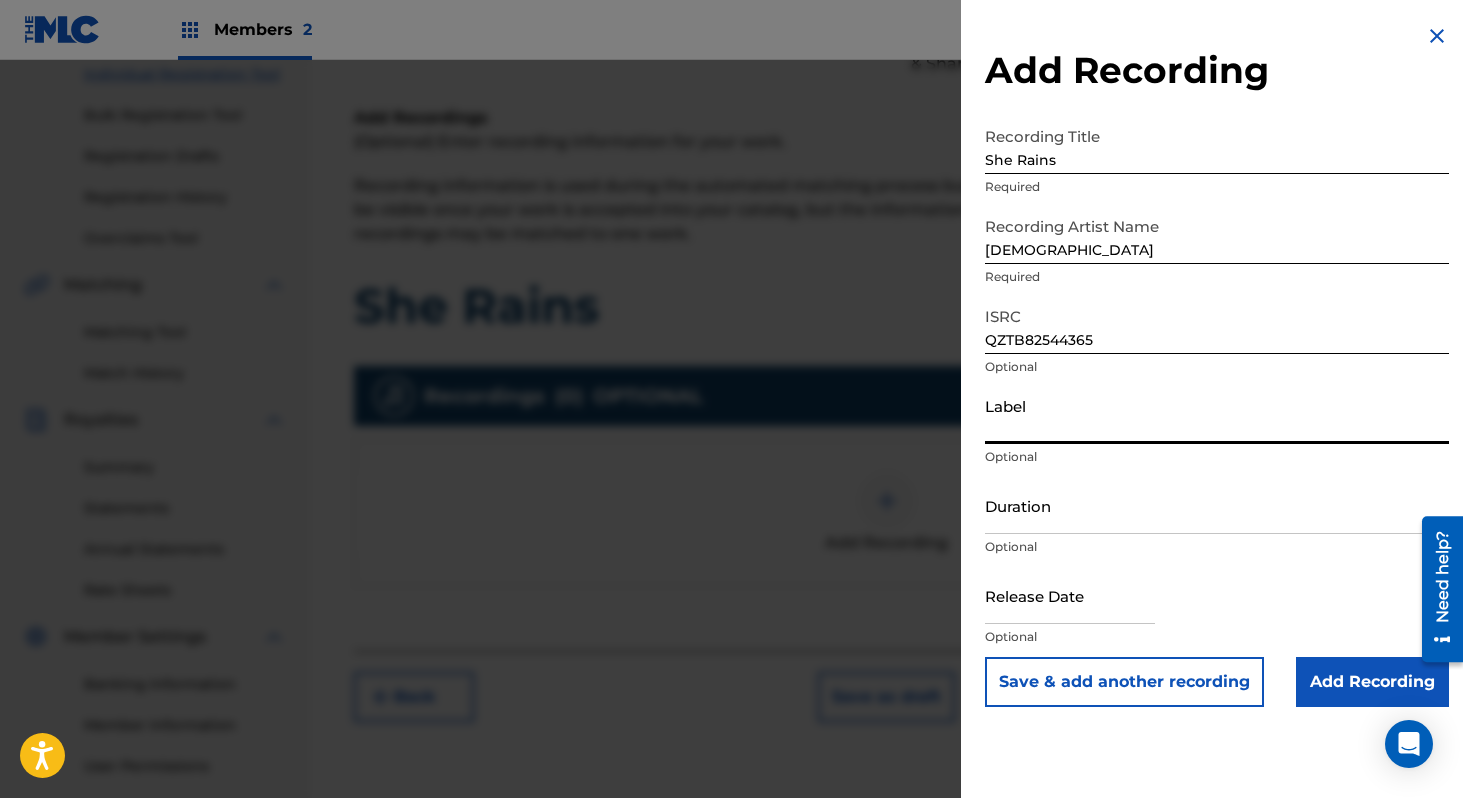 click on "Label" at bounding box center (1217, 415) 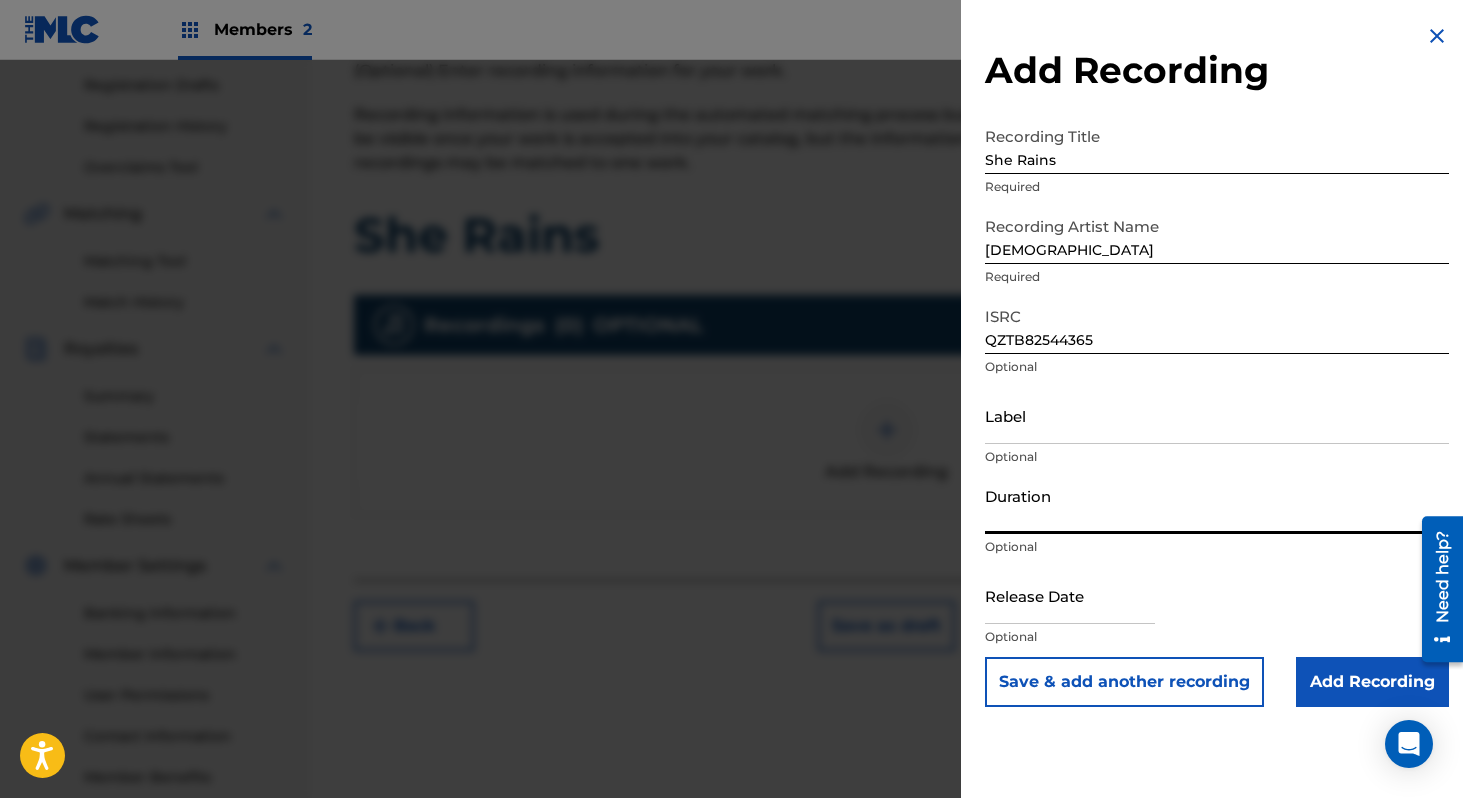 click on "Duration" at bounding box center [1217, 505] 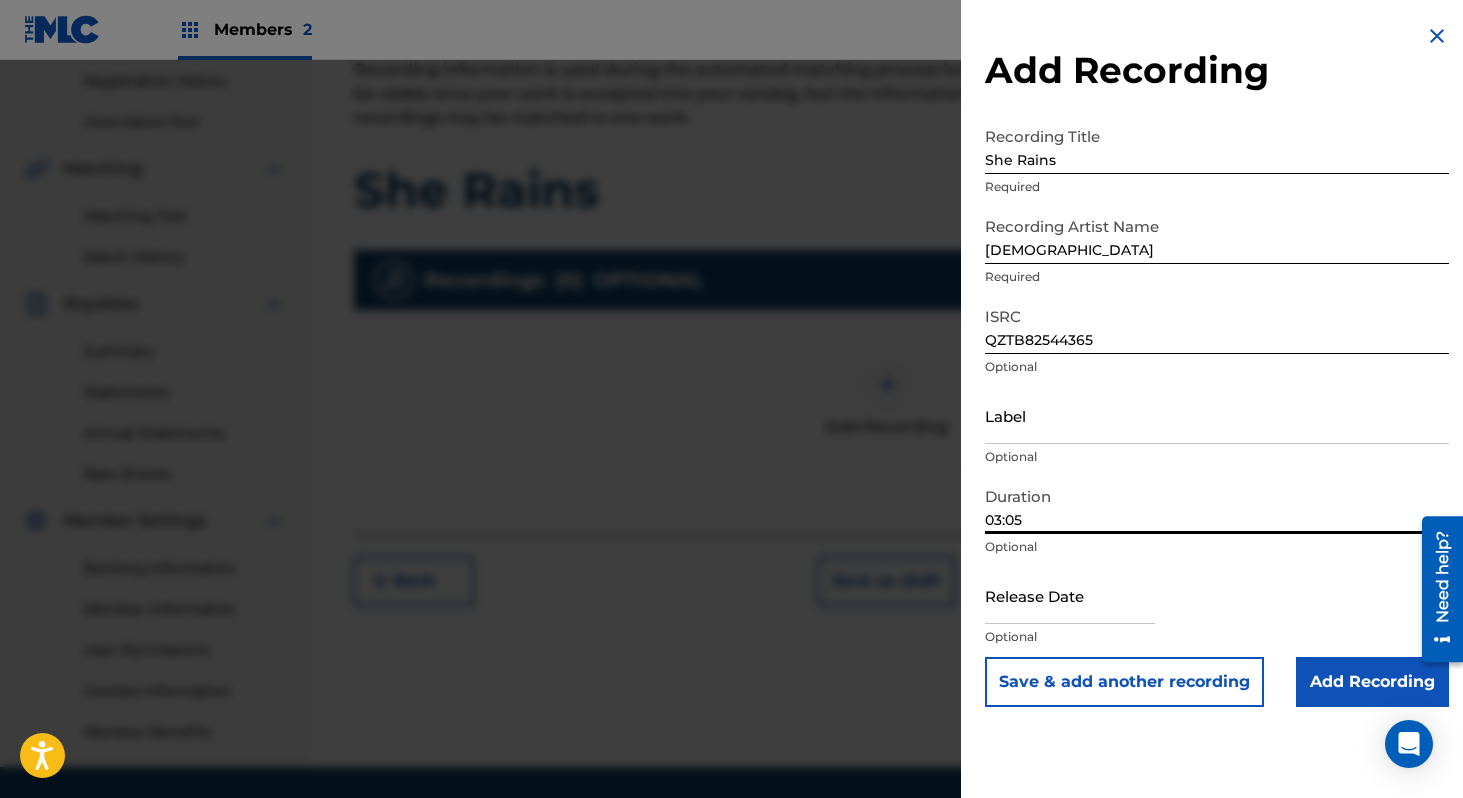 scroll, scrollTop: 385, scrollLeft: 0, axis: vertical 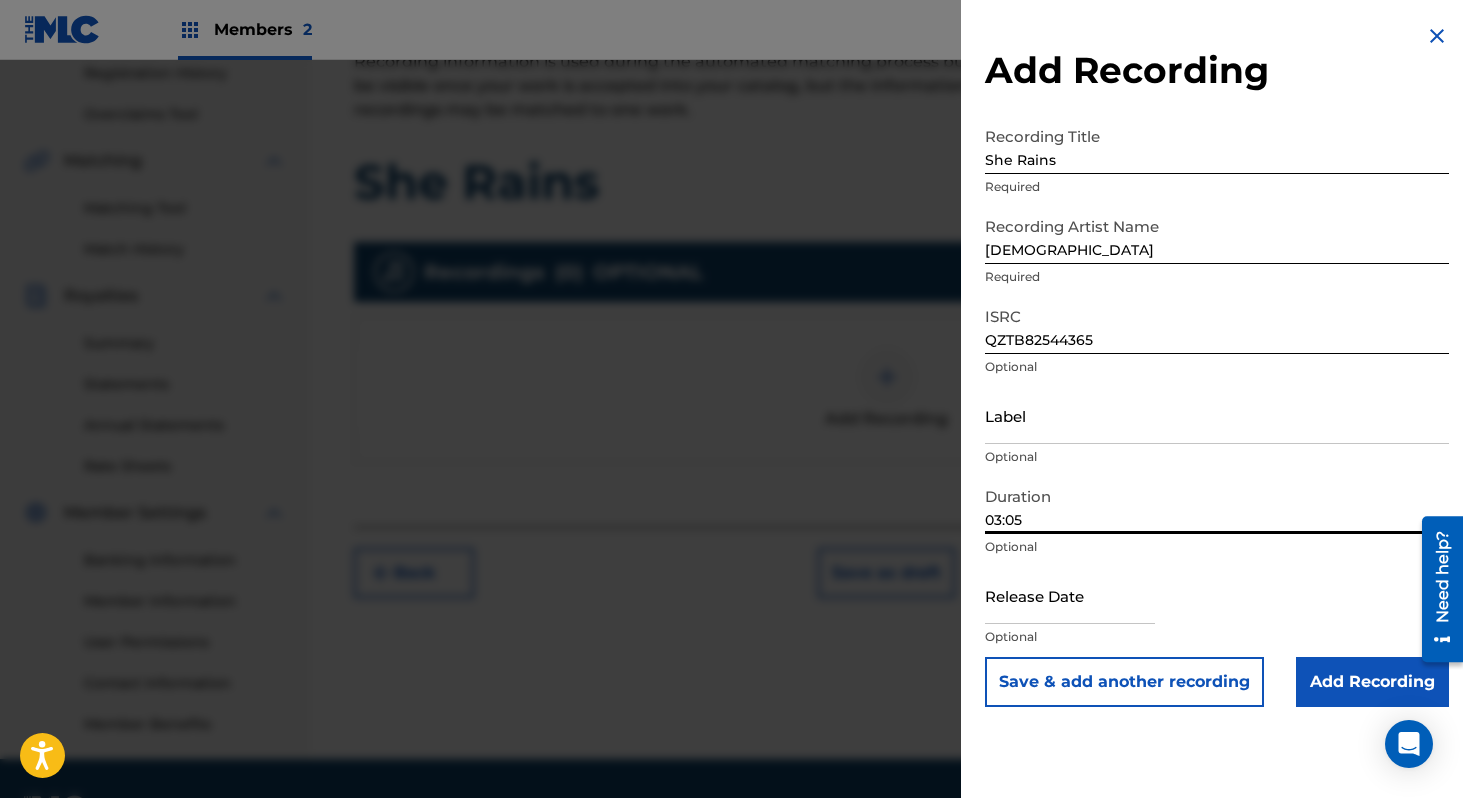 type on "03:05" 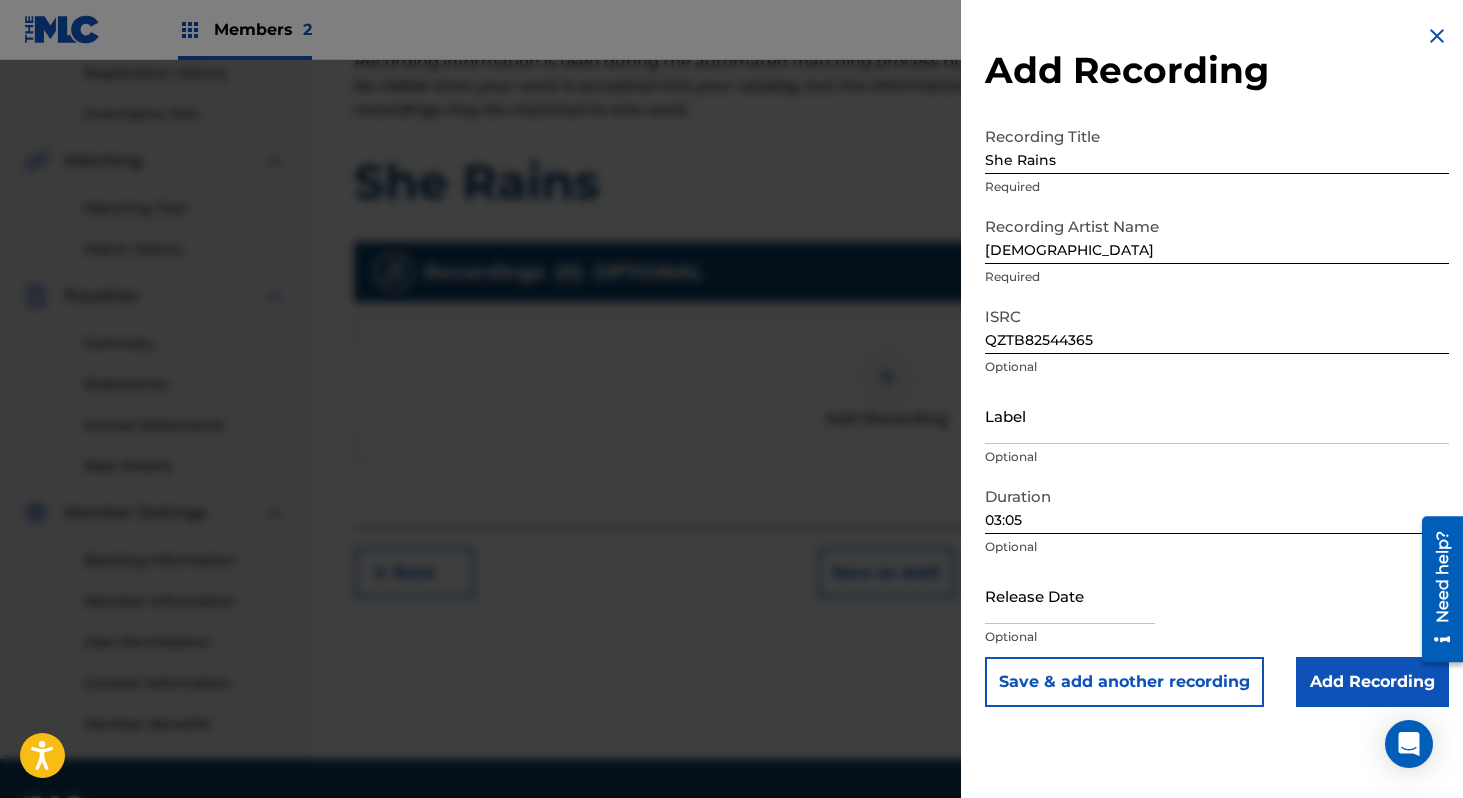 click at bounding box center [1070, 595] 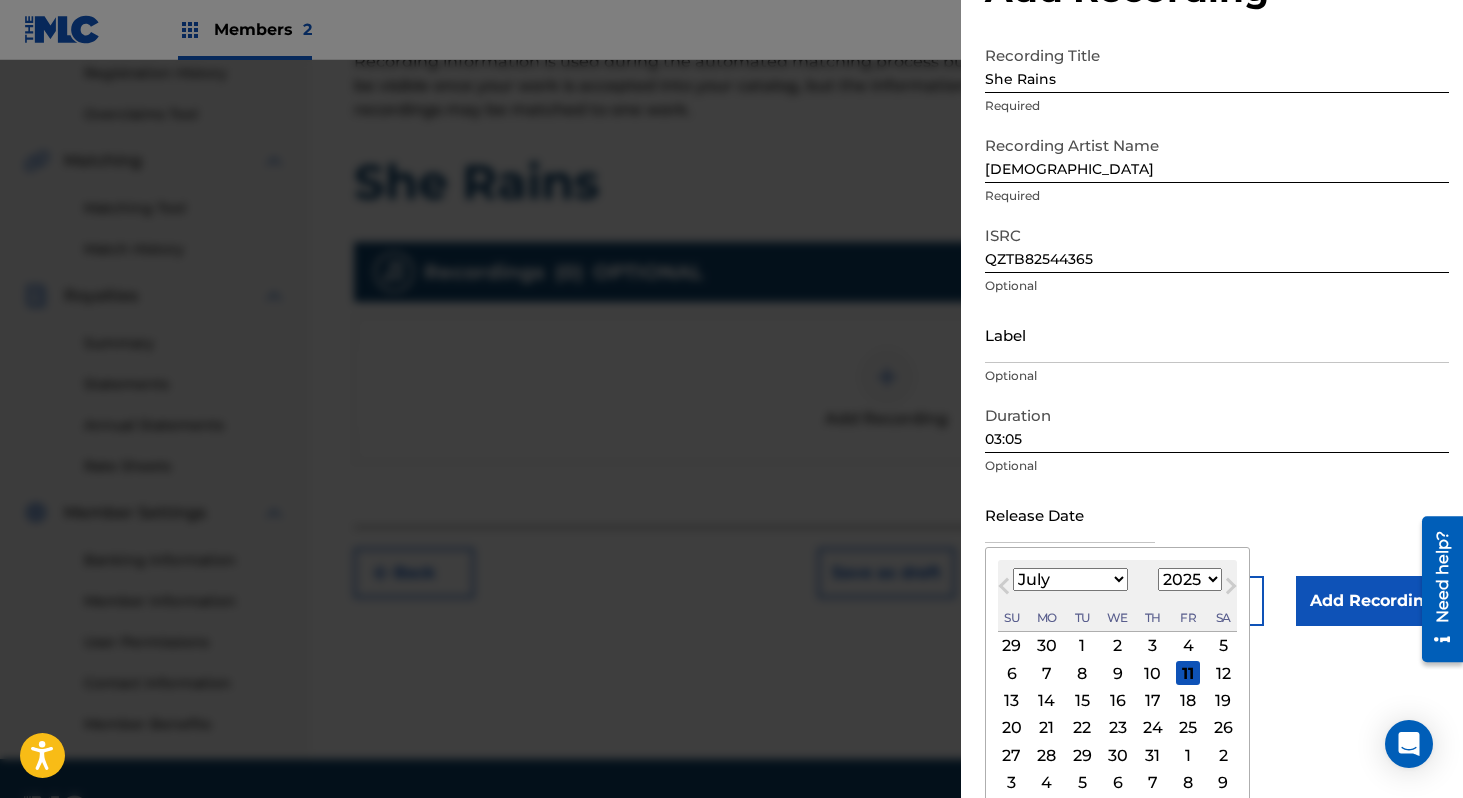 scroll, scrollTop: 92, scrollLeft: 0, axis: vertical 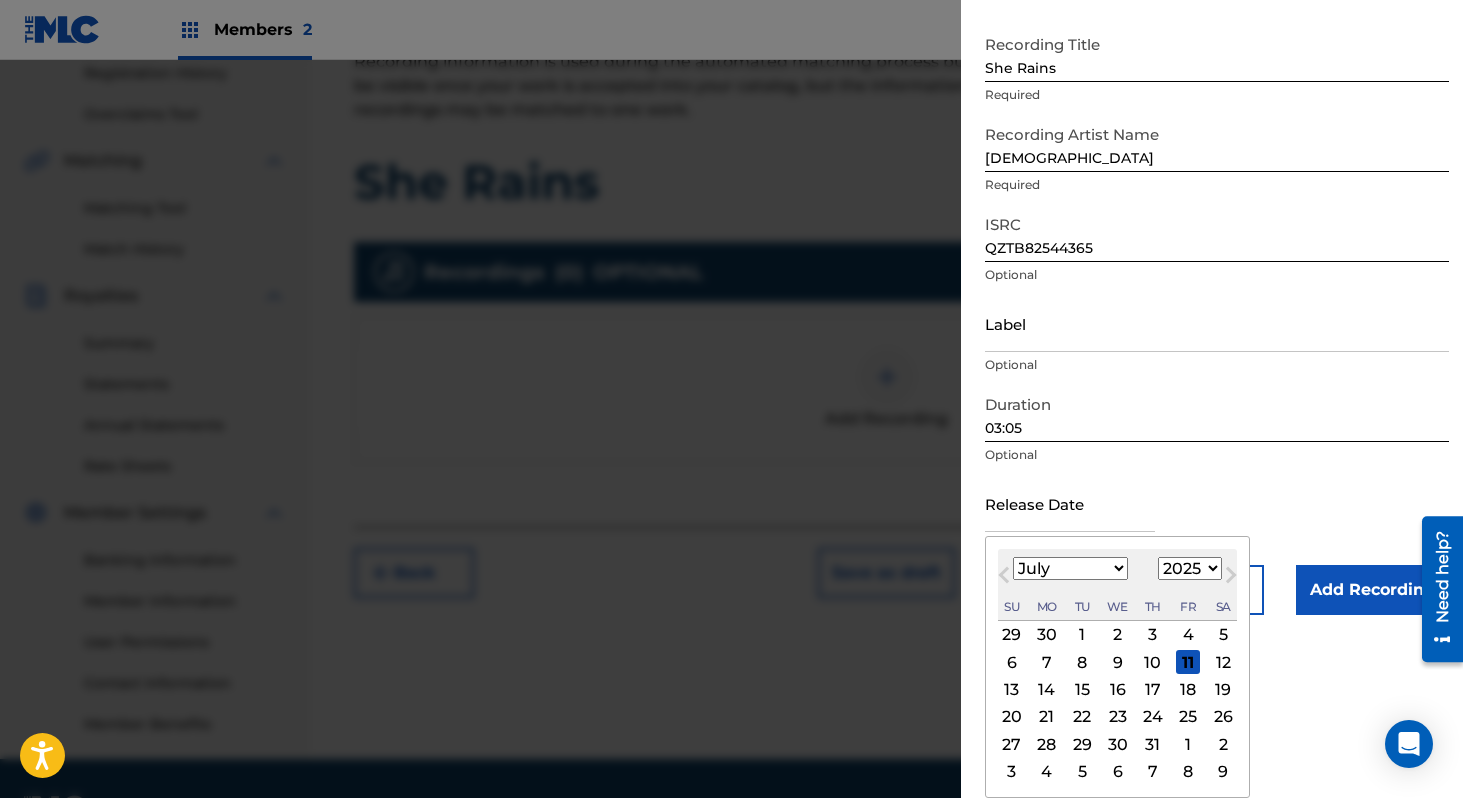 click on "January February March April May June July August September October November December" at bounding box center (1070, 568) 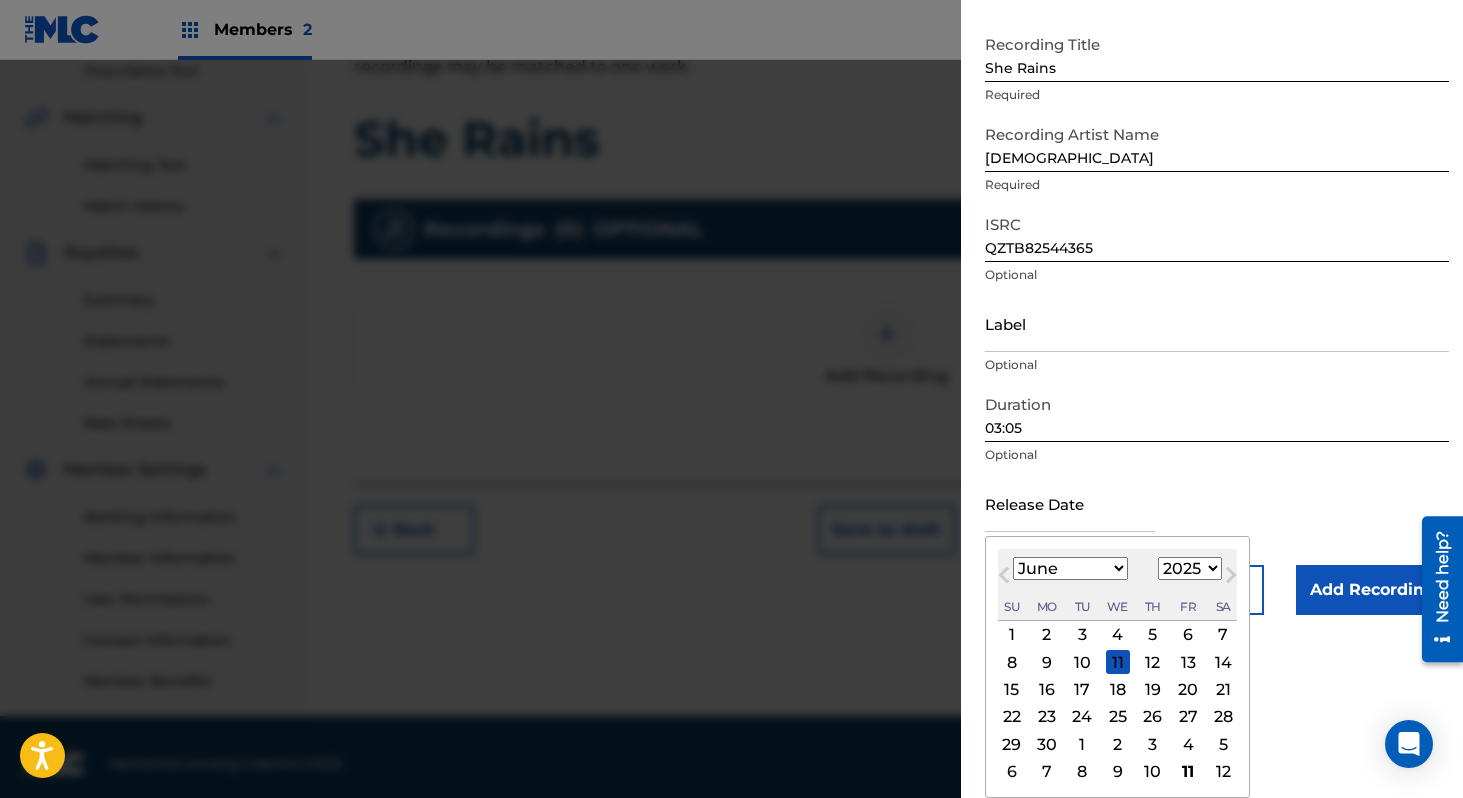 scroll, scrollTop: 439, scrollLeft: 0, axis: vertical 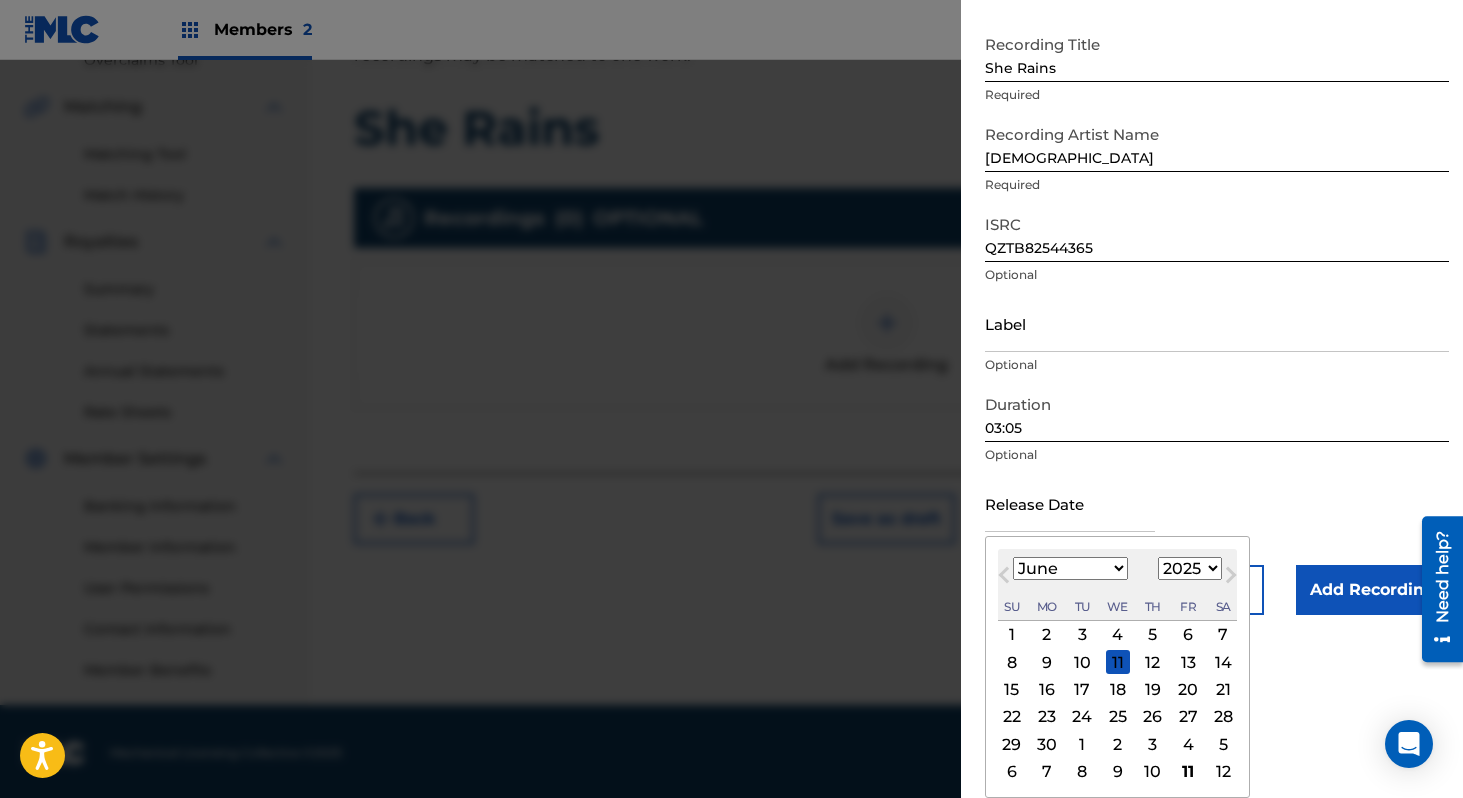click on "22" at bounding box center [1012, 717] 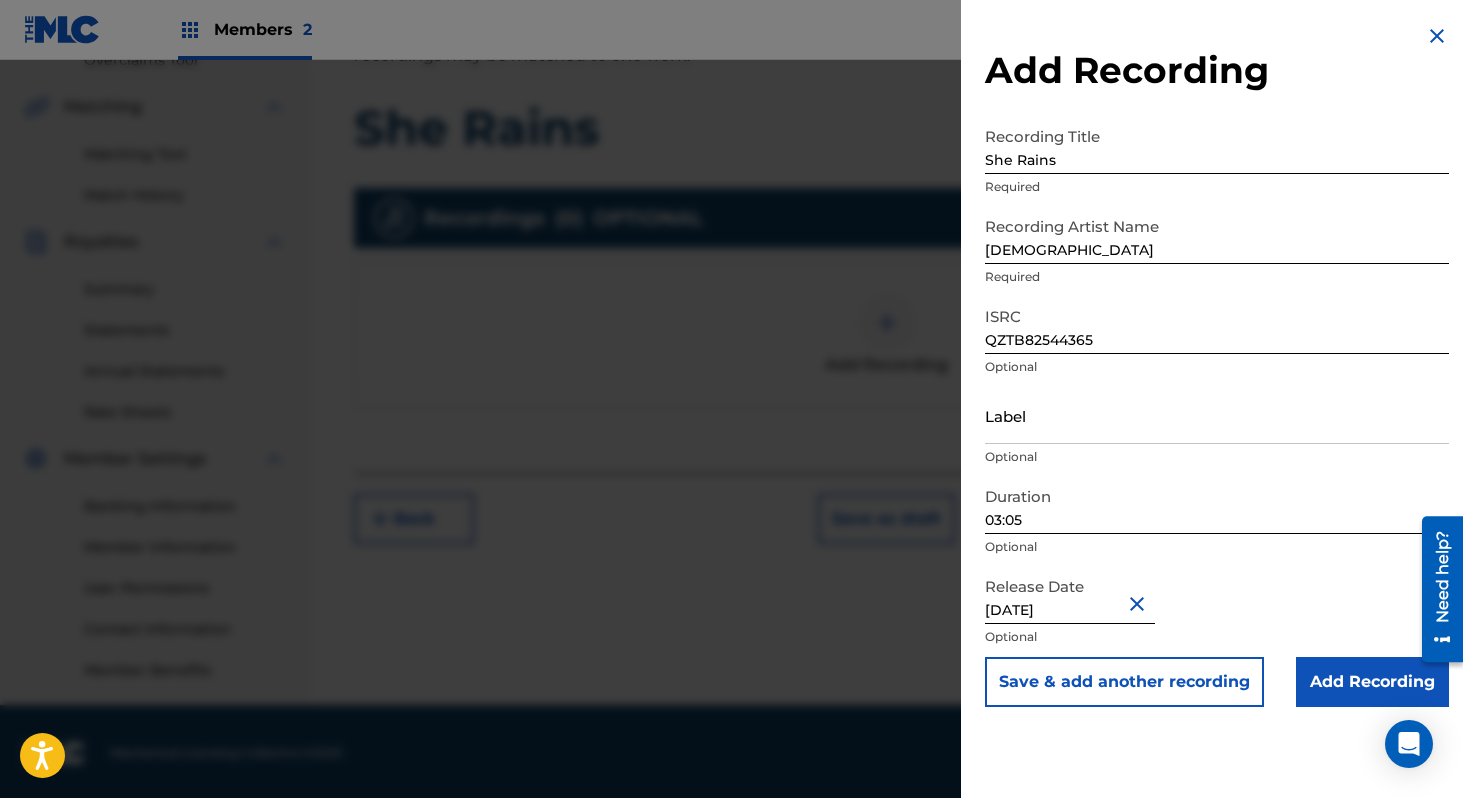 scroll, scrollTop: 0, scrollLeft: 0, axis: both 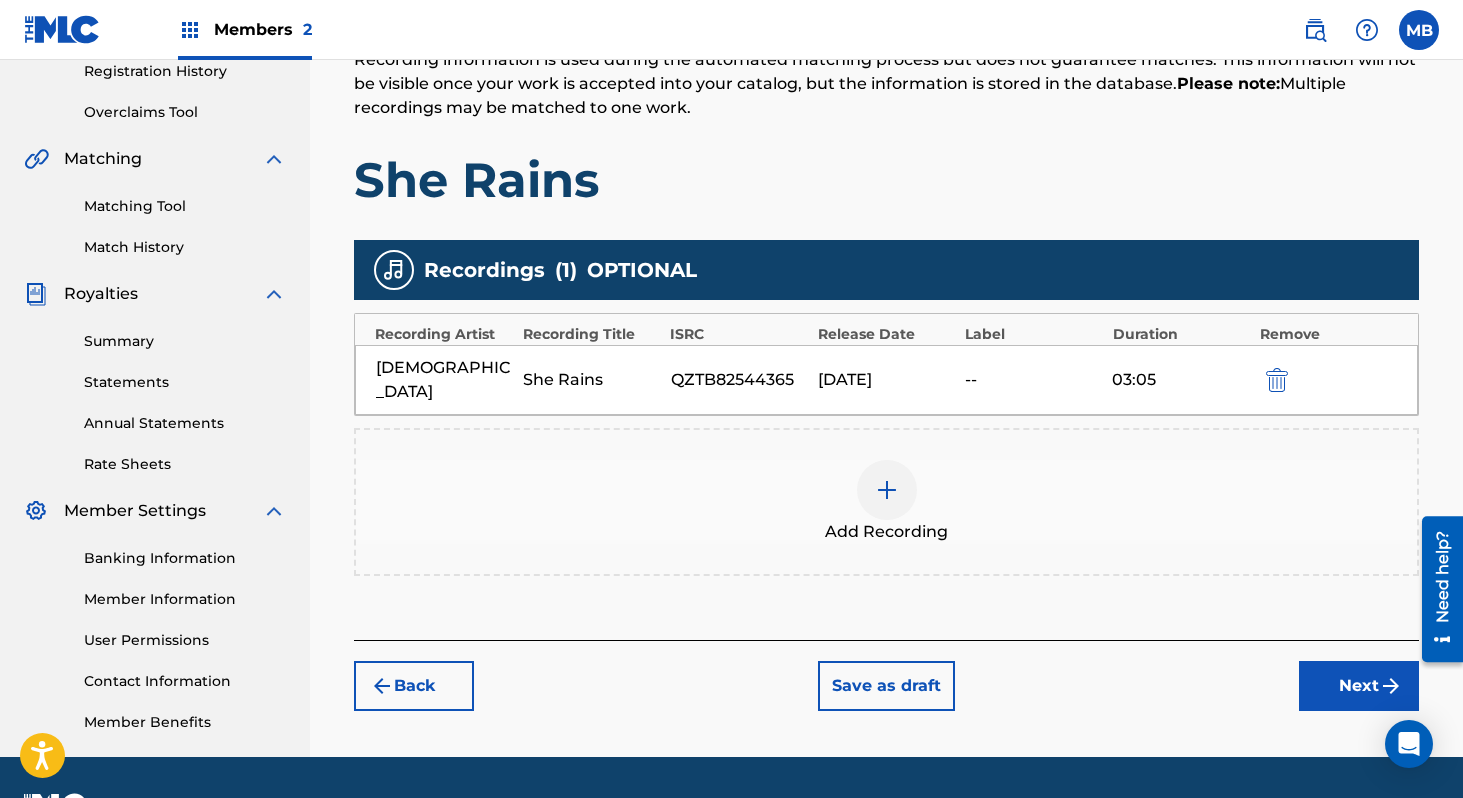 click on "Next" at bounding box center [1359, 686] 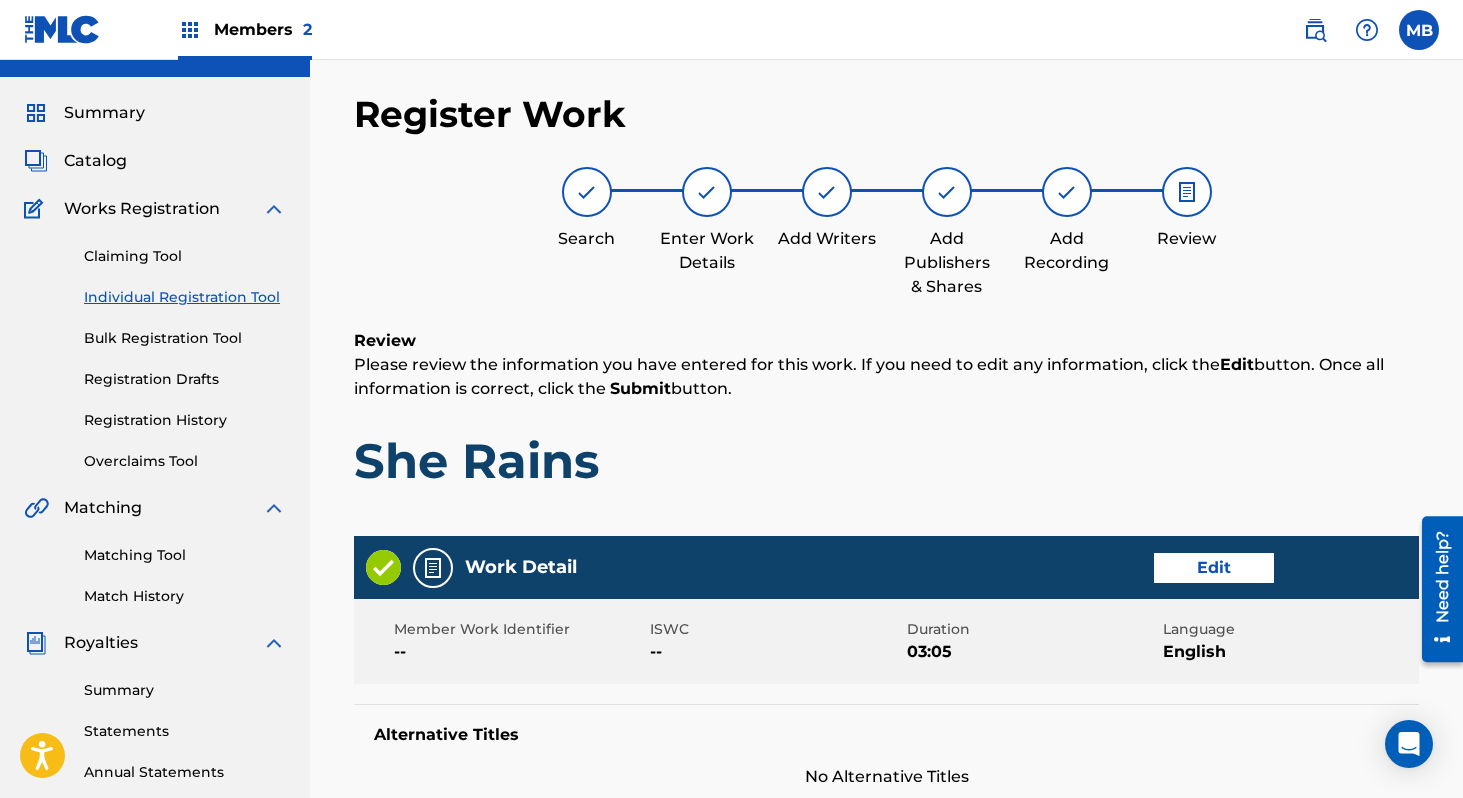 scroll, scrollTop: 955, scrollLeft: 0, axis: vertical 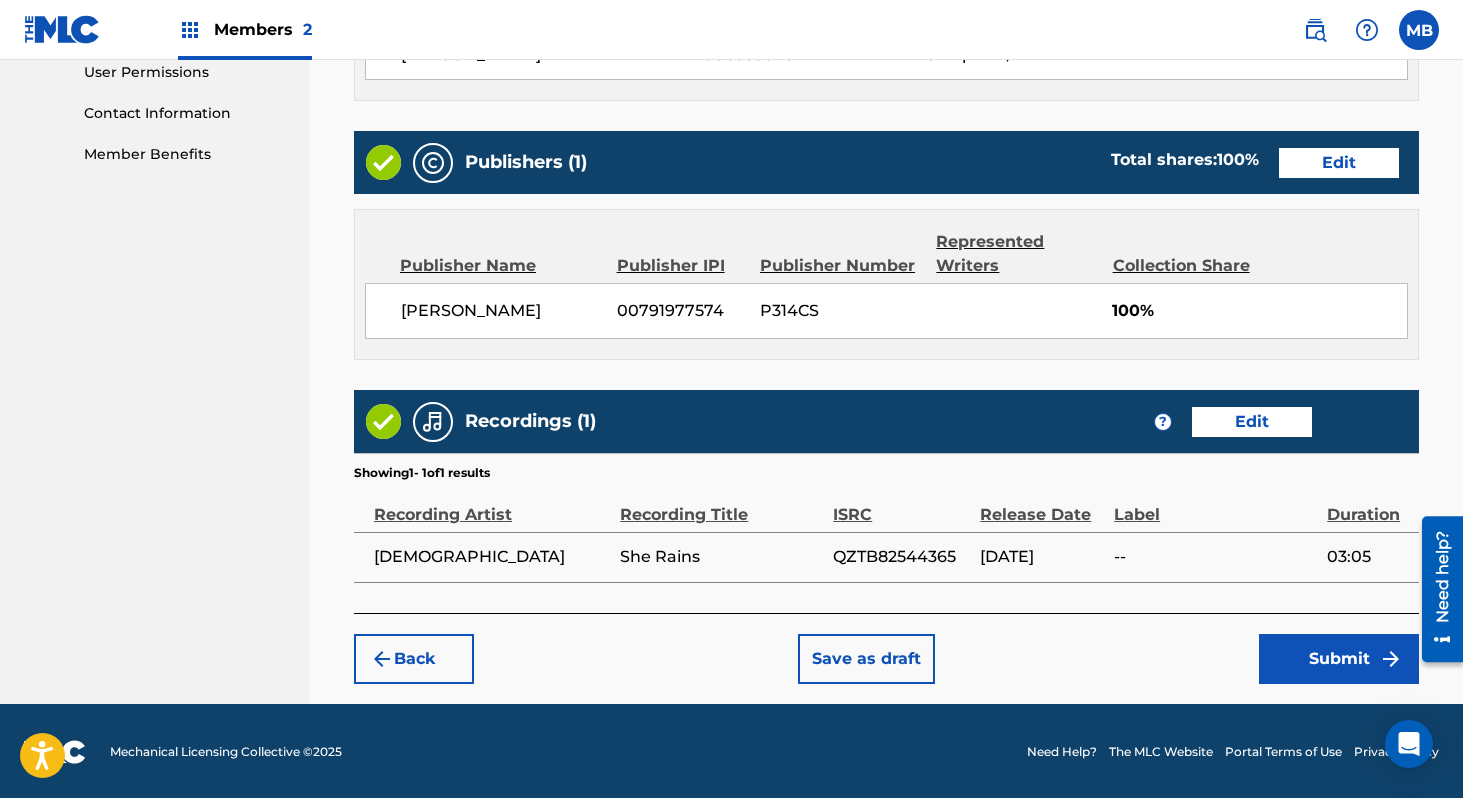 click on "Submit" at bounding box center [1339, 659] 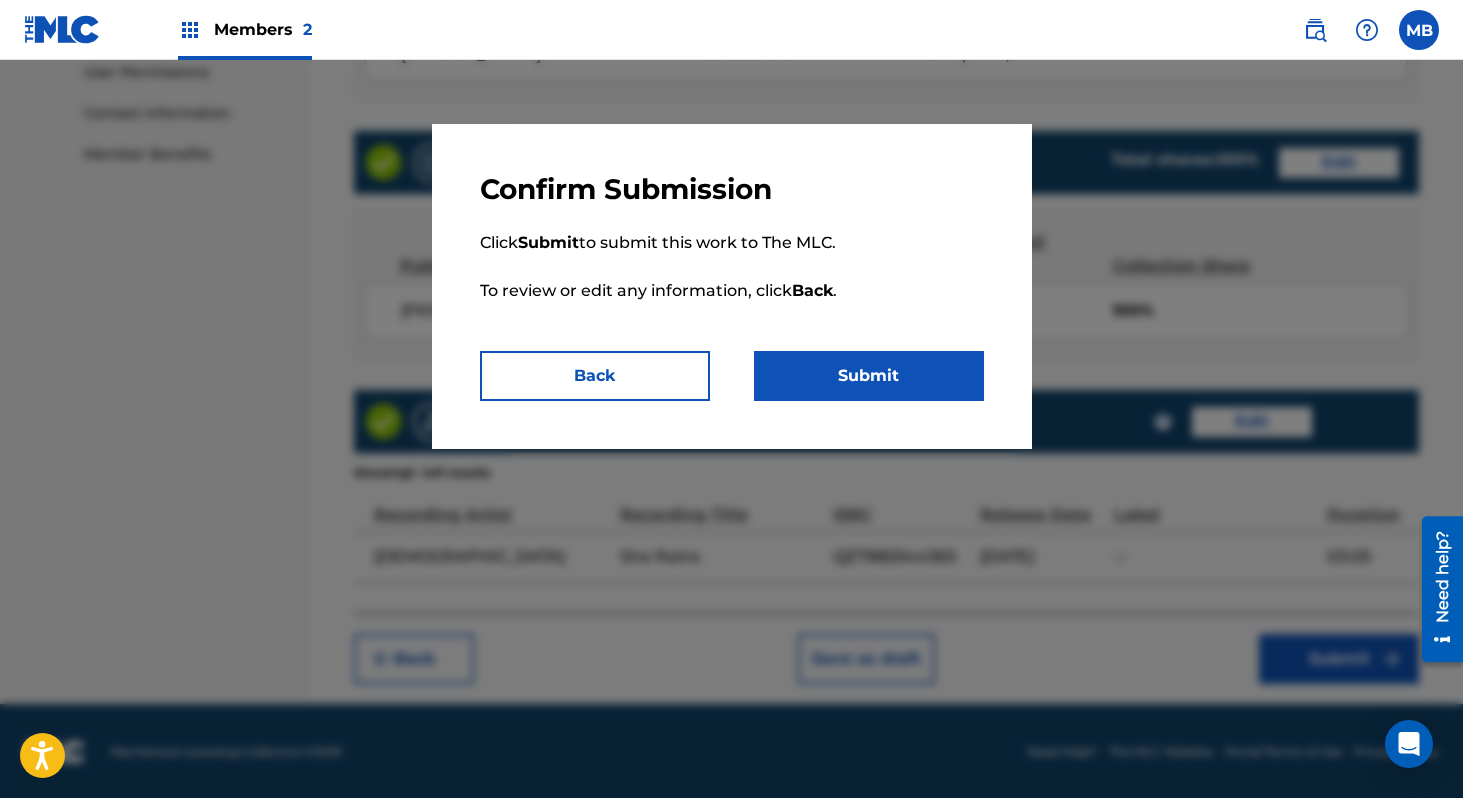 click on "Submit" at bounding box center (869, 376) 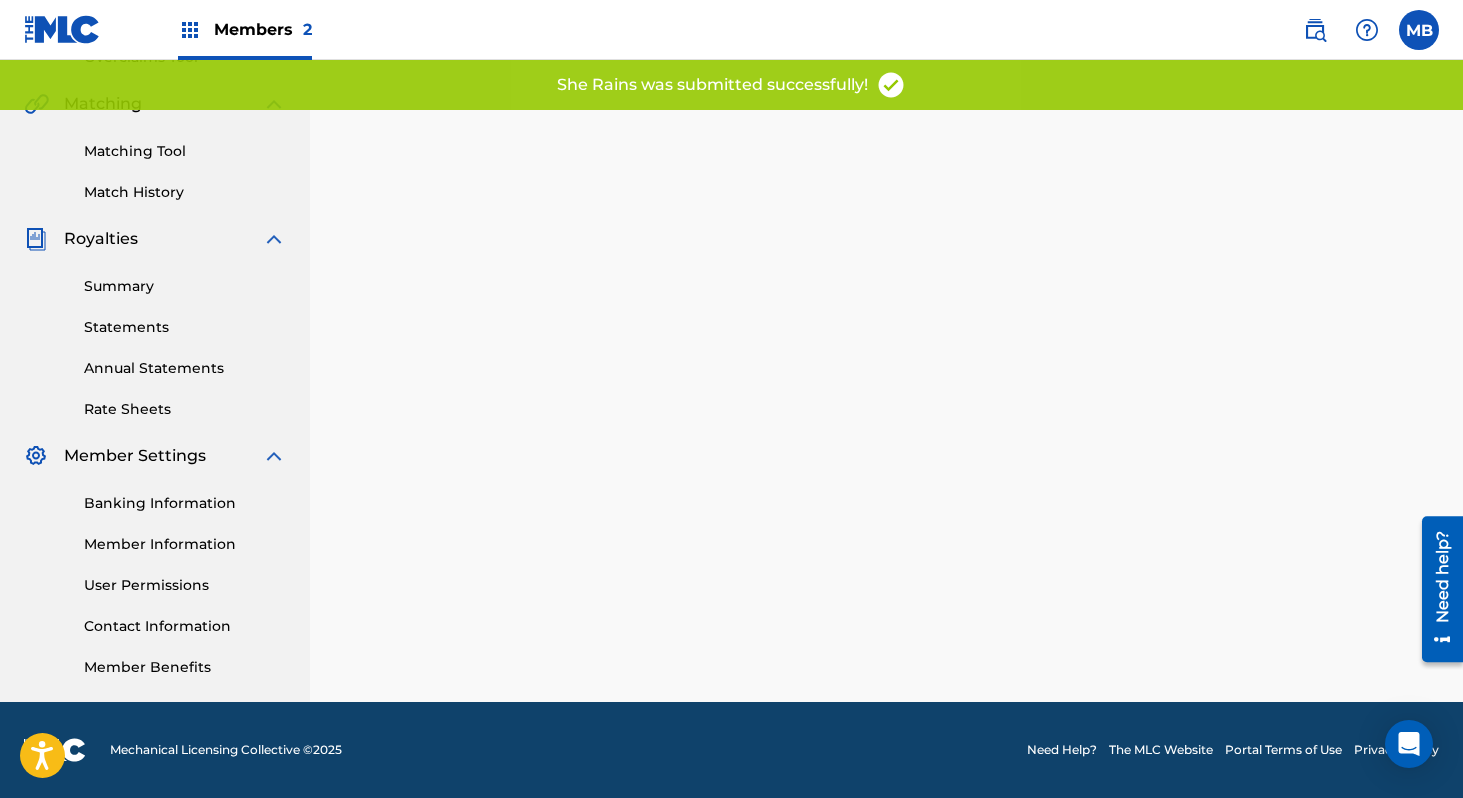 scroll, scrollTop: 0, scrollLeft: 0, axis: both 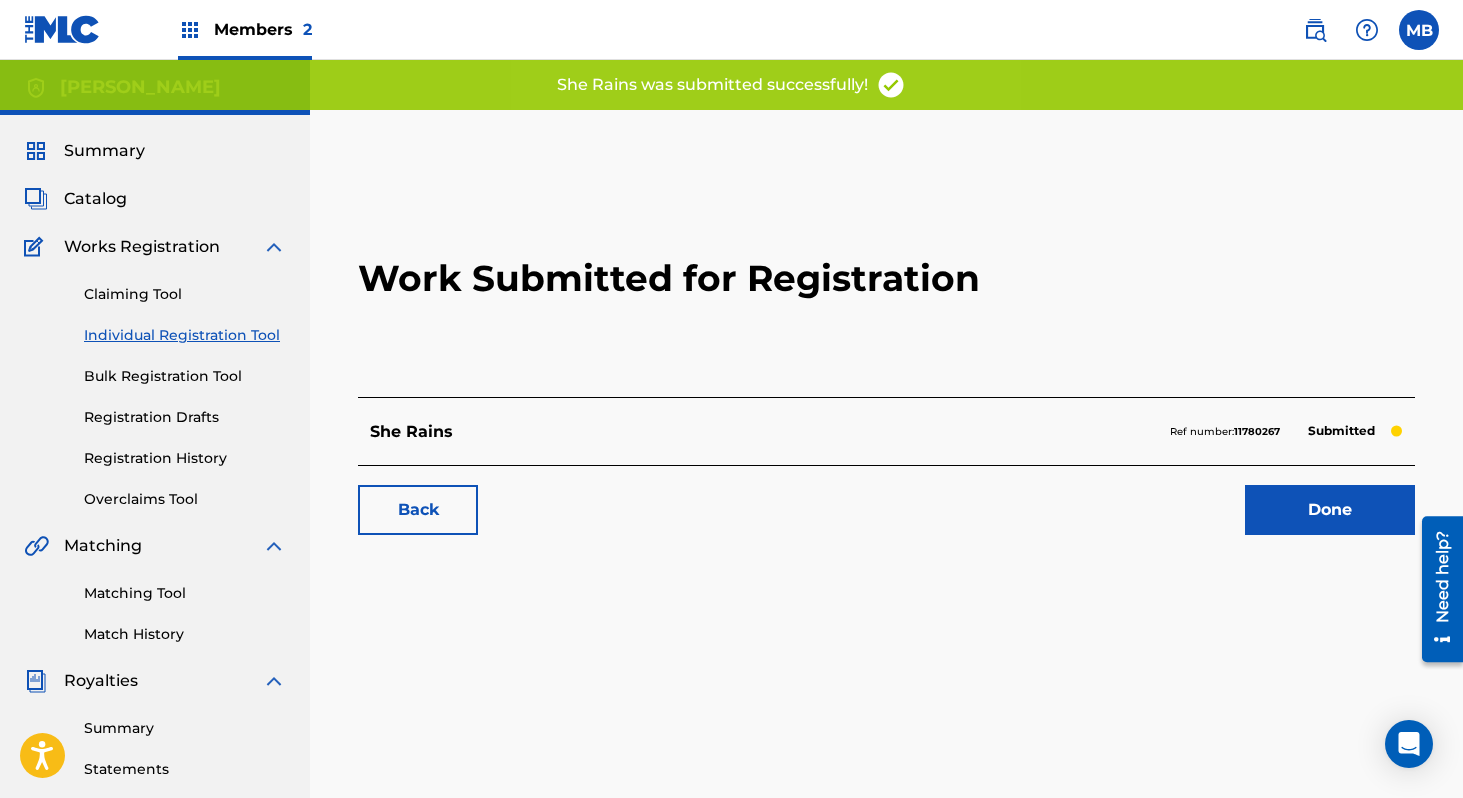 click on "Done" at bounding box center (1330, 510) 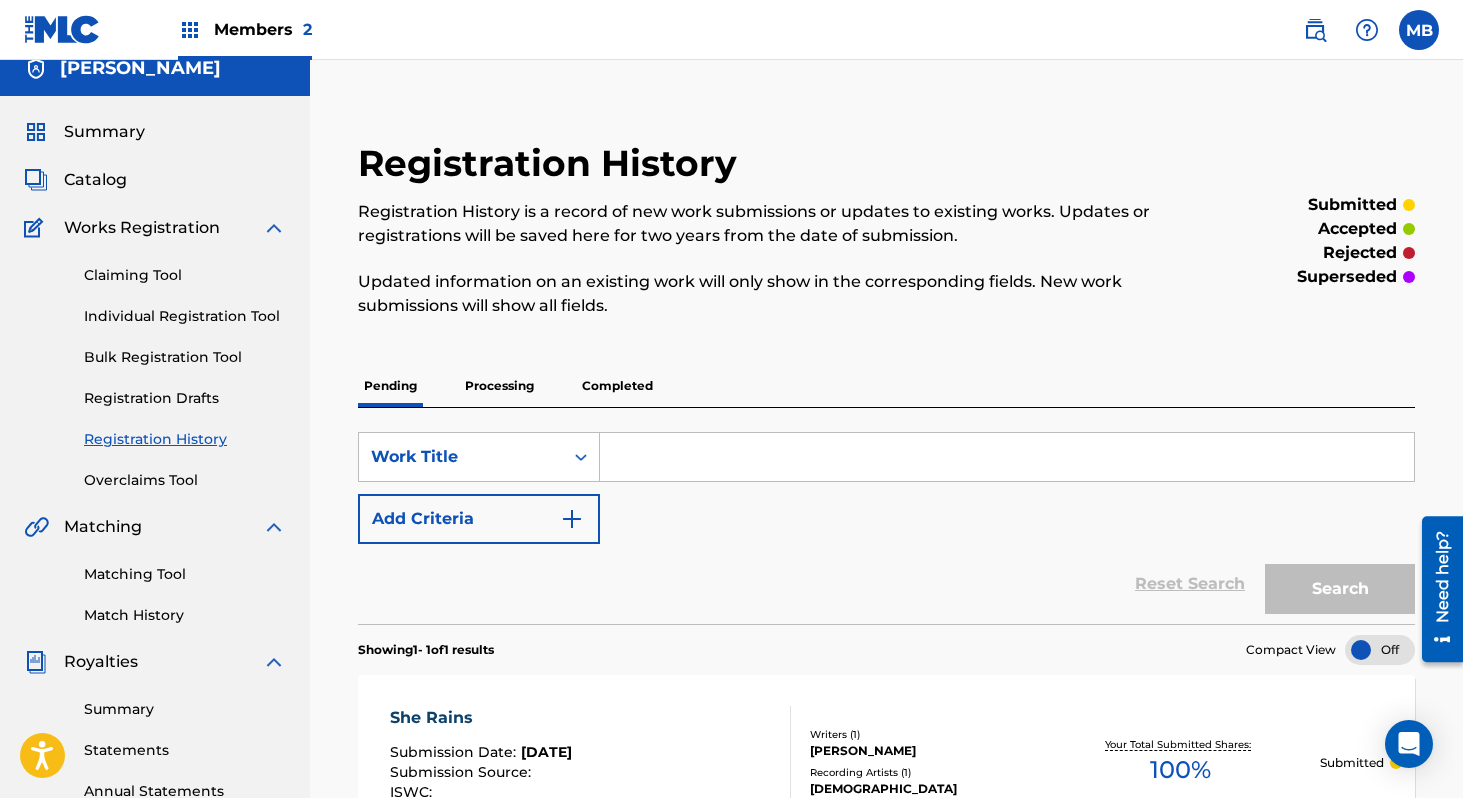 scroll, scrollTop: 0, scrollLeft: 0, axis: both 